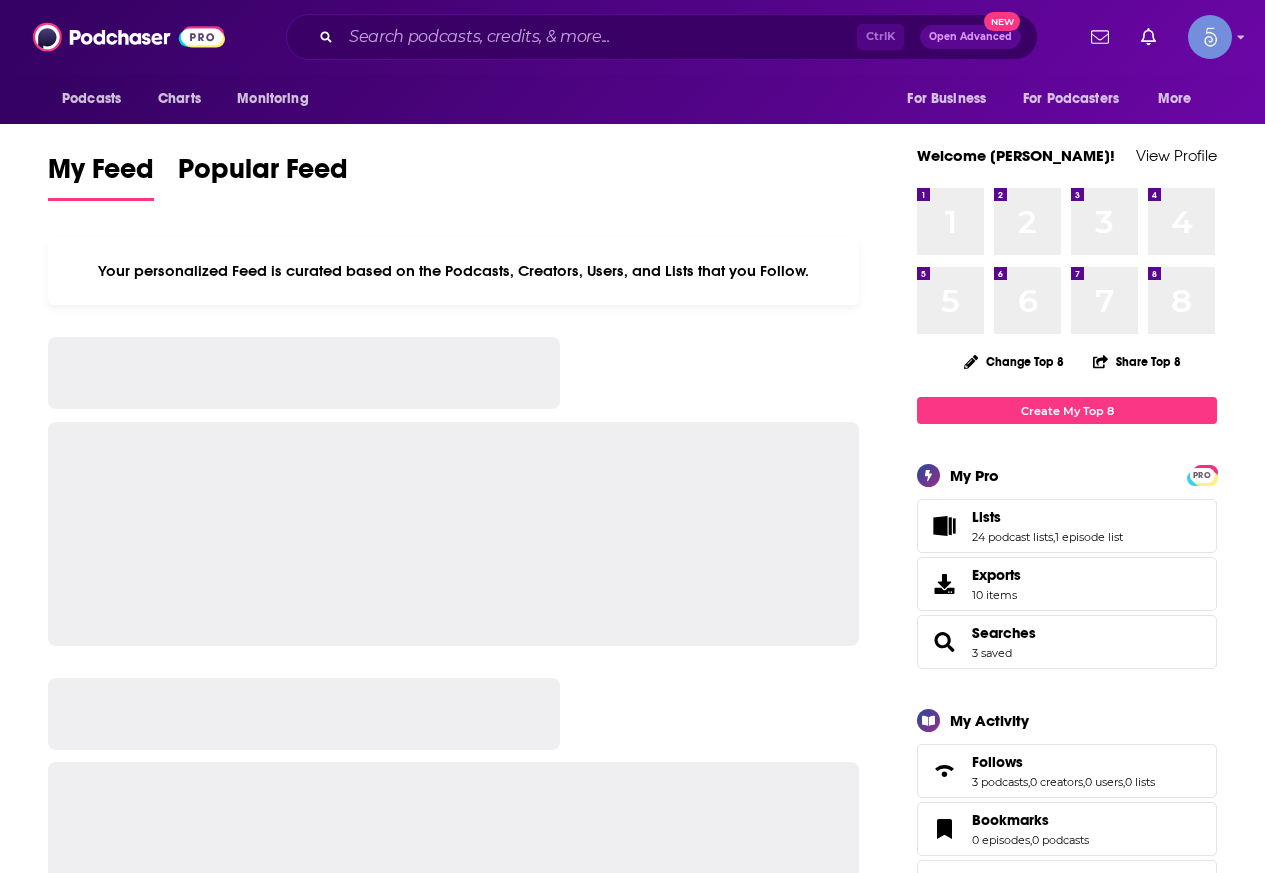 scroll, scrollTop: 0, scrollLeft: 0, axis: both 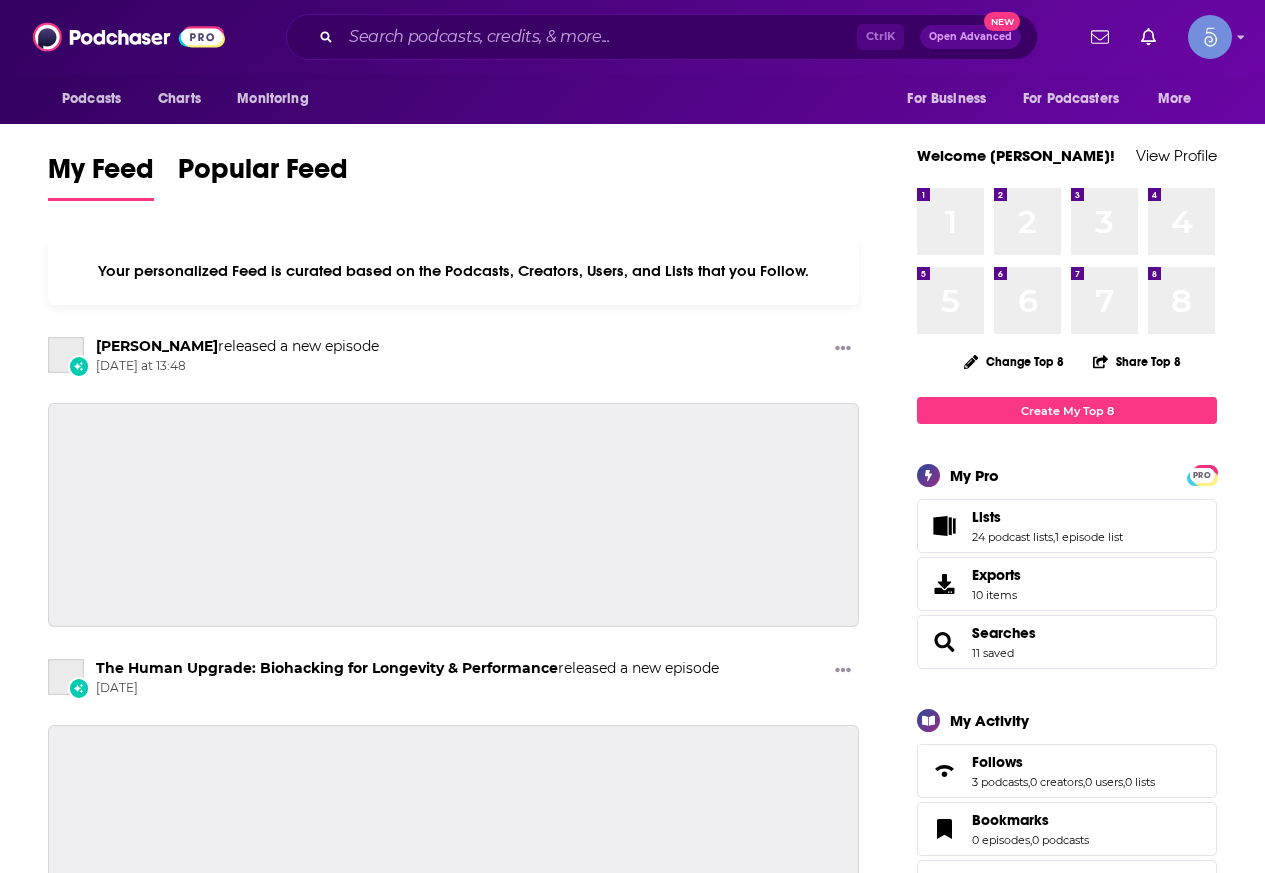 click on "Ctrl  K Open Advanced New" at bounding box center [662, 37] 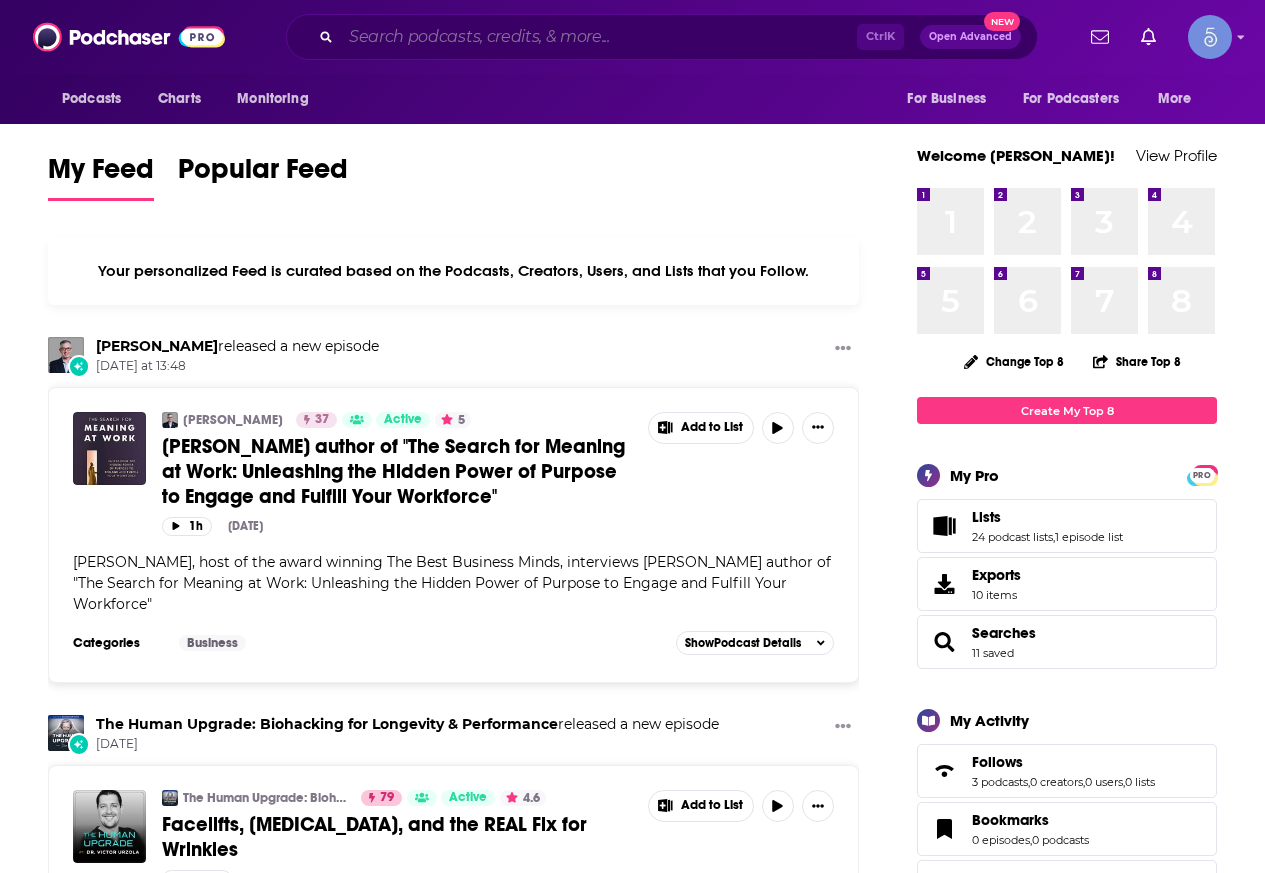 click at bounding box center (599, 37) 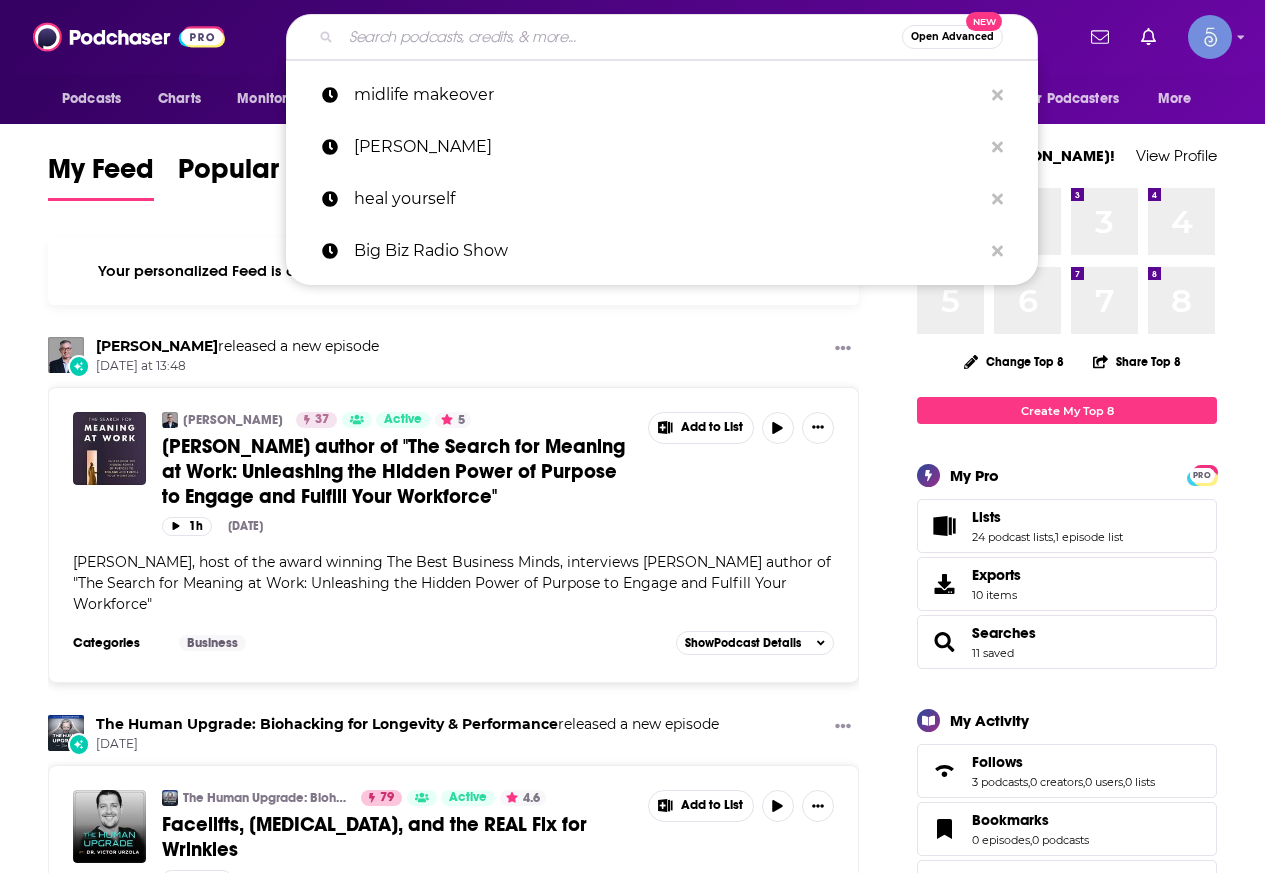 paste on "Finance Simplified by CA [PERSON_NAME]" 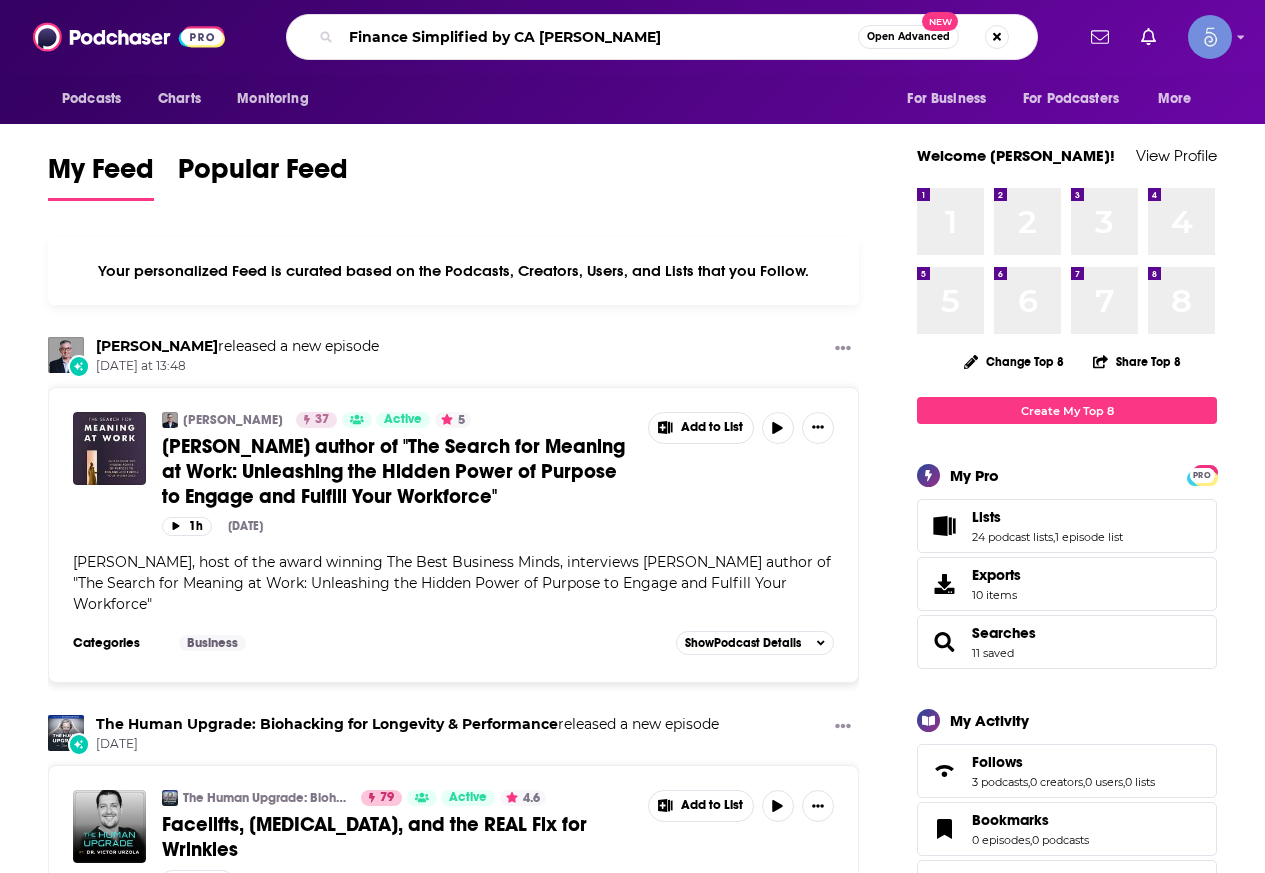 type on "Finance Simplified by CA [PERSON_NAME]" 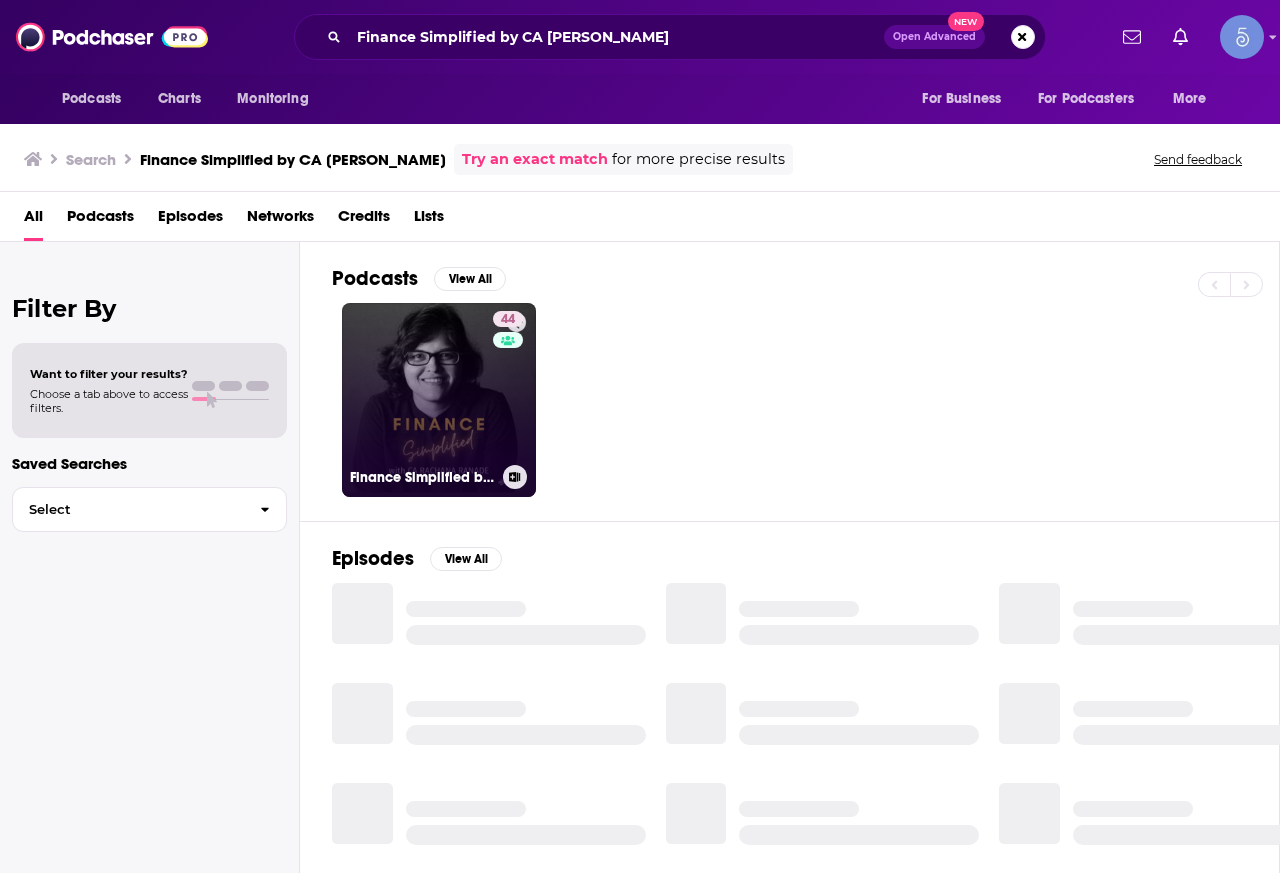 click on "44 Finance Simplified by CA [PERSON_NAME]" at bounding box center (439, 400) 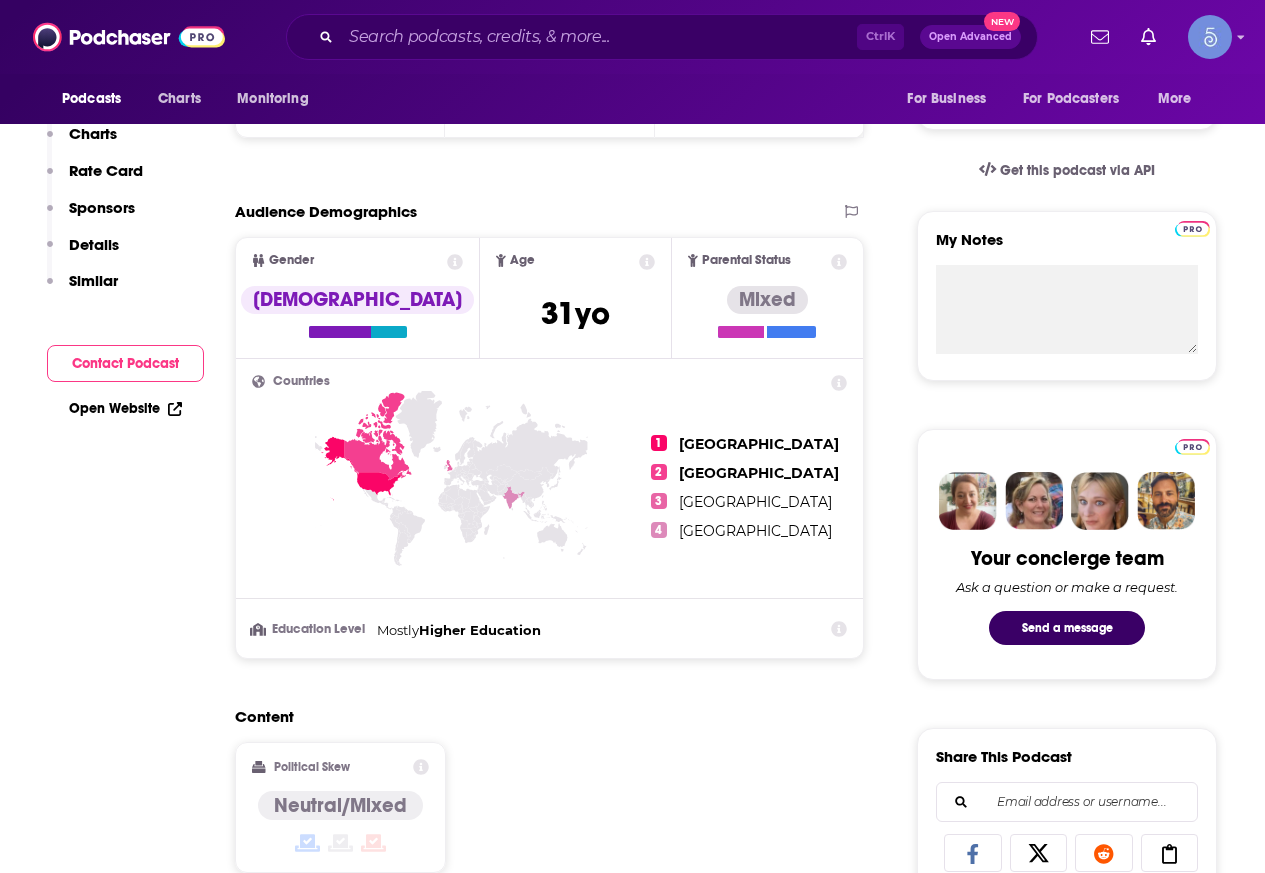 scroll, scrollTop: 0, scrollLeft: 0, axis: both 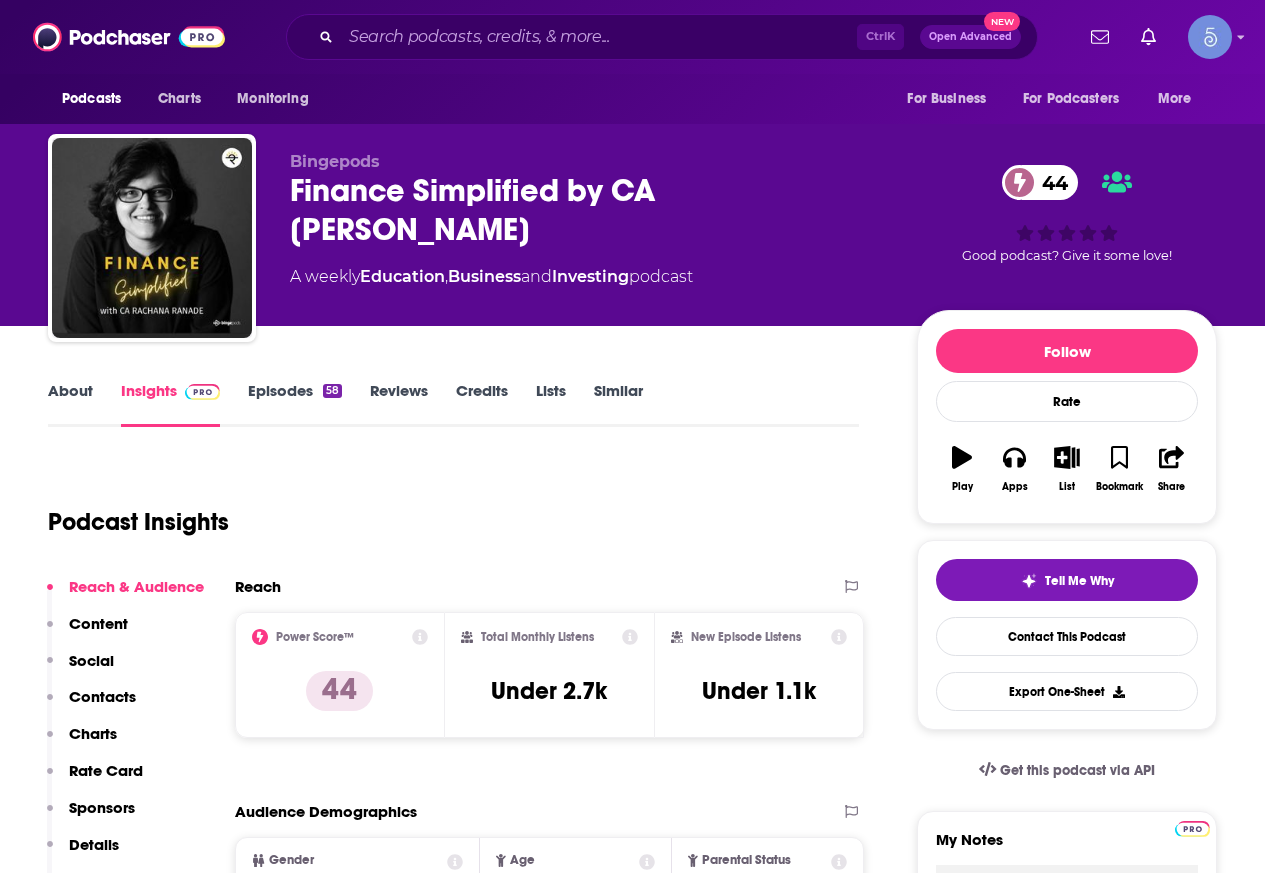 drag, startPoint x: 661, startPoint y: 186, endPoint x: 702, endPoint y: 246, distance: 72.67049 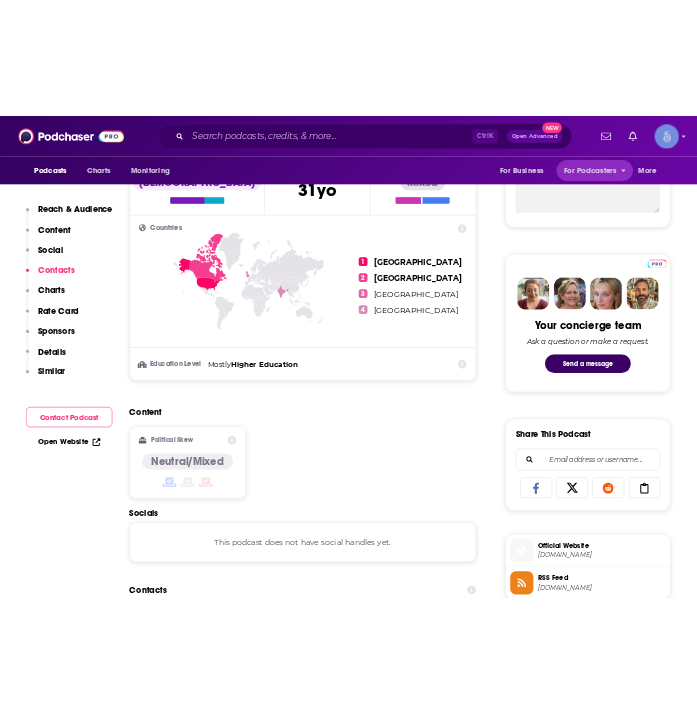 scroll, scrollTop: 700, scrollLeft: 0, axis: vertical 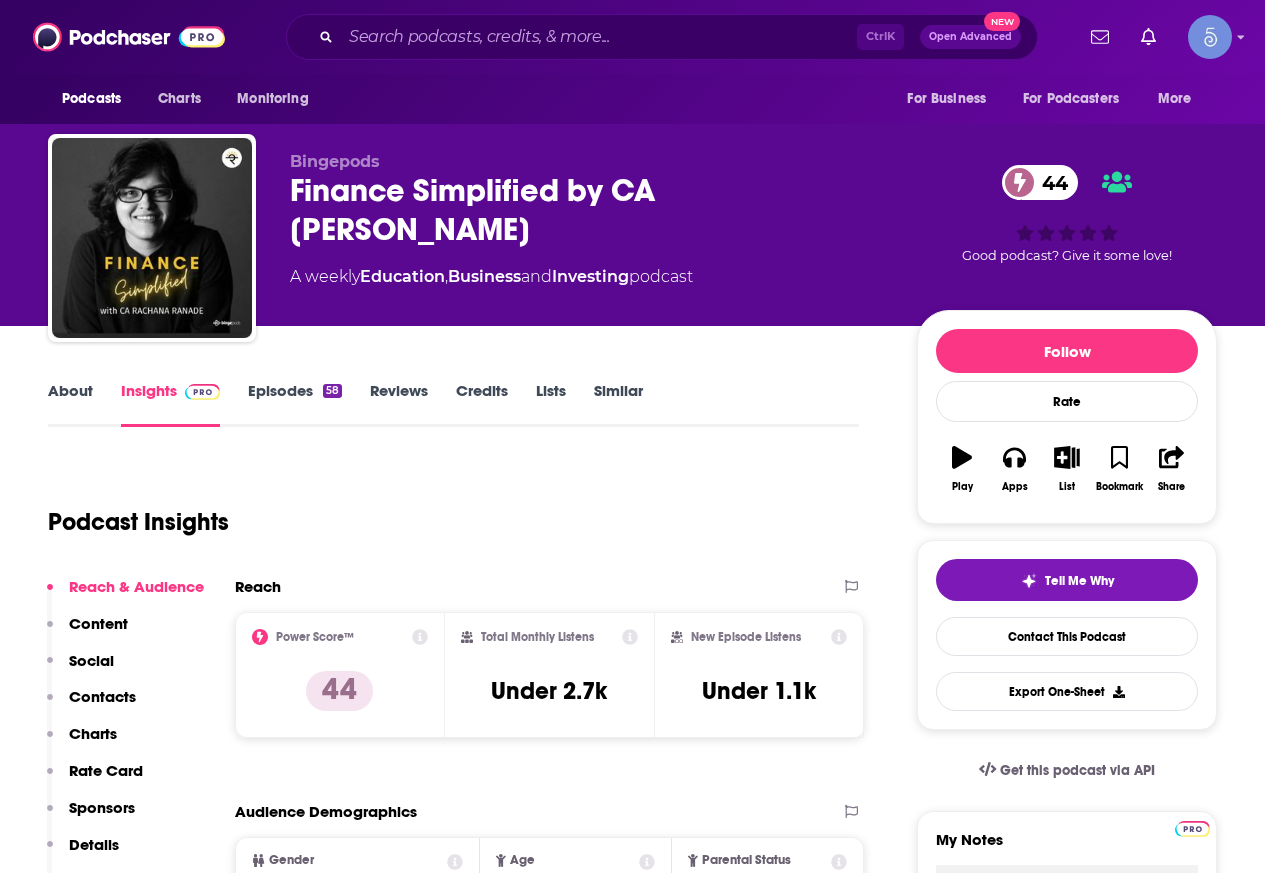 drag, startPoint x: 430, startPoint y: 240, endPoint x: 293, endPoint y: 201, distance: 142.44298 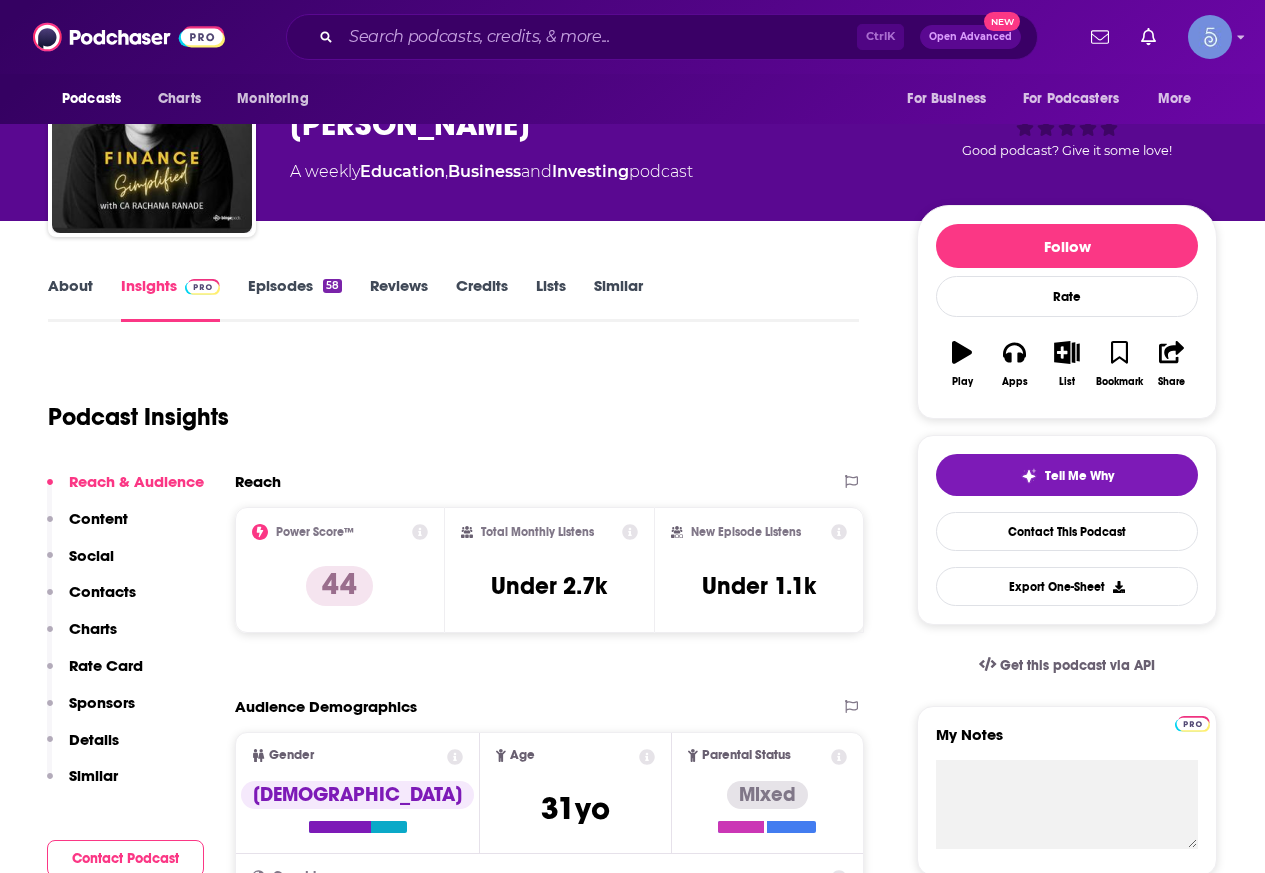 scroll, scrollTop: 0, scrollLeft: 0, axis: both 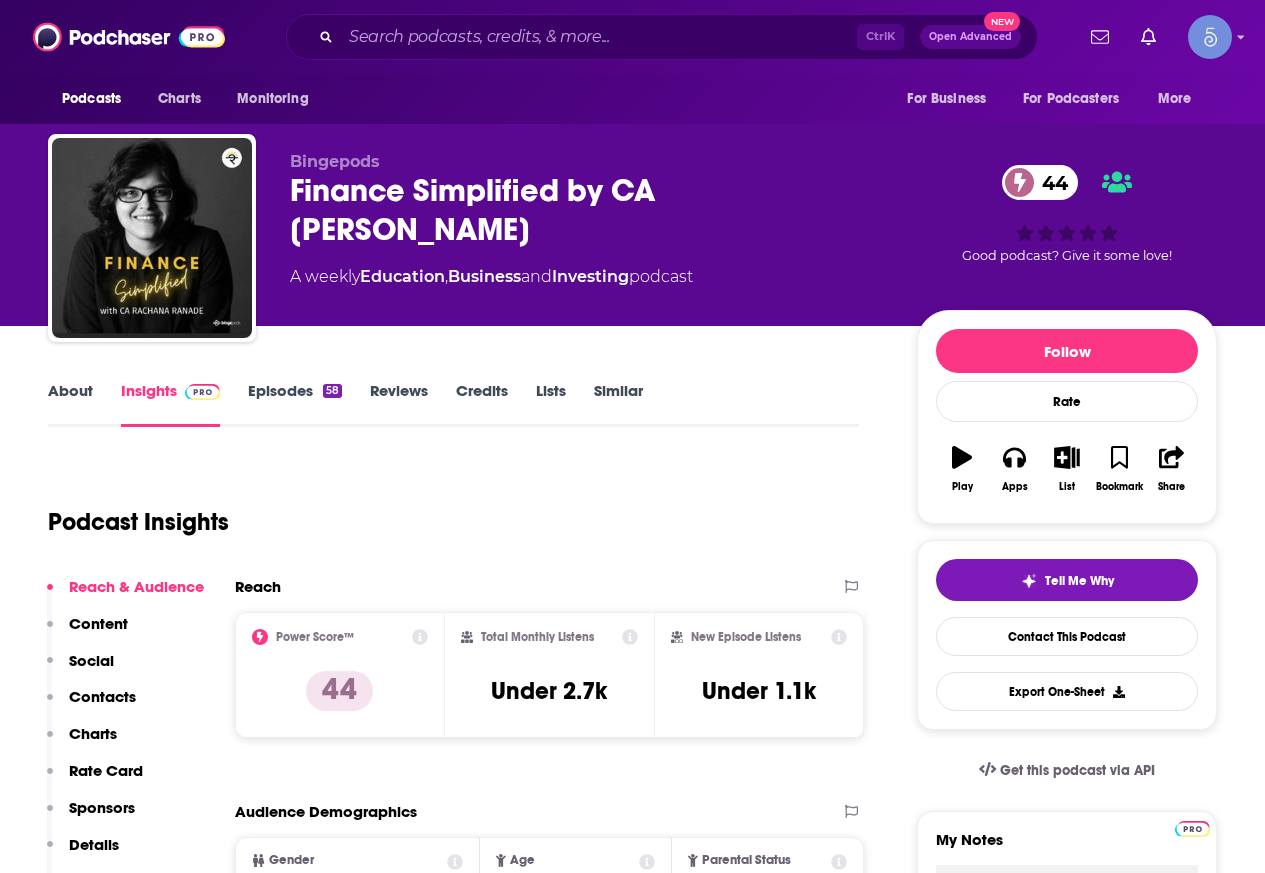 click on "Episodes 58" at bounding box center (295, 404) 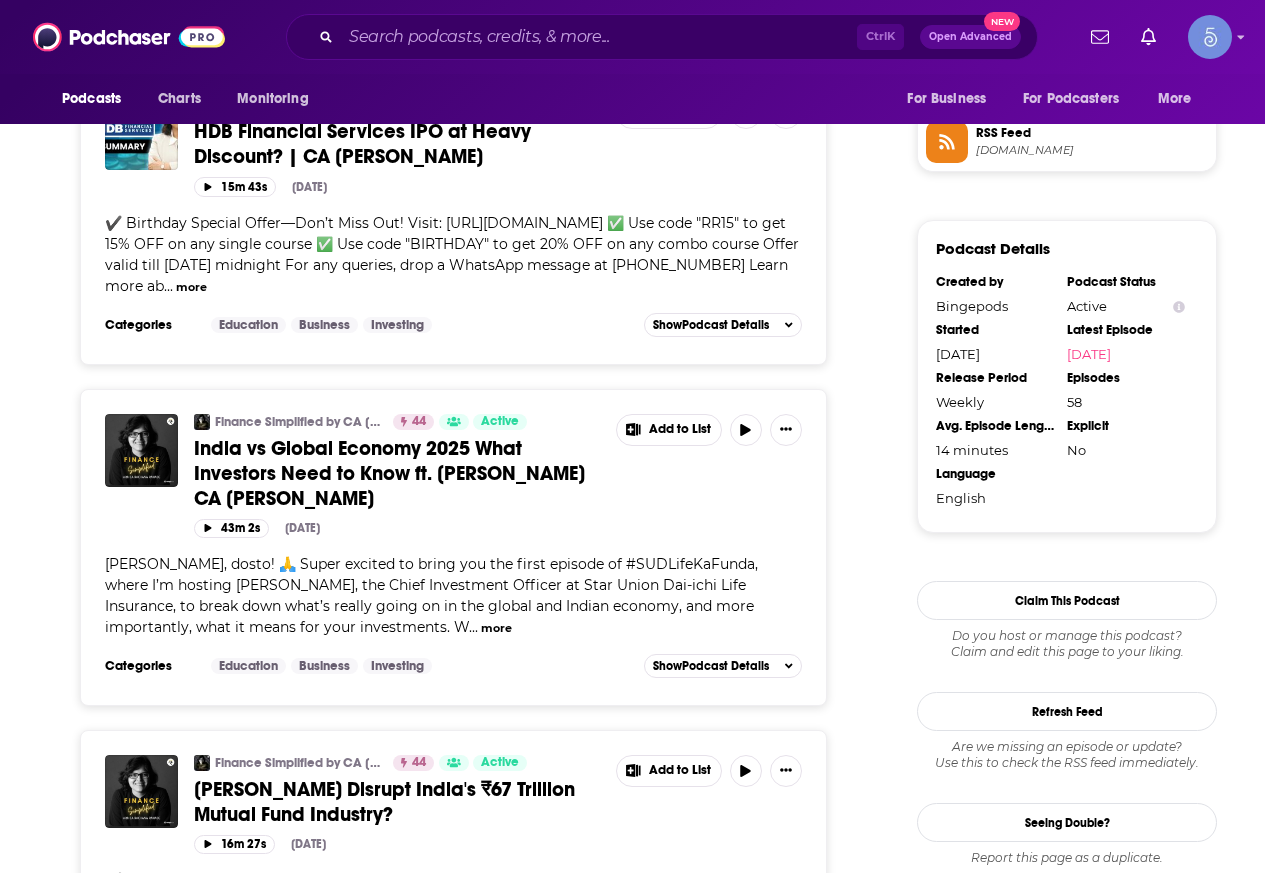 scroll, scrollTop: 1500, scrollLeft: 0, axis: vertical 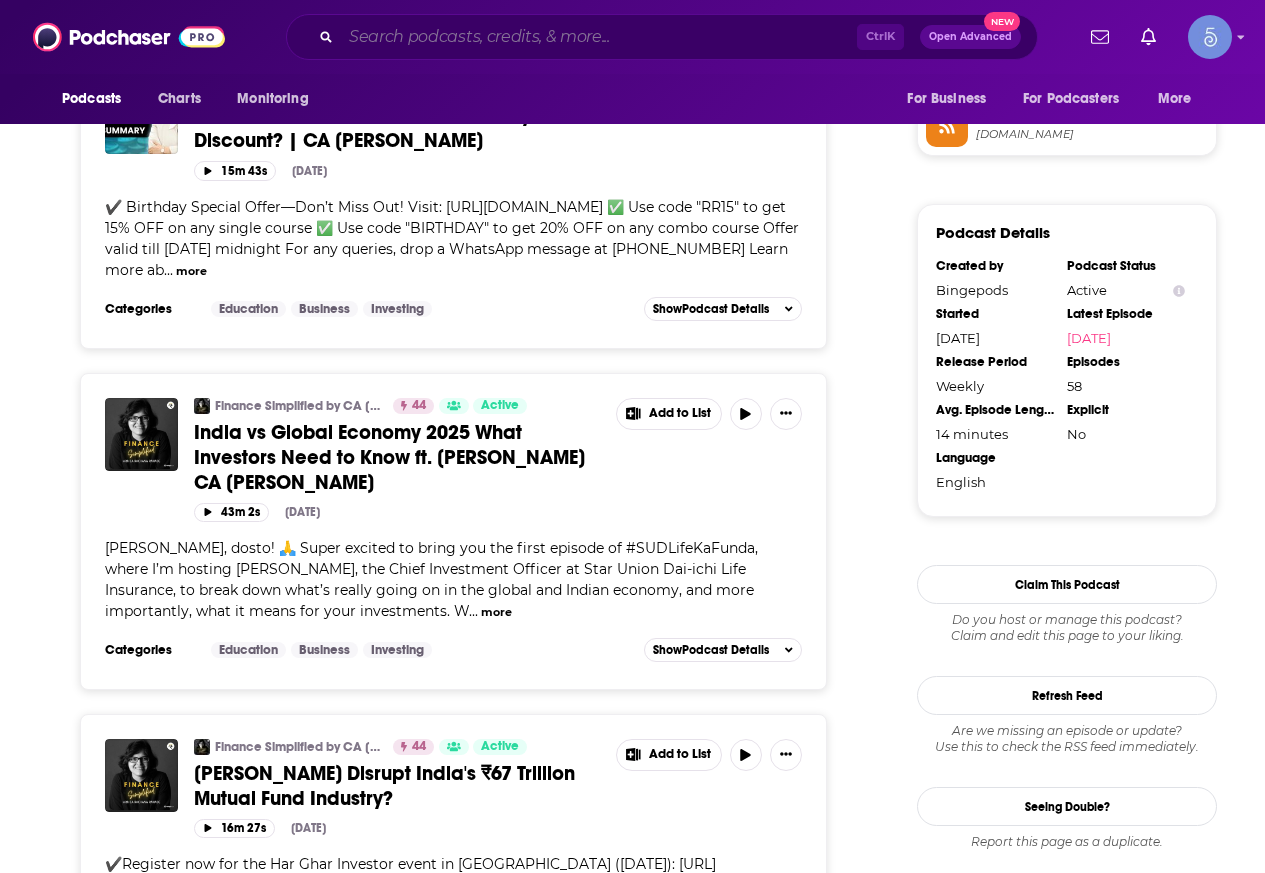 click at bounding box center [599, 37] 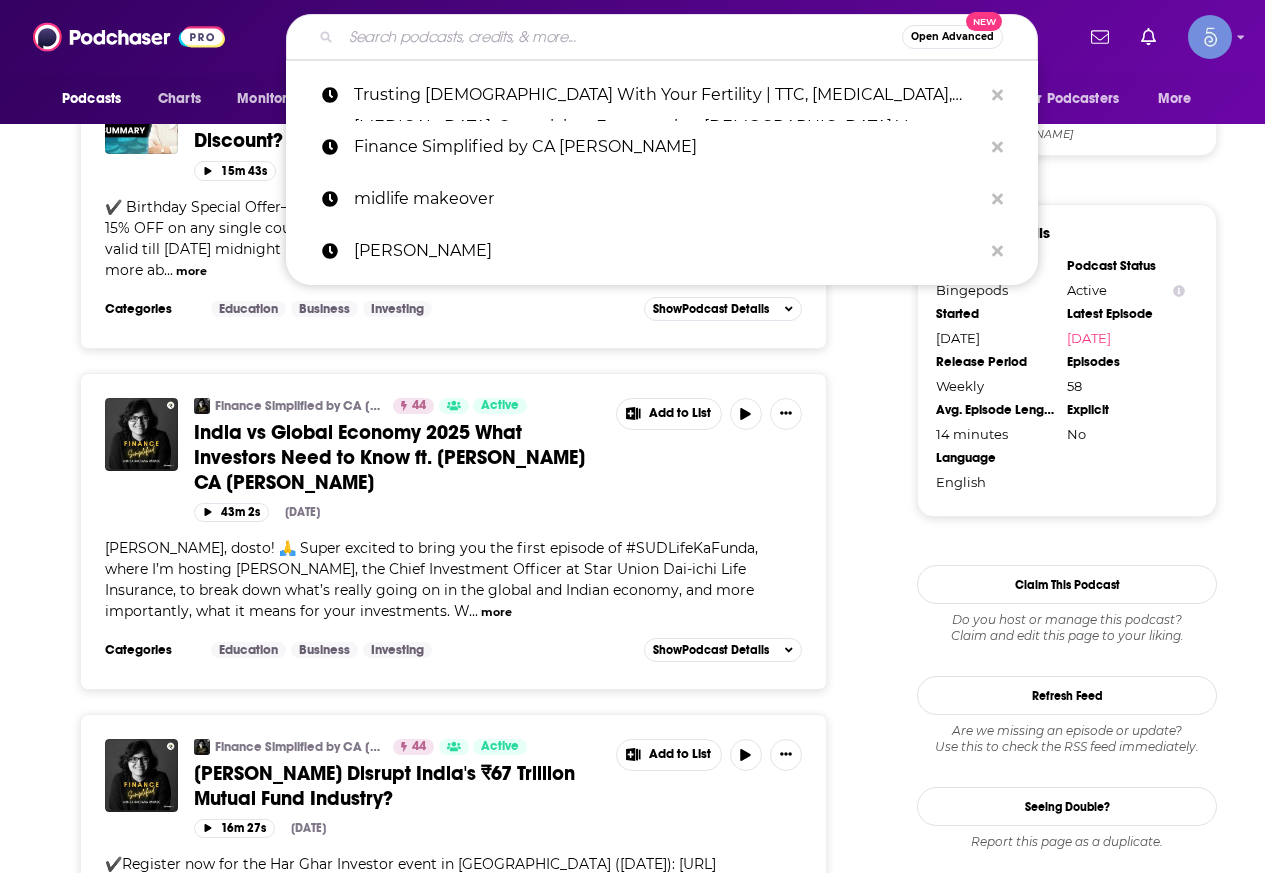 paste on "Inspired Money" 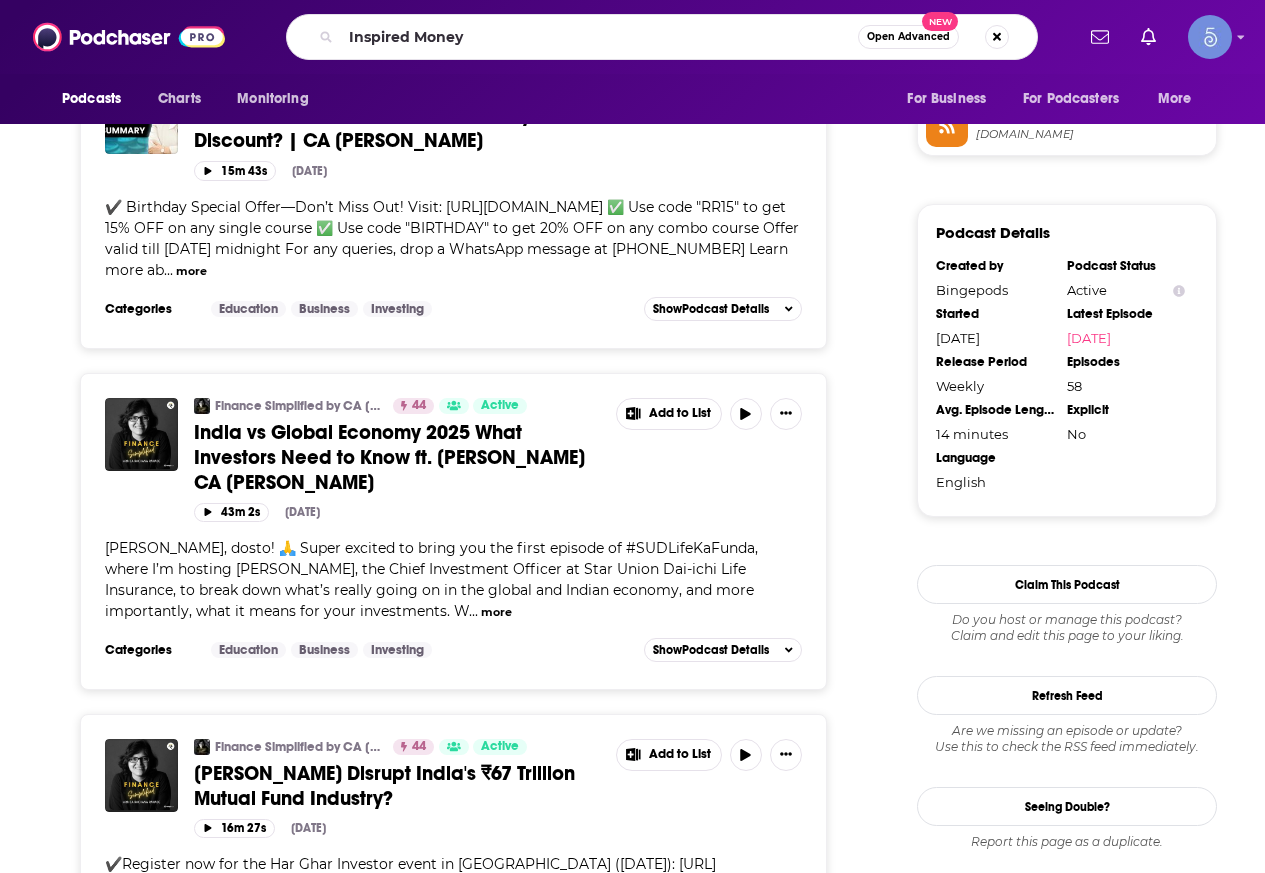 scroll, scrollTop: 0, scrollLeft: 0, axis: both 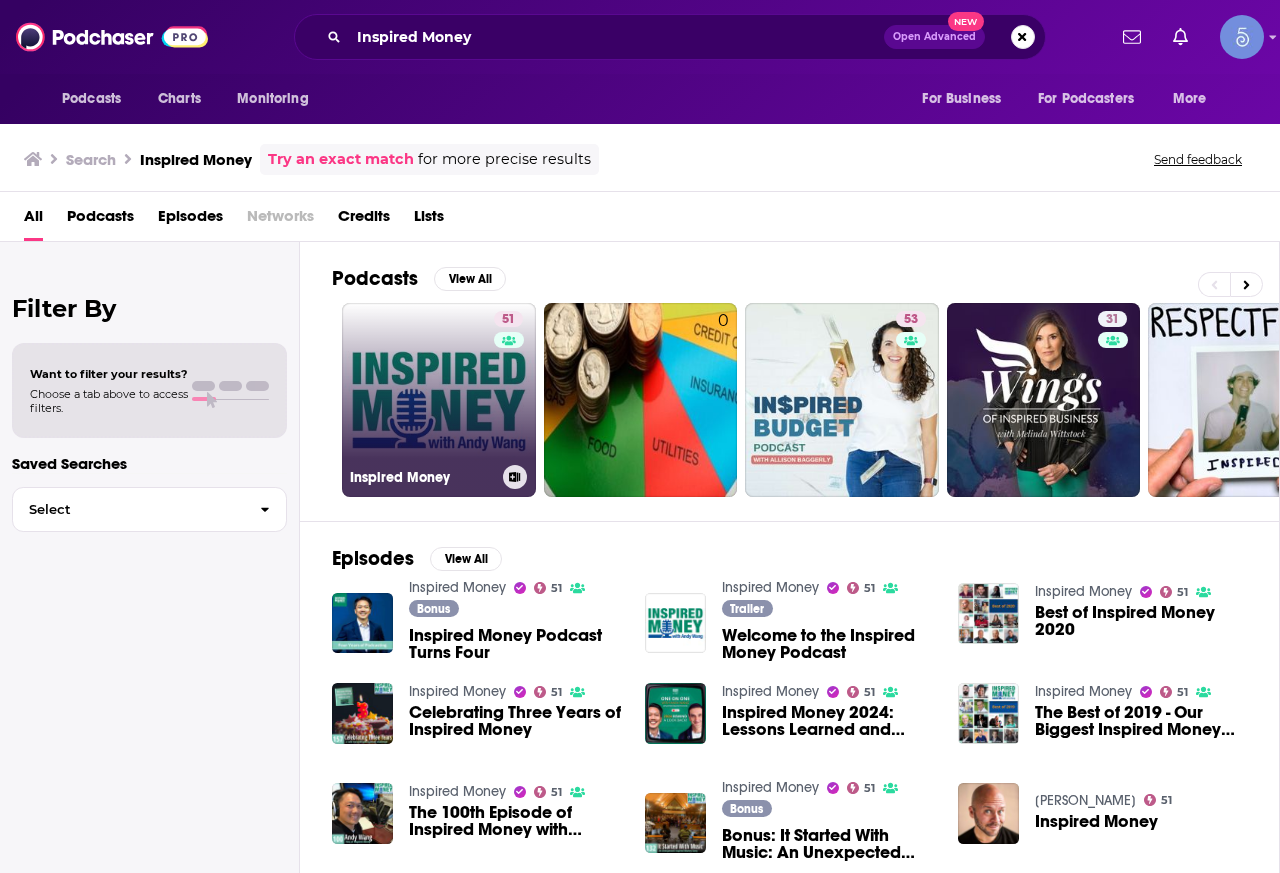 click on "51 Inspired Money" at bounding box center (439, 400) 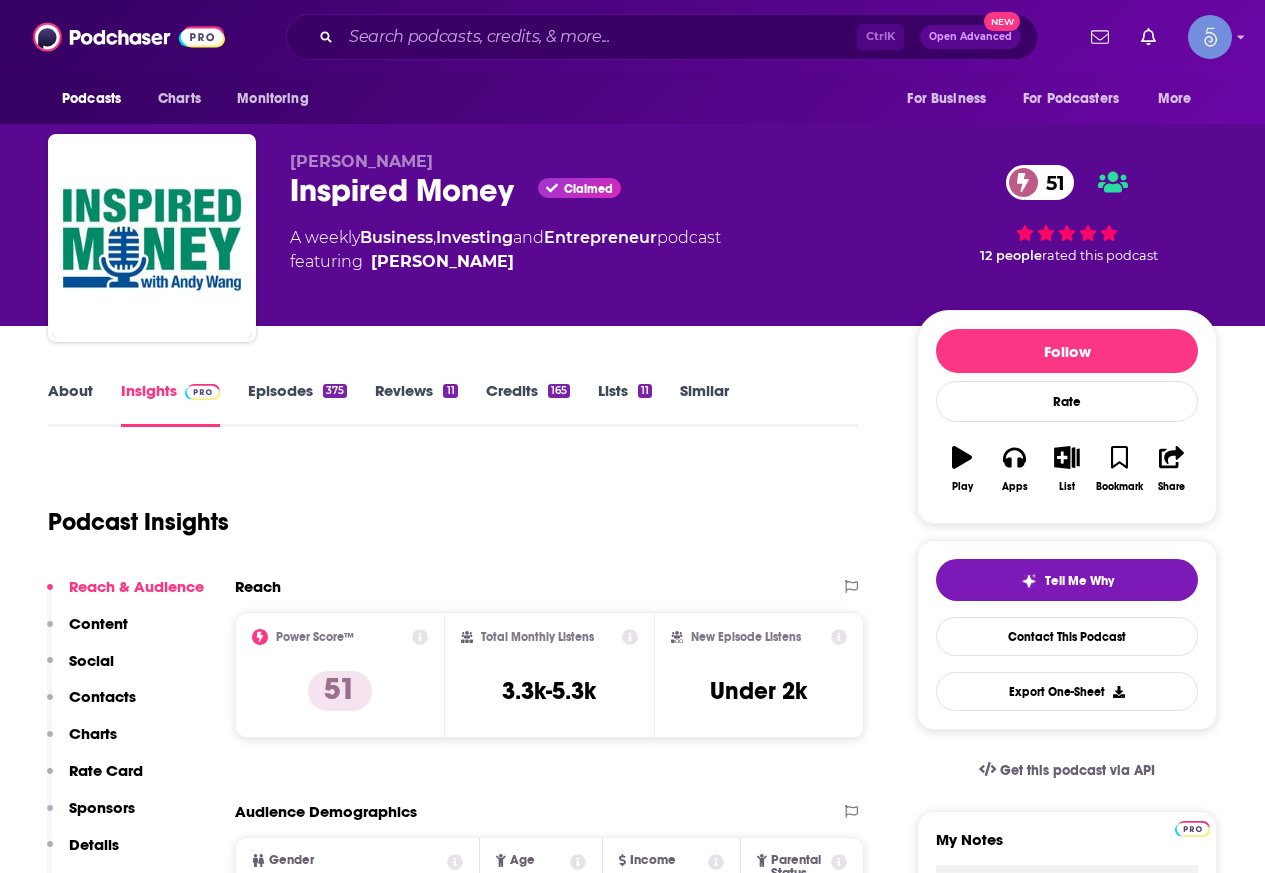 click on "About Insights Episodes 375 Reviews 11 Credits 165 Lists 11 Similar" at bounding box center (453, 402) 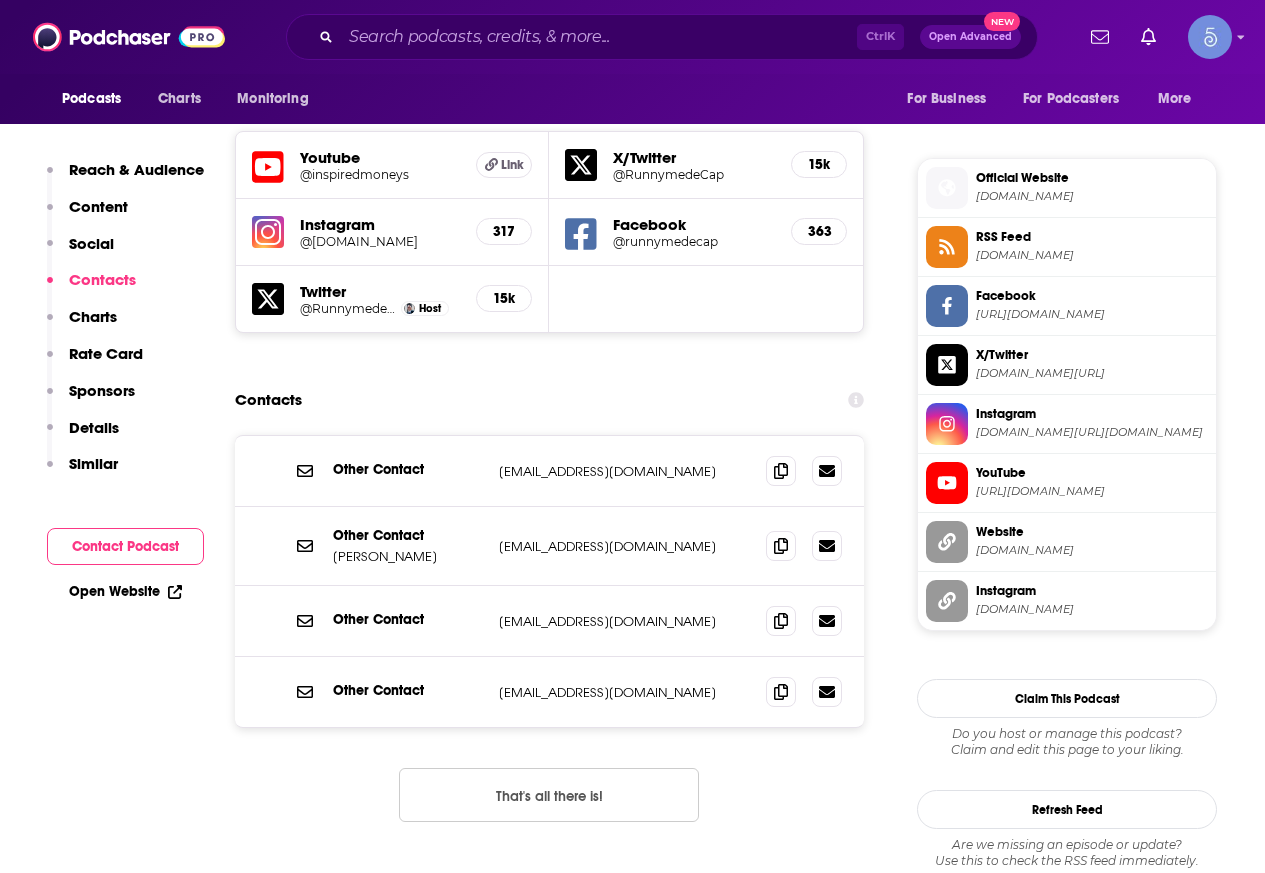 scroll, scrollTop: 1800, scrollLeft: 0, axis: vertical 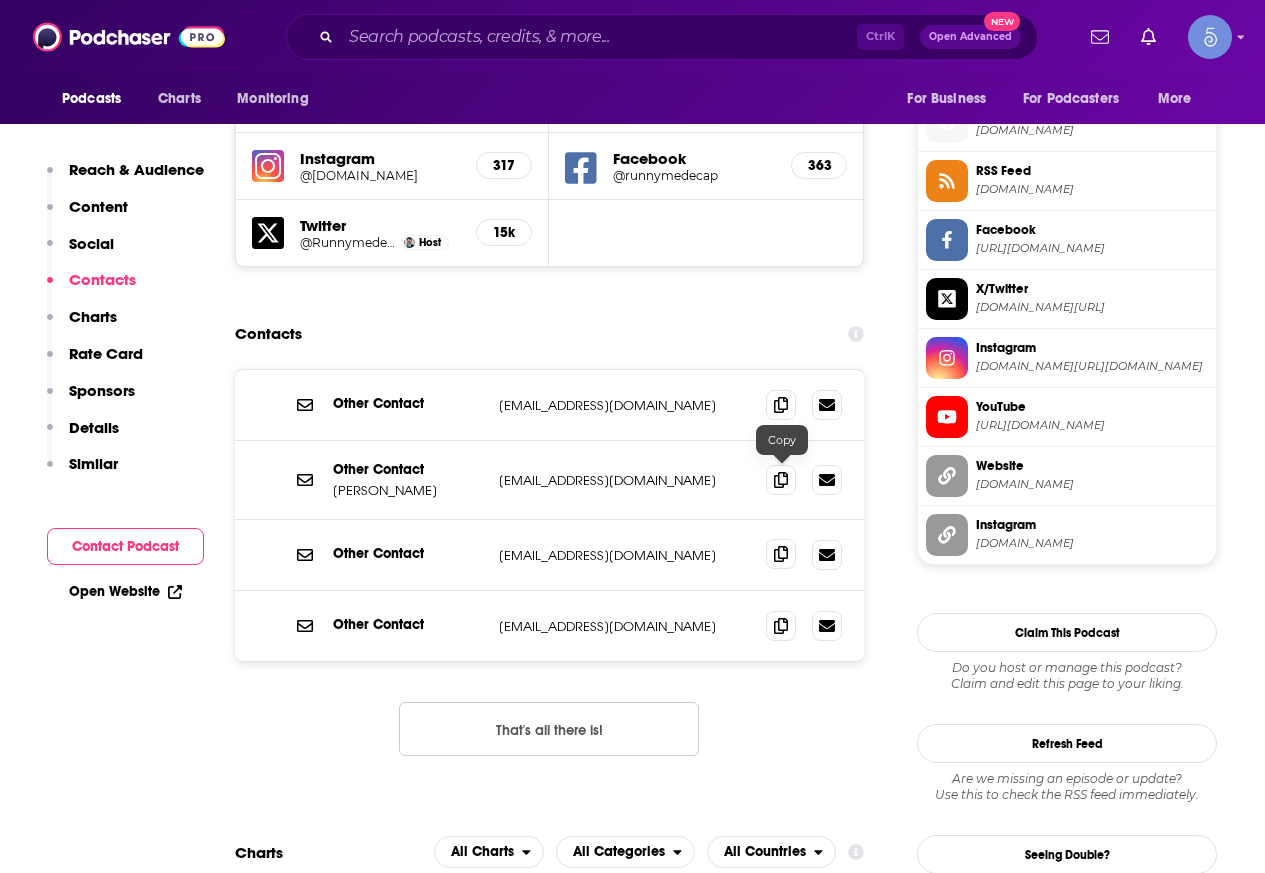 click at bounding box center [781, 554] 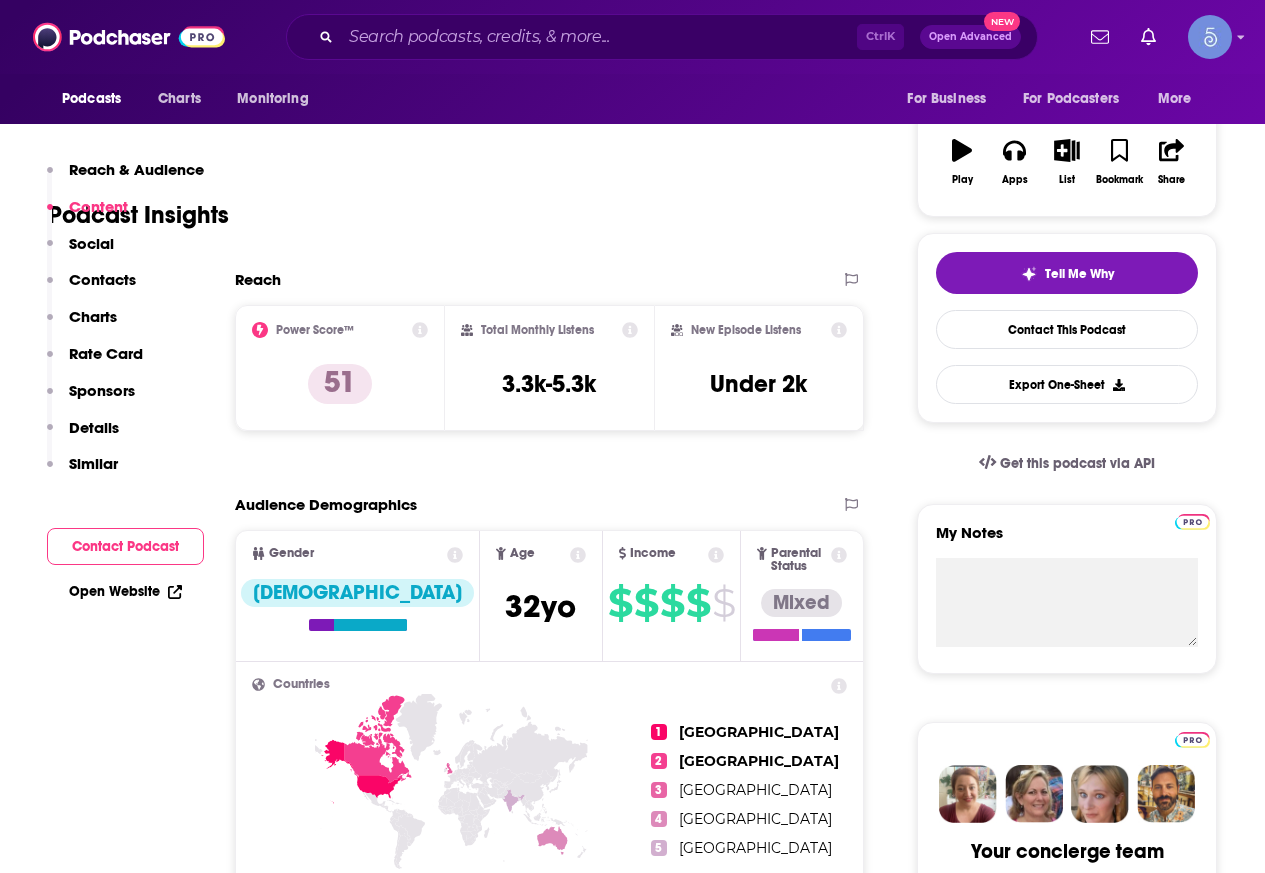scroll, scrollTop: 0, scrollLeft: 0, axis: both 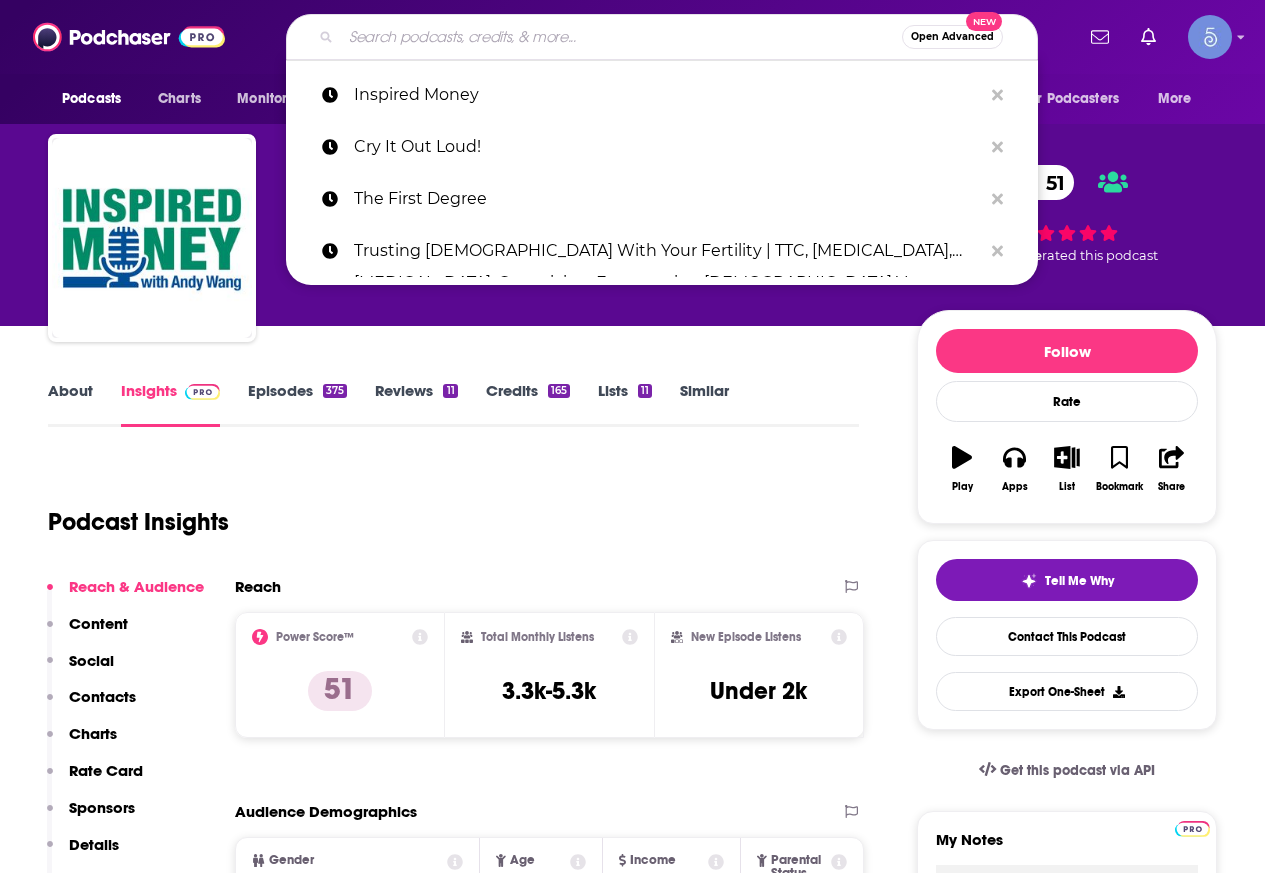 click at bounding box center [621, 37] 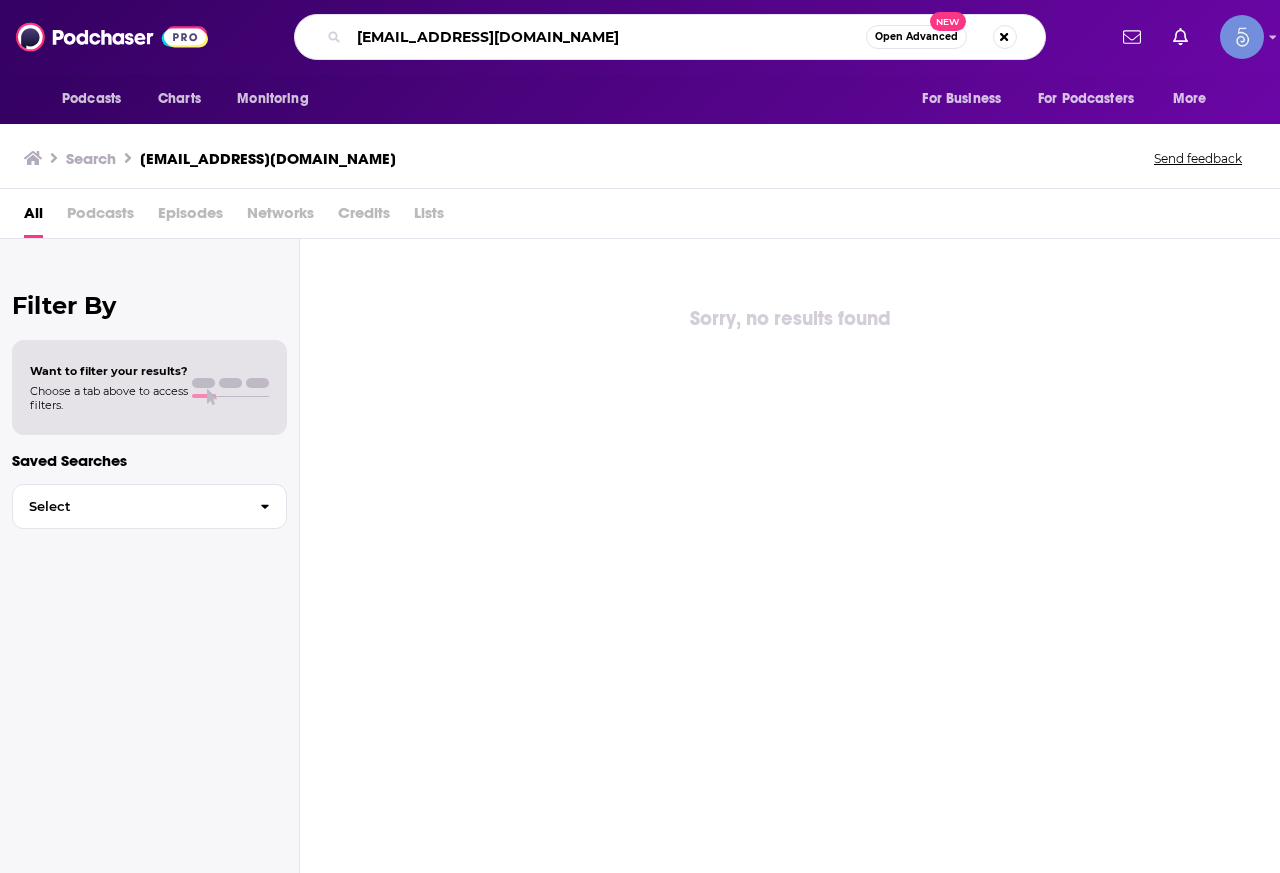 drag, startPoint x: 617, startPoint y: 42, endPoint x: 0, endPoint y: -45, distance: 623.1035 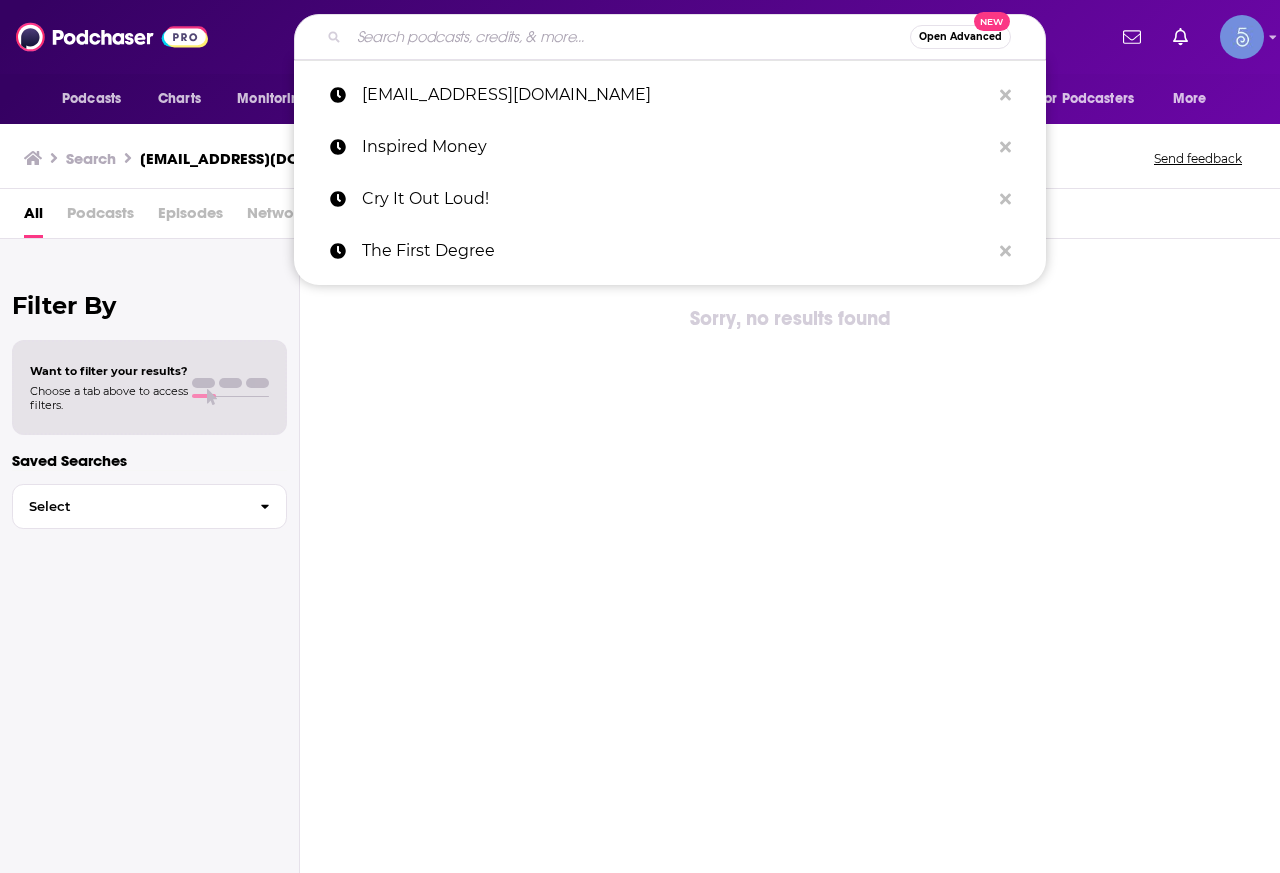 type 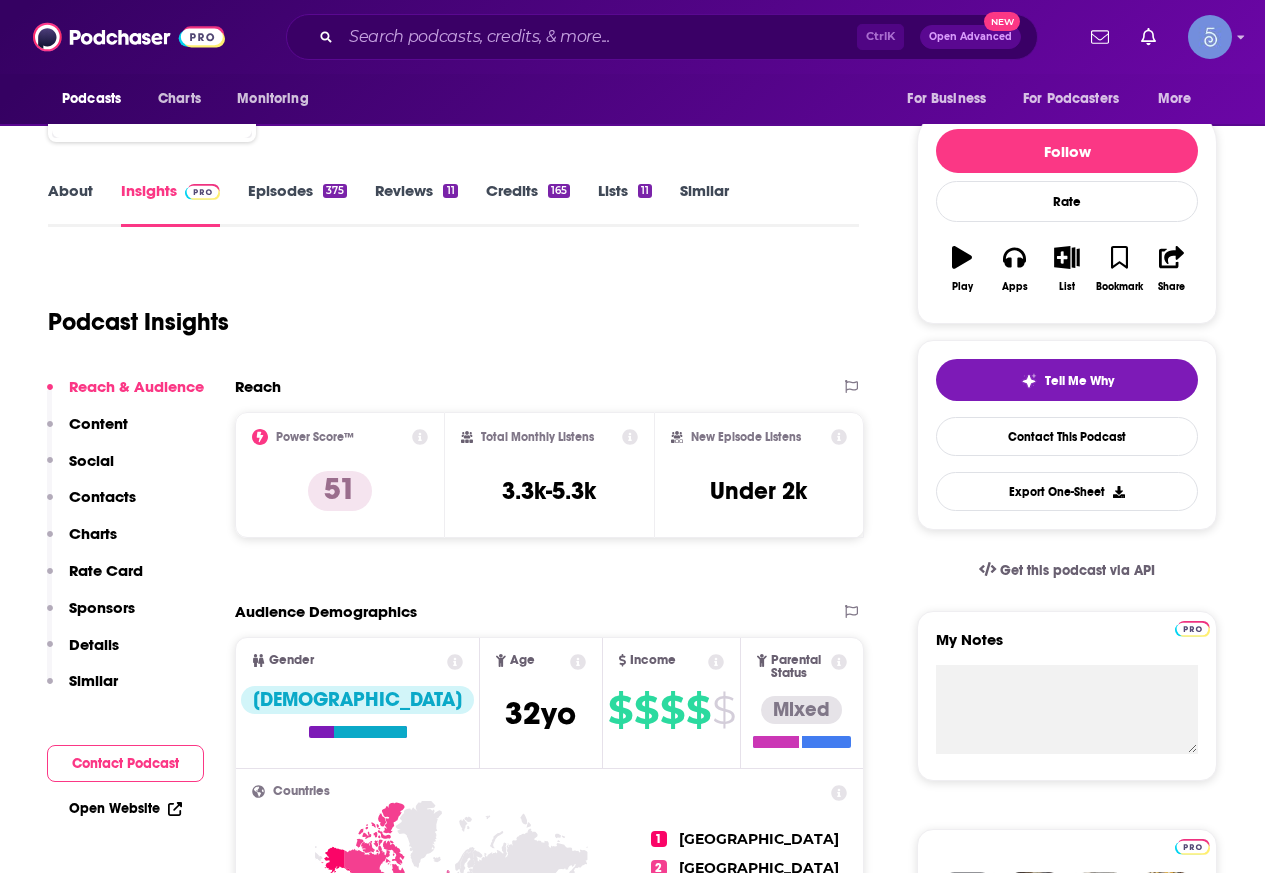 scroll, scrollTop: 0, scrollLeft: 0, axis: both 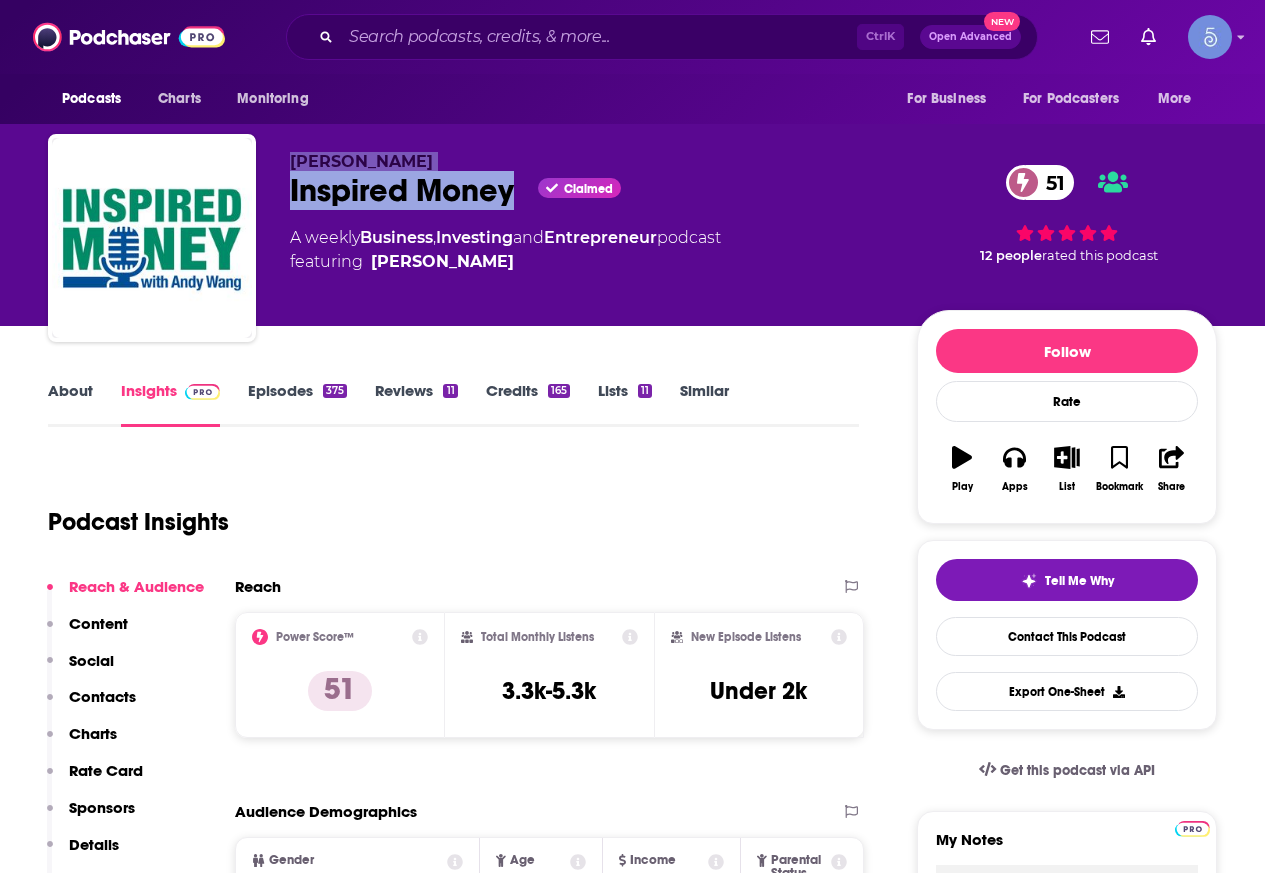 drag, startPoint x: 519, startPoint y: 195, endPoint x: 283, endPoint y: 150, distance: 240.25195 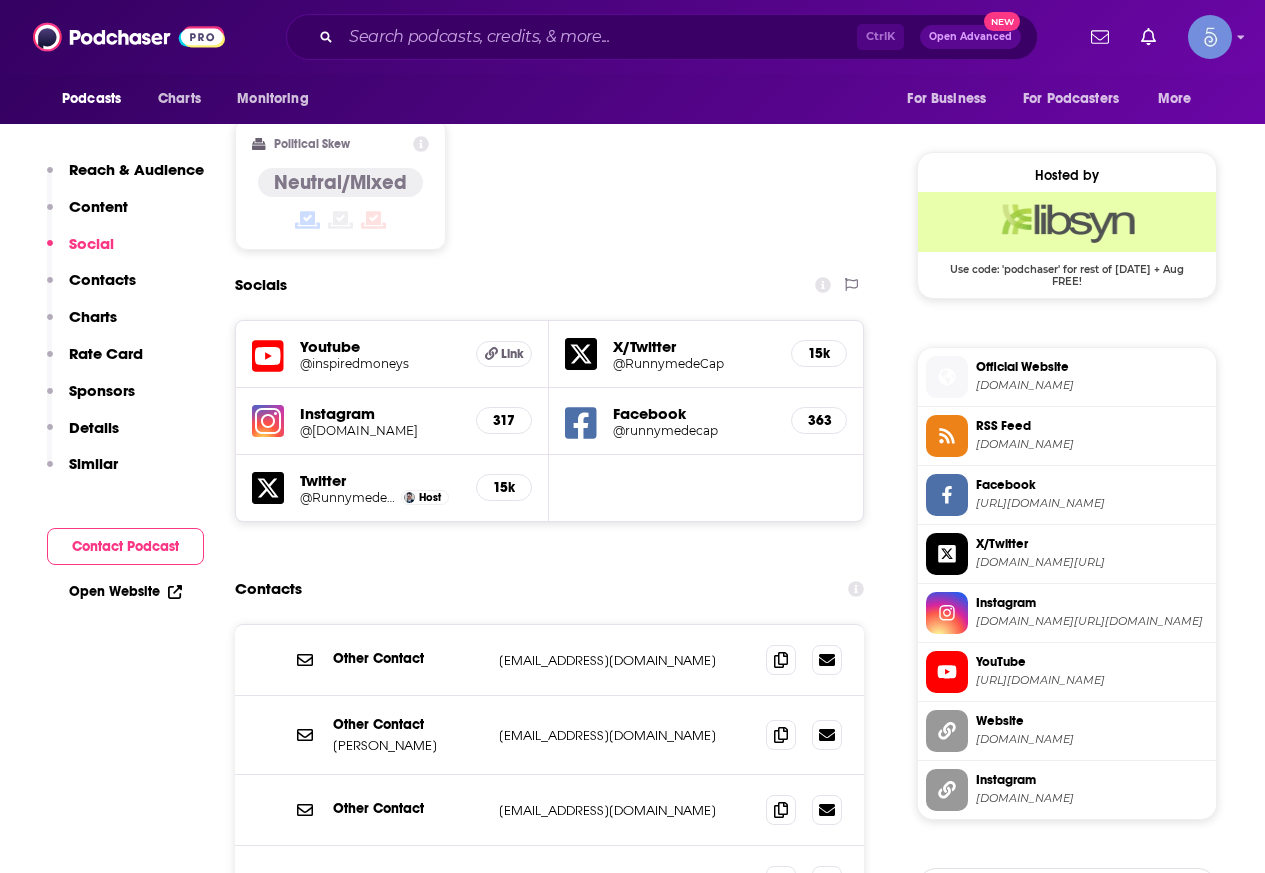 scroll, scrollTop: 1600, scrollLeft: 0, axis: vertical 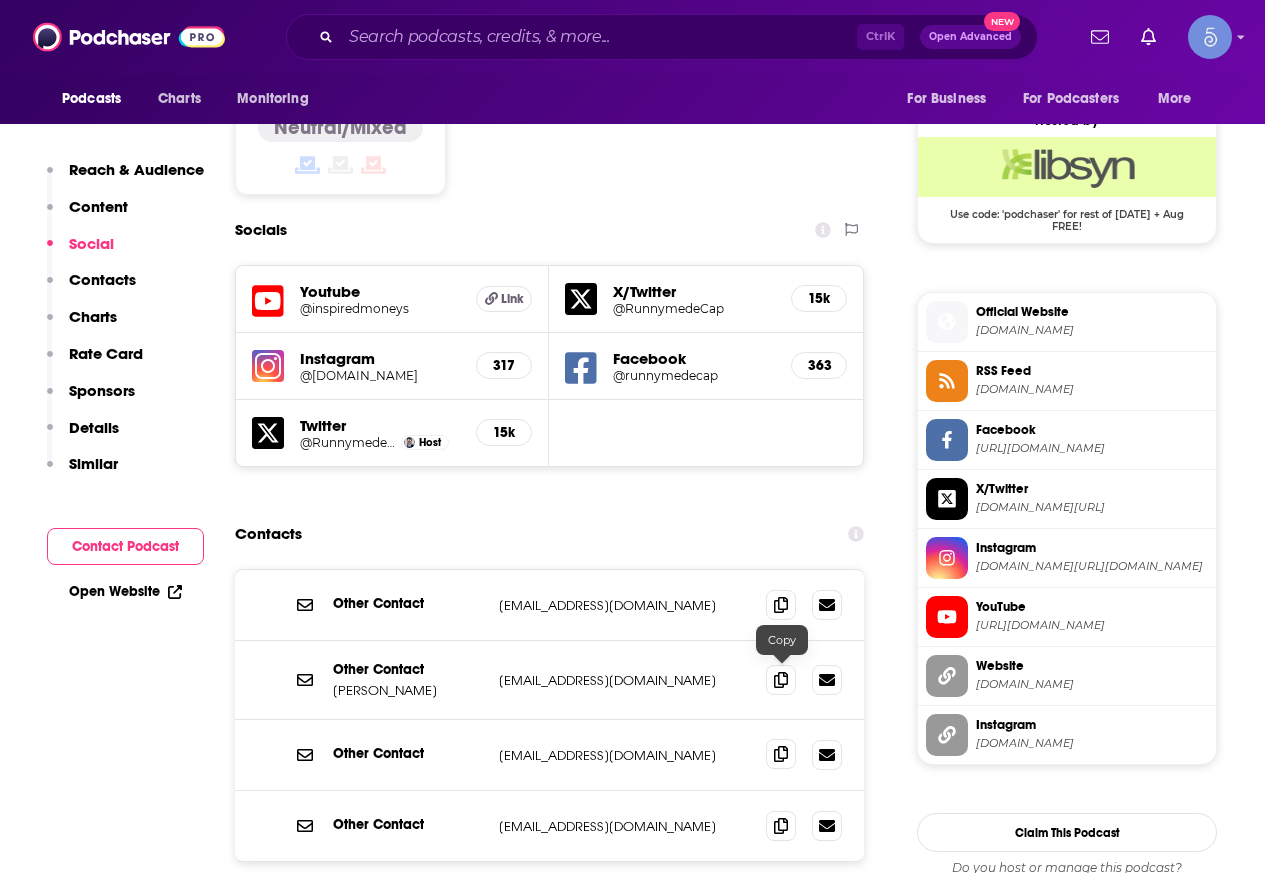 click at bounding box center [781, 754] 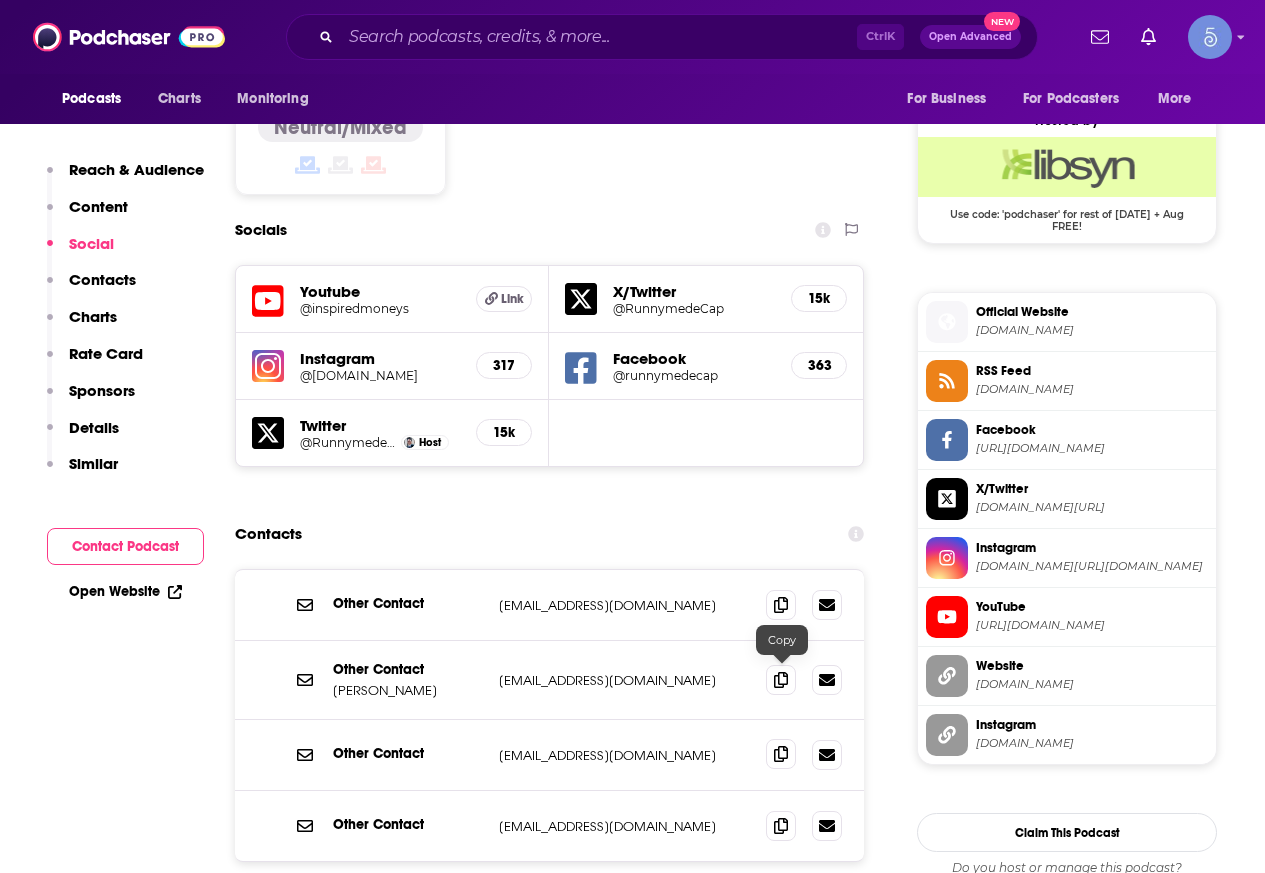 click at bounding box center [781, 754] 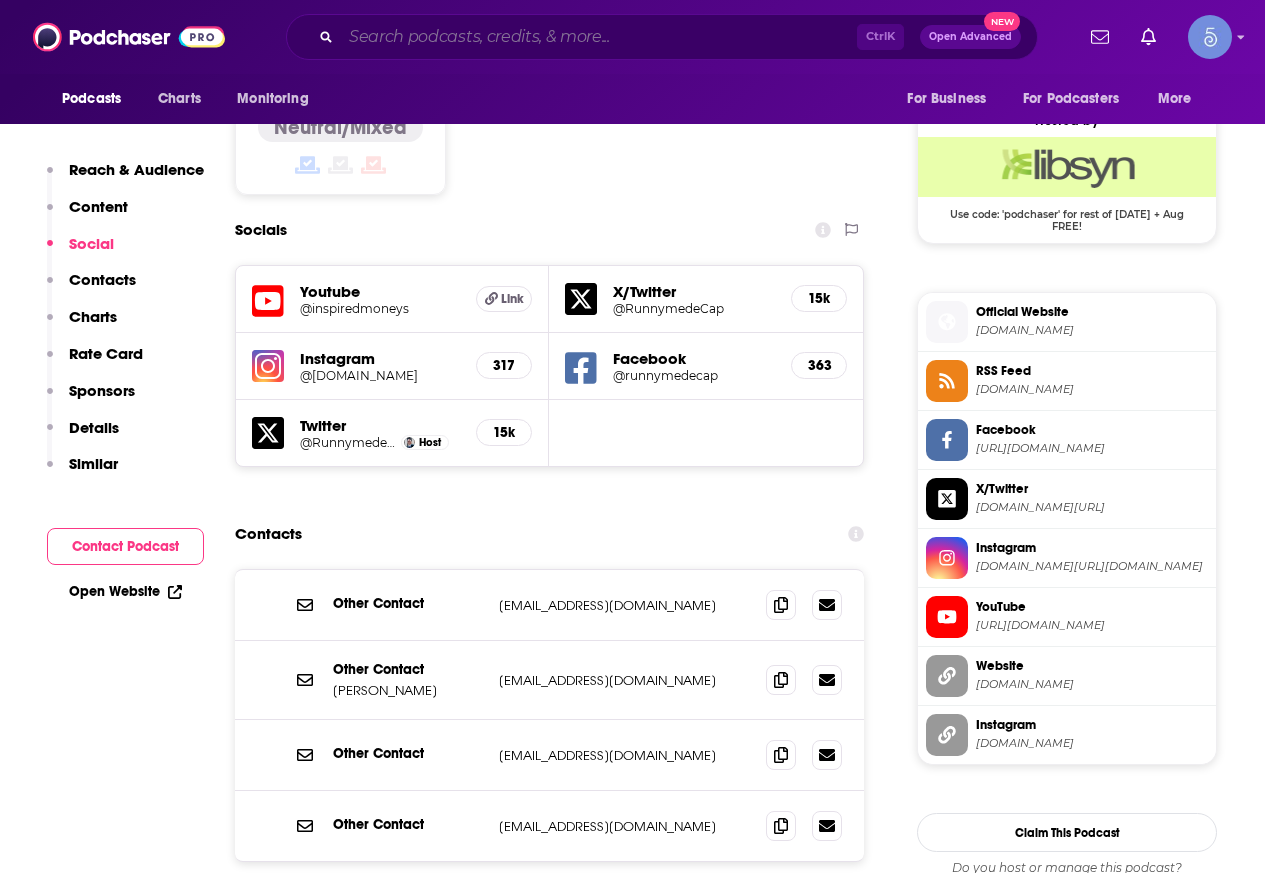 click at bounding box center [599, 37] 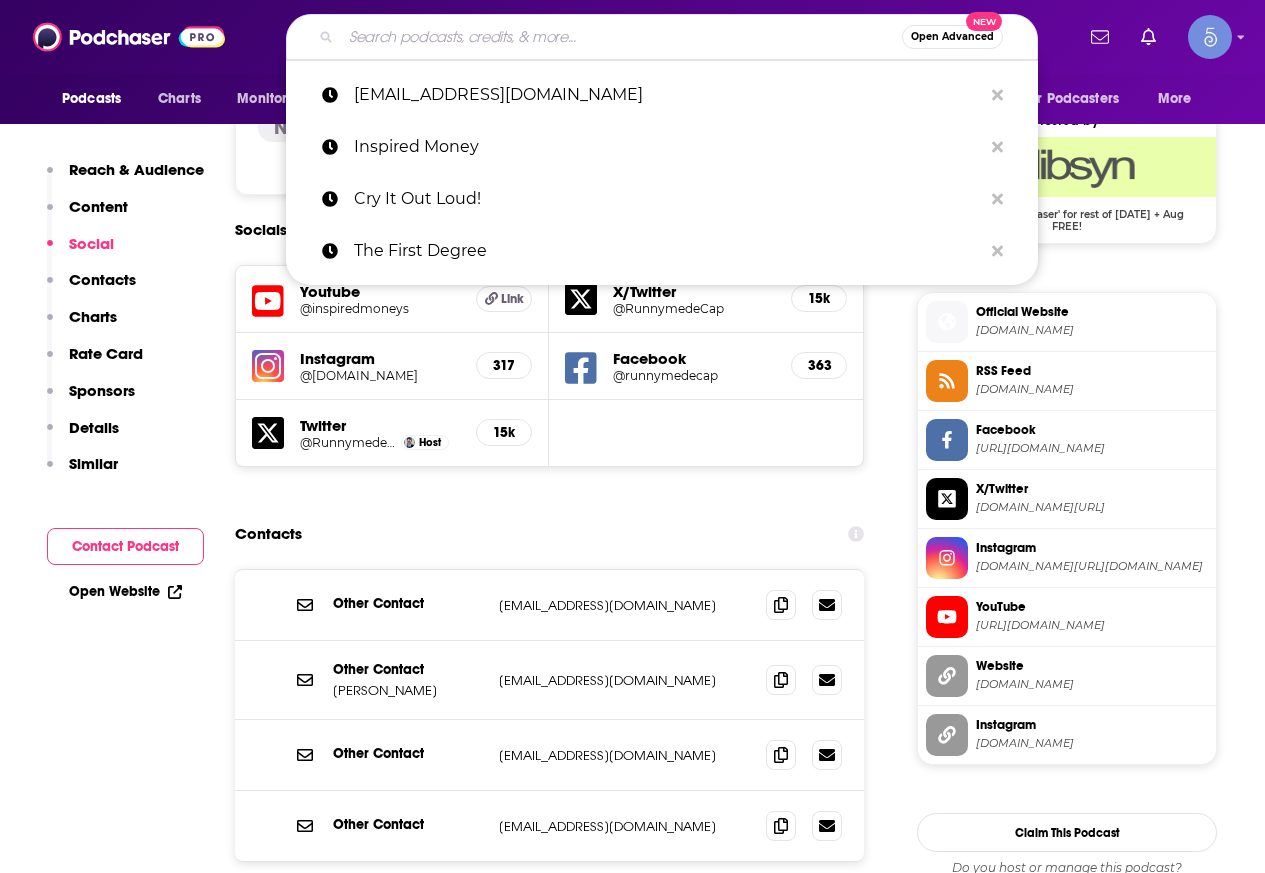 click on "Reach Power Score™ 51 Total Monthly Listens 3.3k-5.3k New Episode Listens Under 2k Export One-Sheet Audience Demographics Gender [DEMOGRAPHIC_DATA] Age [DEMOGRAPHIC_DATA] yo Income $ $ $ $ $ Parental Status Mixed Countries 1 [GEOGRAPHIC_DATA] 2 [GEOGRAPHIC_DATA] 3 [GEOGRAPHIC_DATA] 4 [GEOGRAPHIC_DATA] 5 [GEOGRAPHIC_DATA] Top Cities [GEOGRAPHIC_DATA] , [GEOGRAPHIC_DATA] , [GEOGRAPHIC_DATA] , [US_STATE], [GEOGRAPHIC_DATA] , [GEOGRAPHIC_DATA] , [GEOGRAPHIC_DATA] Interests Music , Television & Film , Sports , Beer, Wine & Spirits , Restaurants, Food & Grocery , Electronics & Computers Jobs Pastors/Ministers , Journalists/Reporters , Directors , Social Media Specialists , Software Engineers , Managers Ethnicities White / Caucasian , [DEMOGRAPHIC_DATA] , [DEMOGRAPHIC_DATA] , [DEMOGRAPHIC_DATA] Show More Content Political Skew Neutral/Mixed Socials Youtube @inspiredmoneys Link X/Twitter @RunnymedeCap 15k Instagram @[DOMAIN_NAME] 317 Facebook @runnymedecap 363 Twitter @RunnymedeCap Host 15k Contacts     Other Contact [EMAIL_ADDRESS][DOMAIN_NAME] [EMAIL_ADDRESS][DOMAIN_NAME]     Other Contact [PERSON_NAME] [EMAIL_ADDRESS][DOMAIN_NAME] [EMAIL_ADDRESS][DOMAIN_NAME]     Other Contact [EMAIL_ADDRESS][DOMAIN_NAME]" at bounding box center (549, 4177) 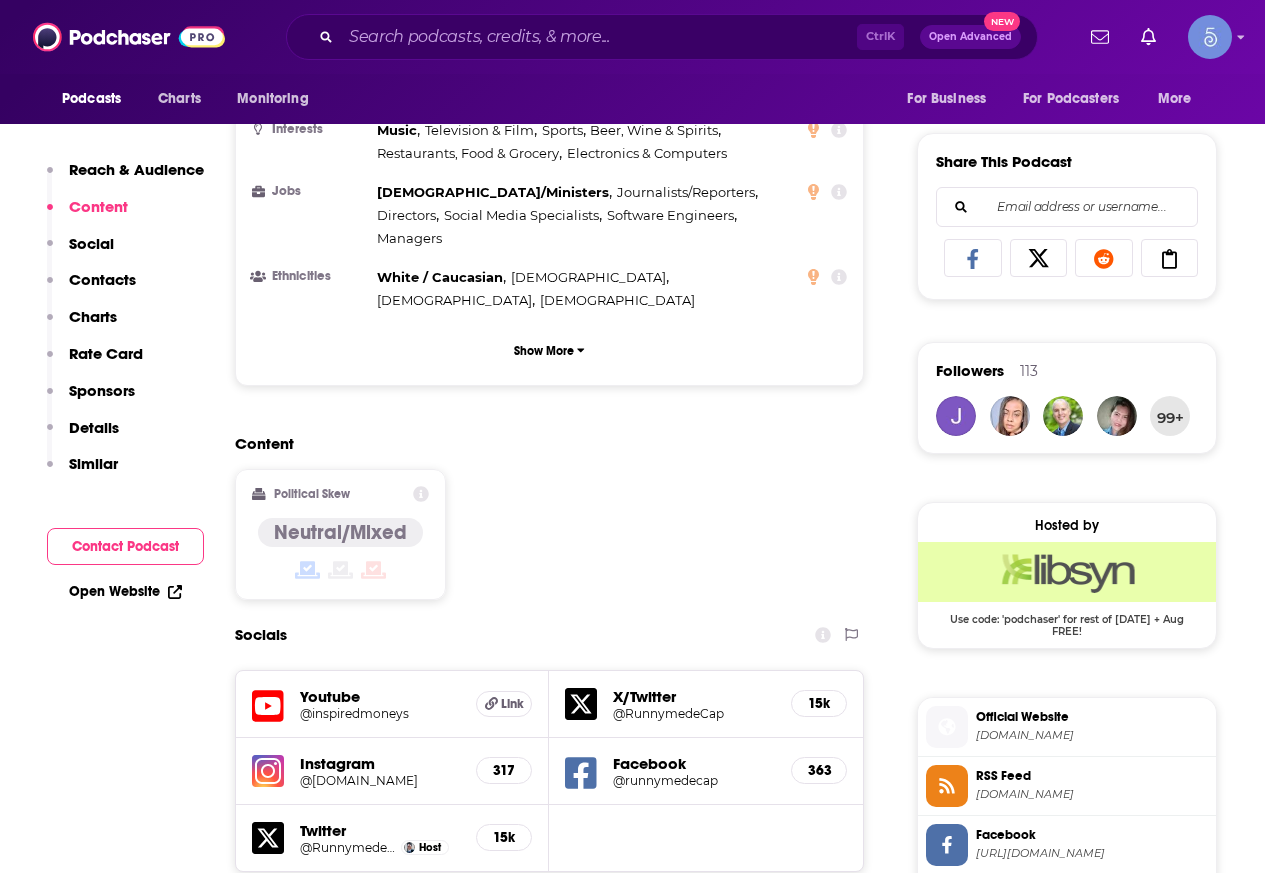 scroll, scrollTop: 800, scrollLeft: 0, axis: vertical 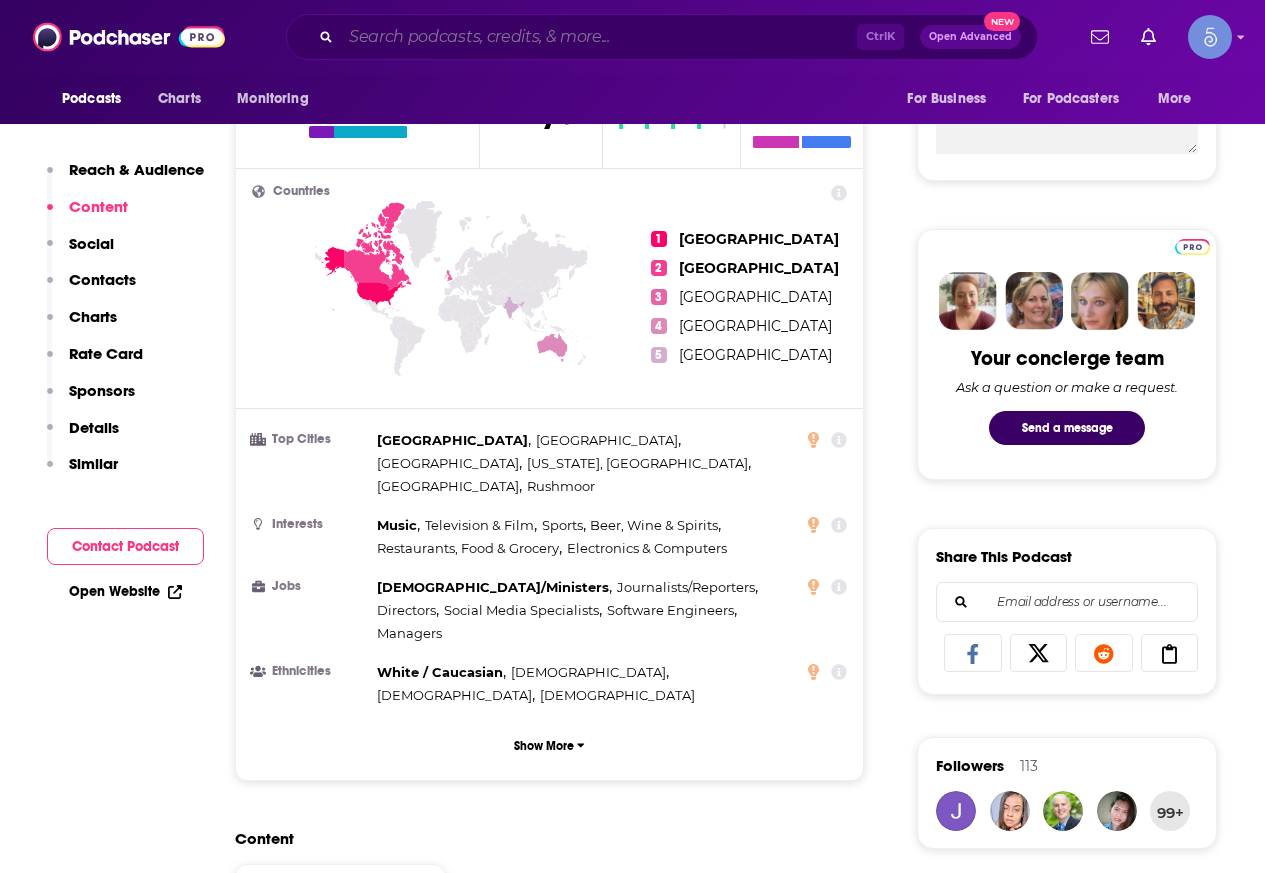 click at bounding box center [599, 37] 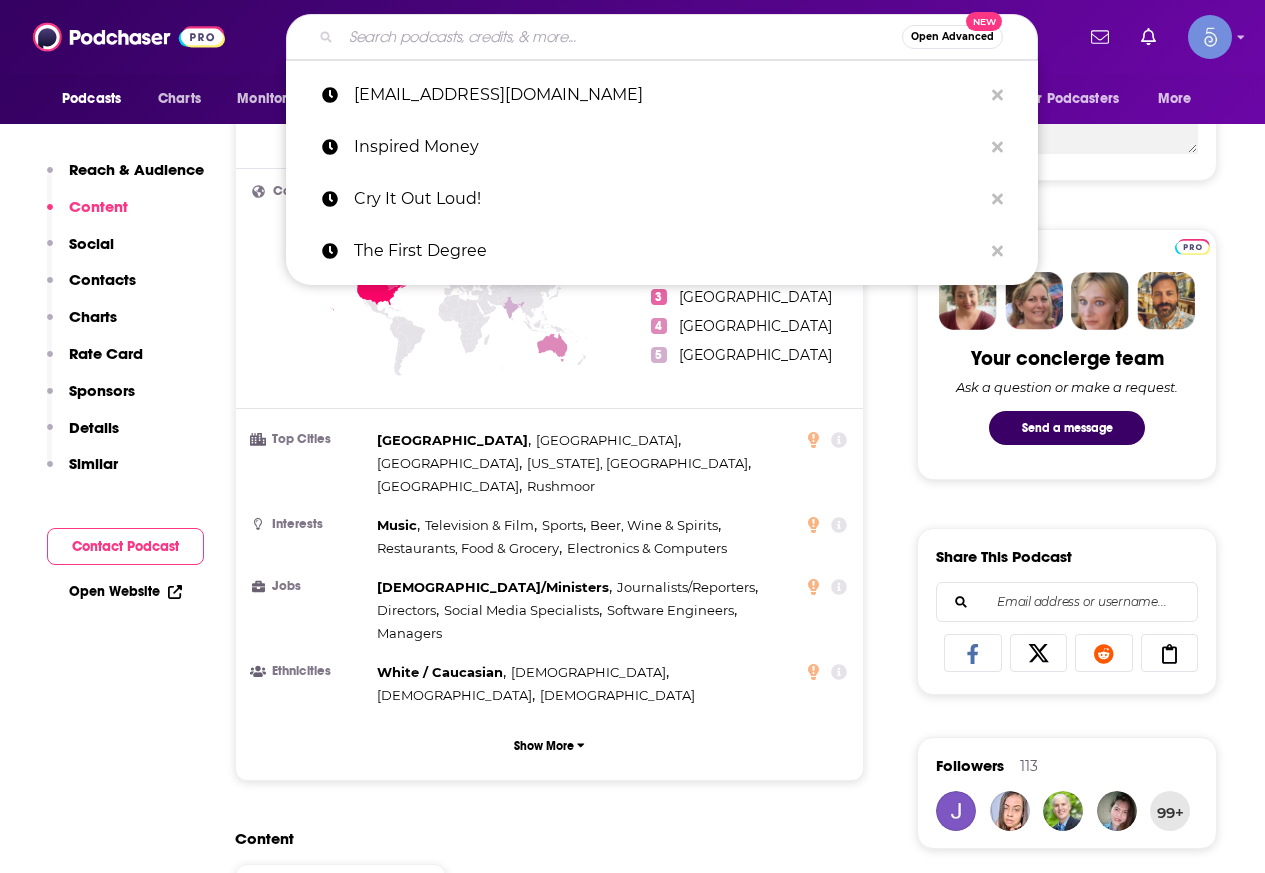 paste on "Tearsheet Podcast: Exploring Financial Services Together" 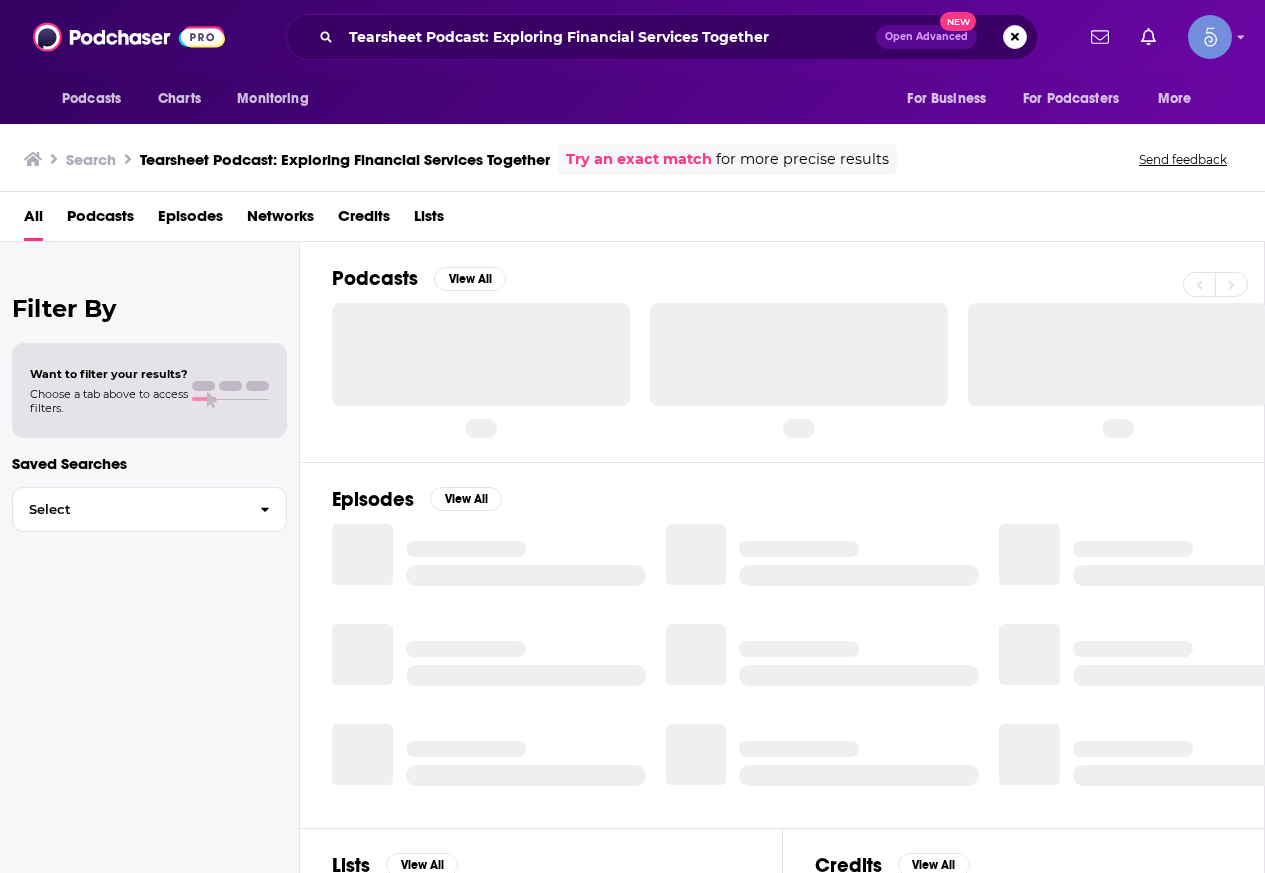 scroll, scrollTop: 0, scrollLeft: 0, axis: both 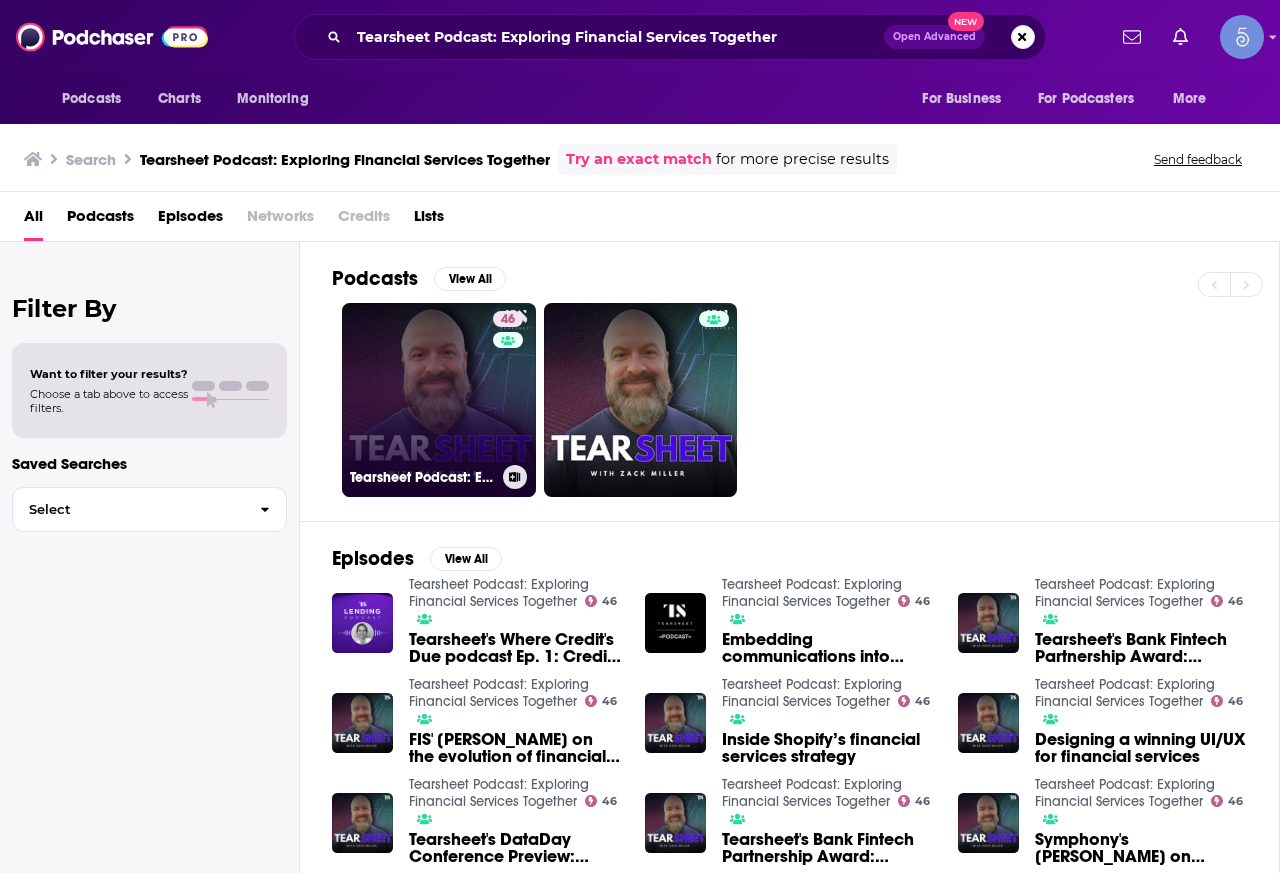 click on "46 Tearsheet Podcast: Exploring Financial Services Together" at bounding box center (439, 400) 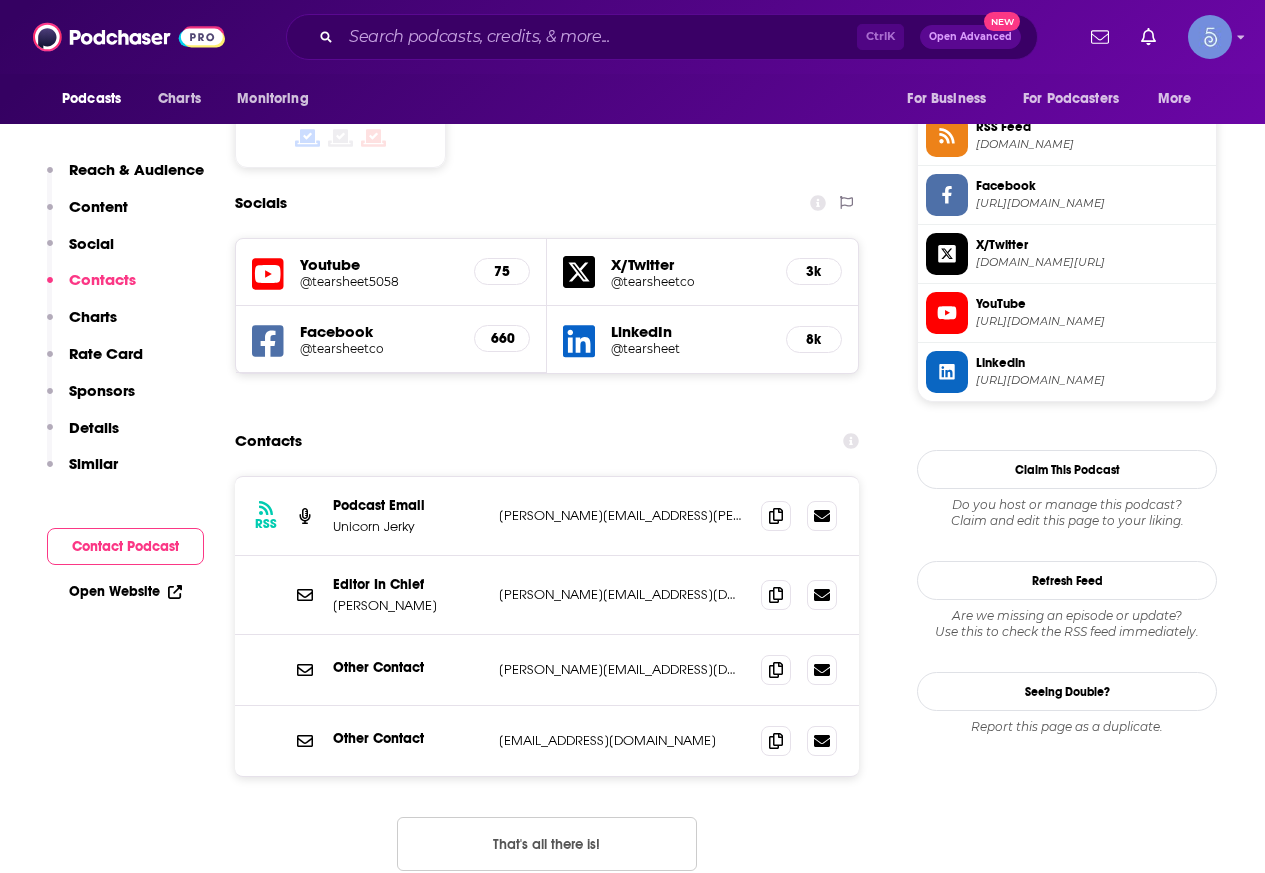 scroll, scrollTop: 1700, scrollLeft: 0, axis: vertical 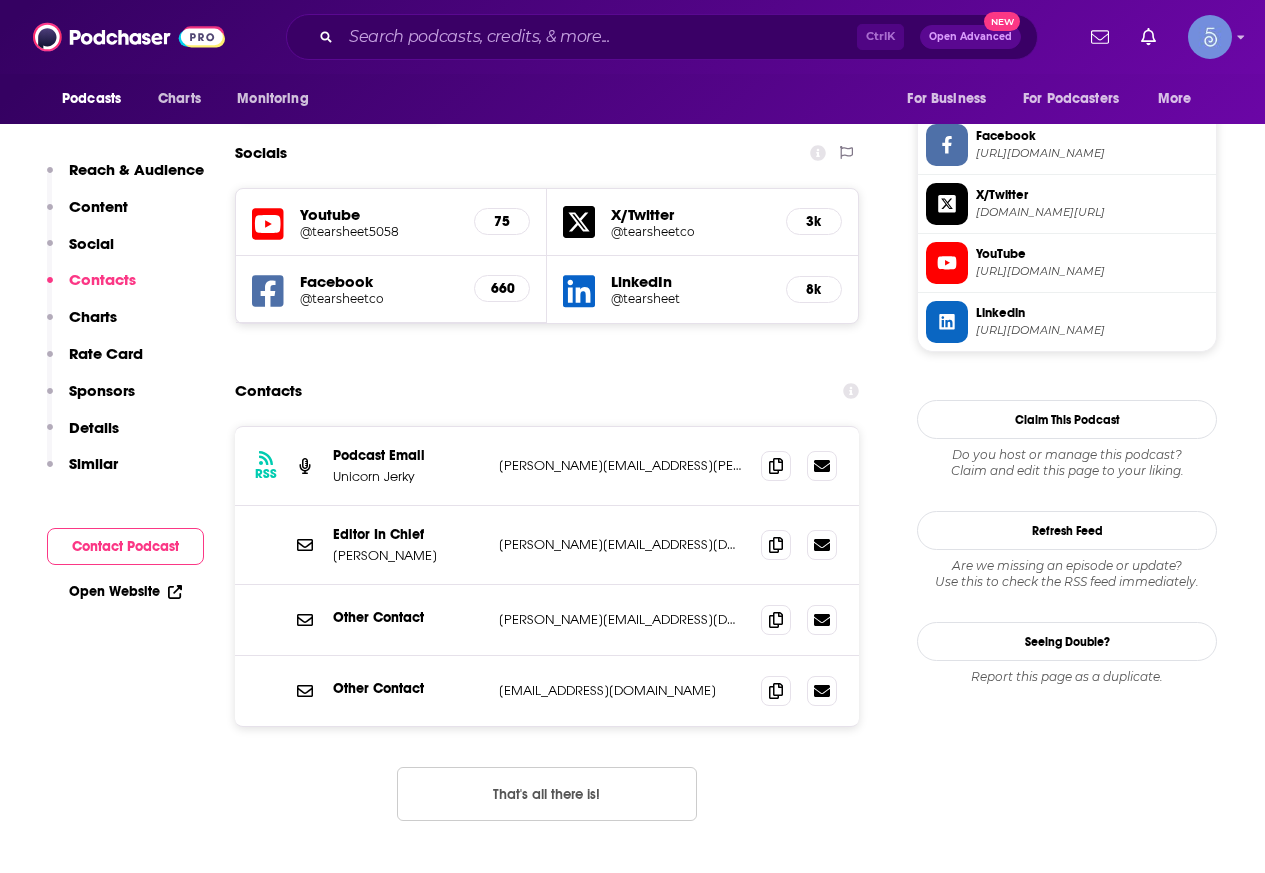 click on "Ctrl  K Open Advanced New" at bounding box center (662, 37) 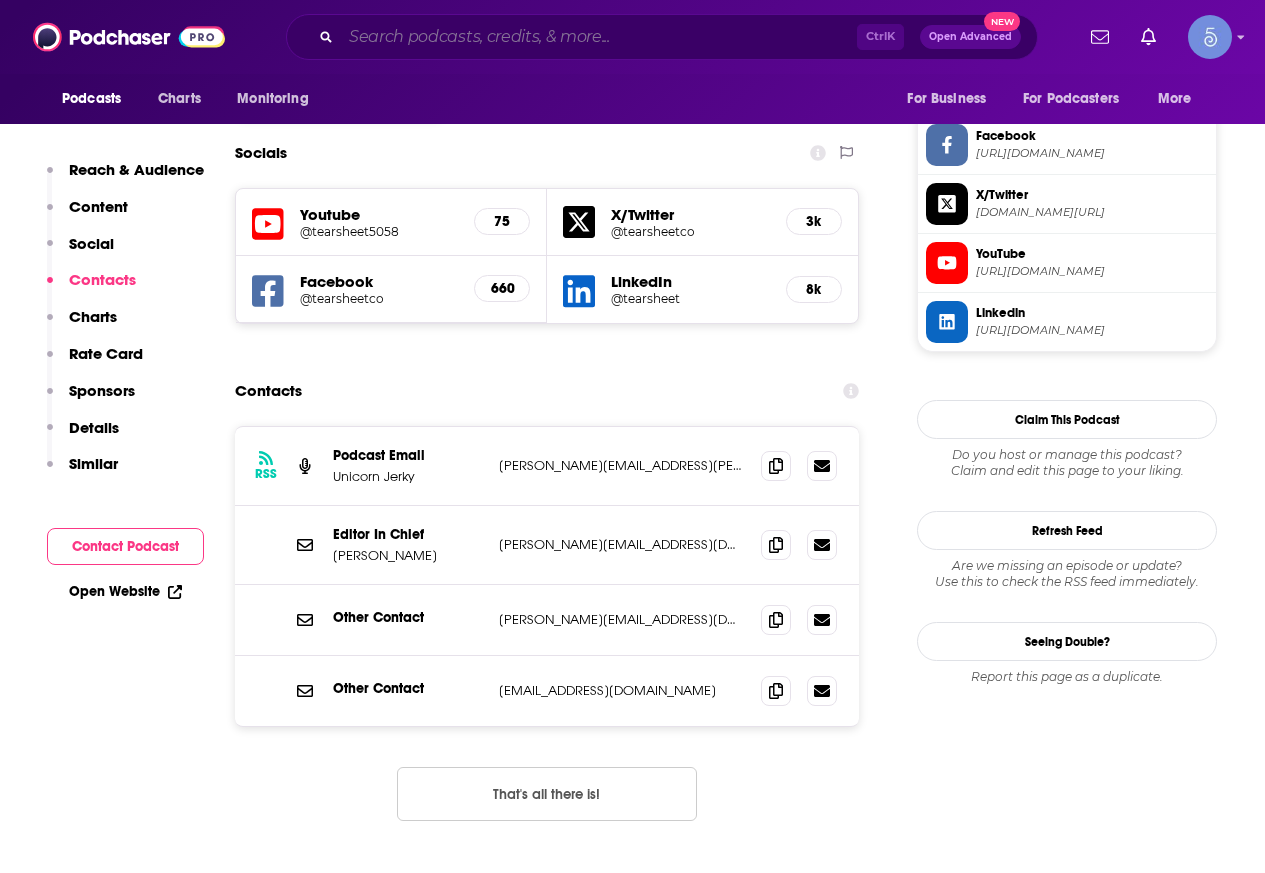 click at bounding box center (599, 37) 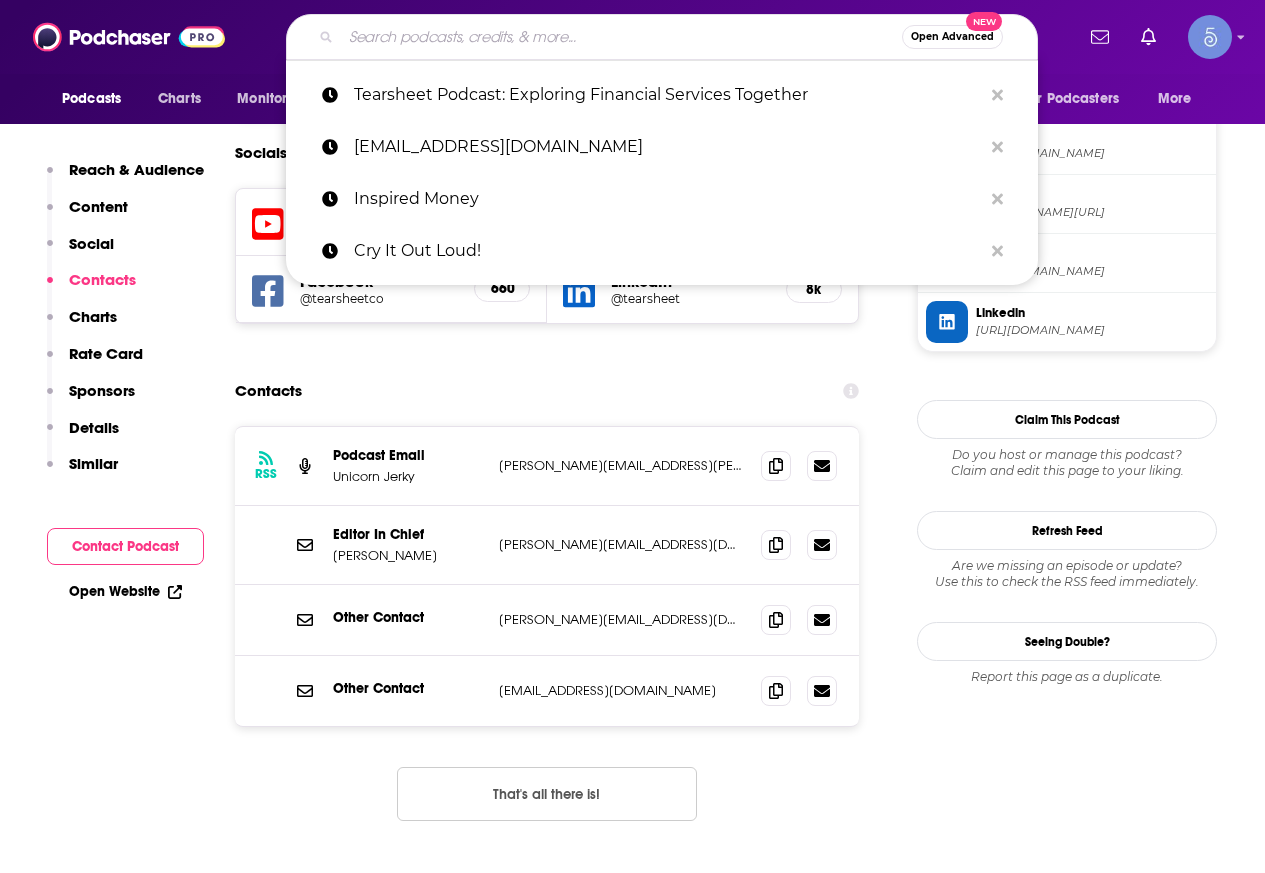 paste on "SBS On the Money" 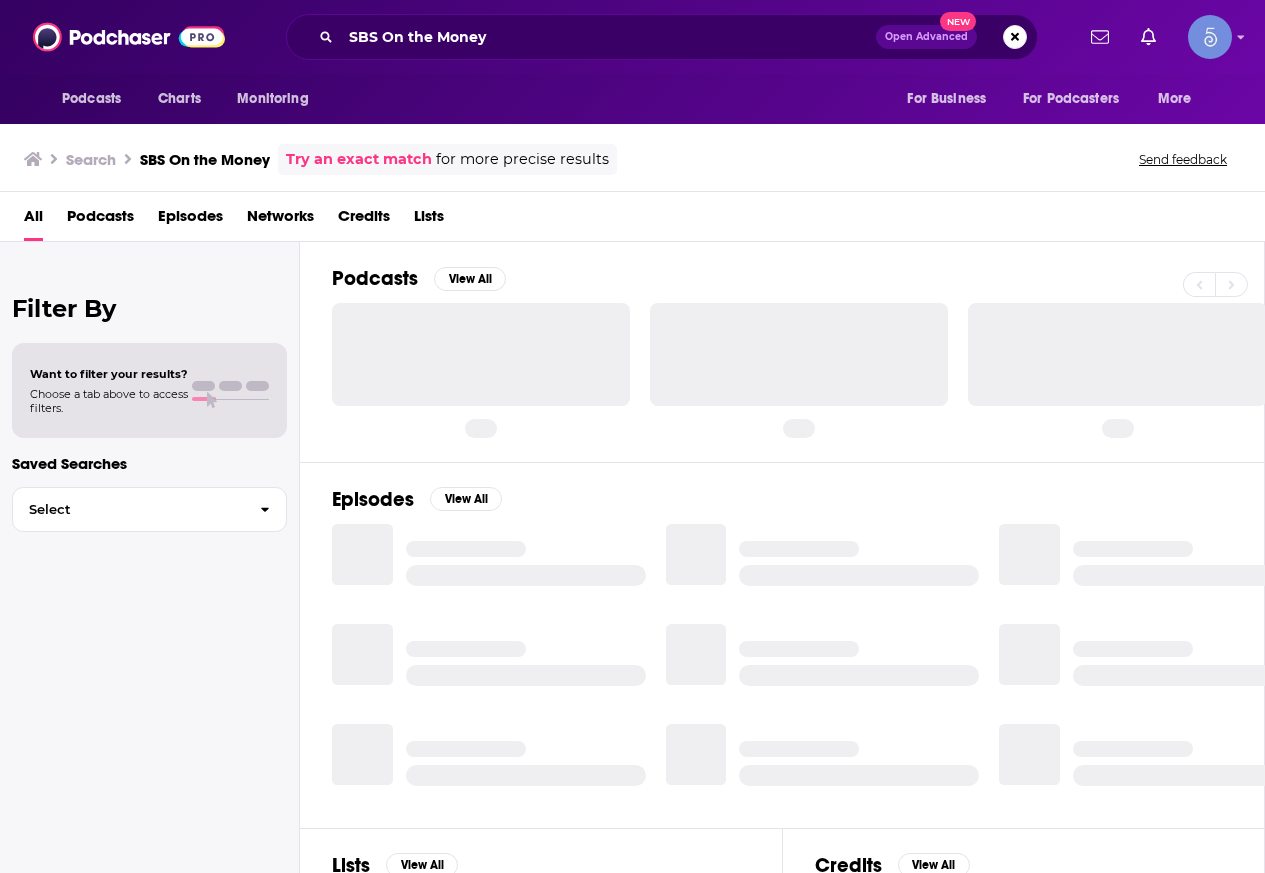 scroll, scrollTop: 0, scrollLeft: 0, axis: both 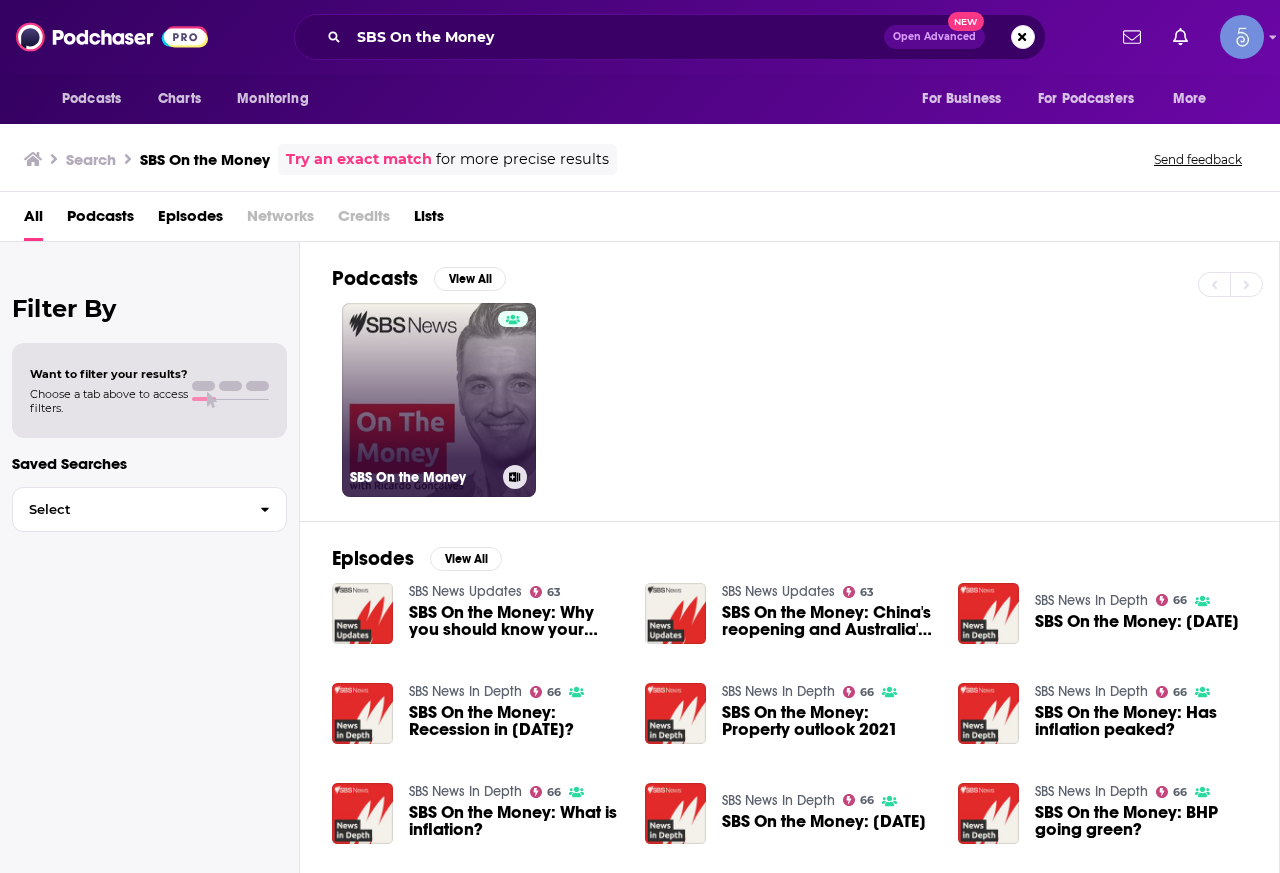 click on "SBS On the Money" at bounding box center [439, 400] 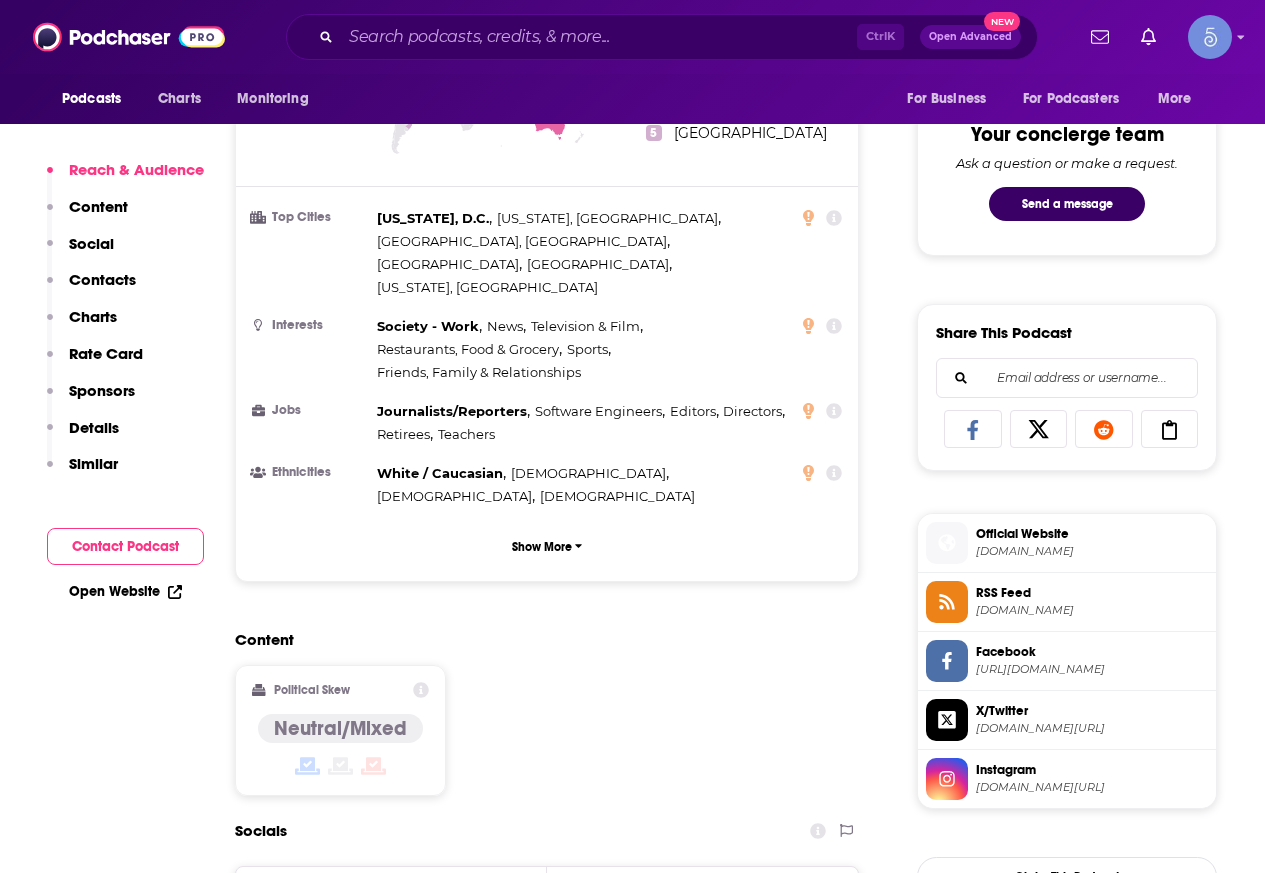 scroll, scrollTop: 1500, scrollLeft: 0, axis: vertical 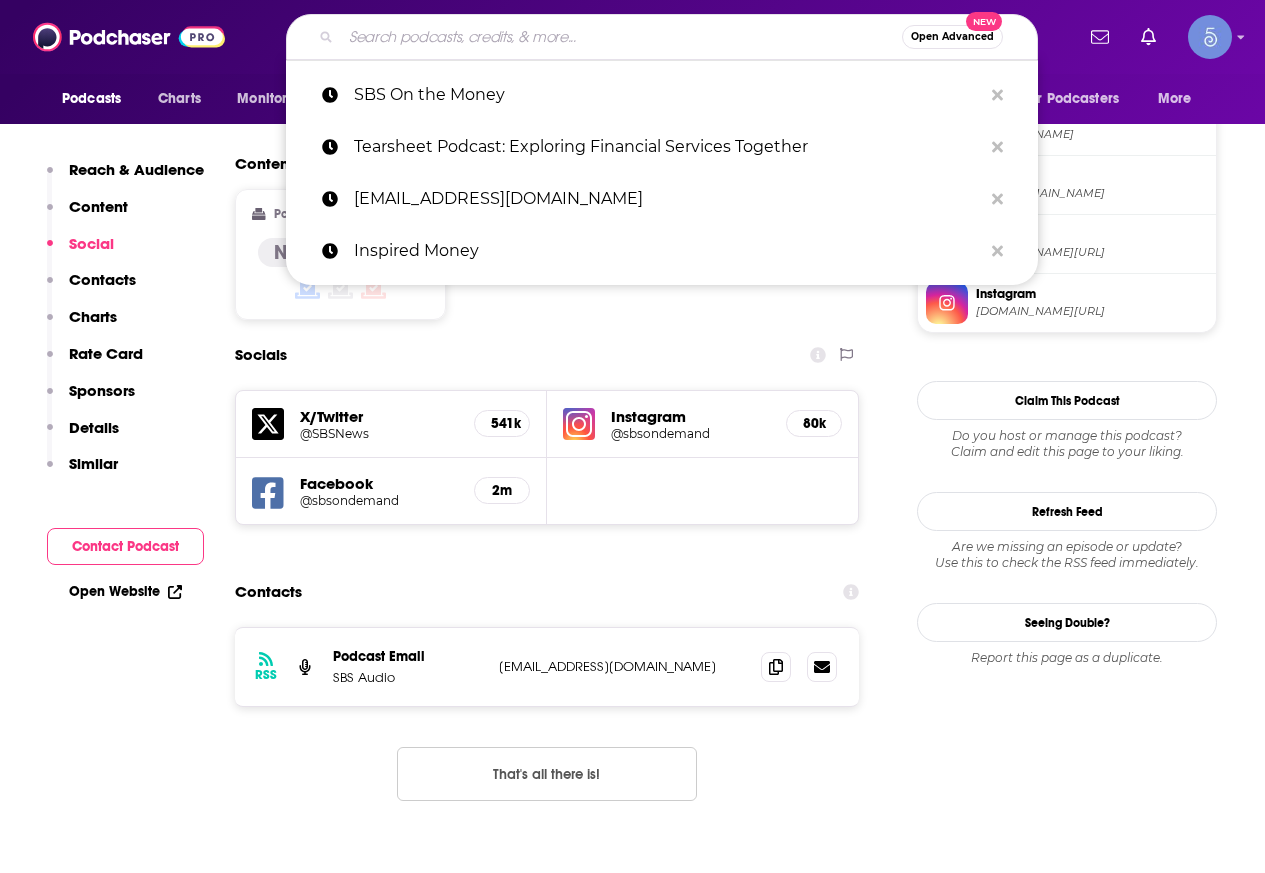 click at bounding box center [621, 37] 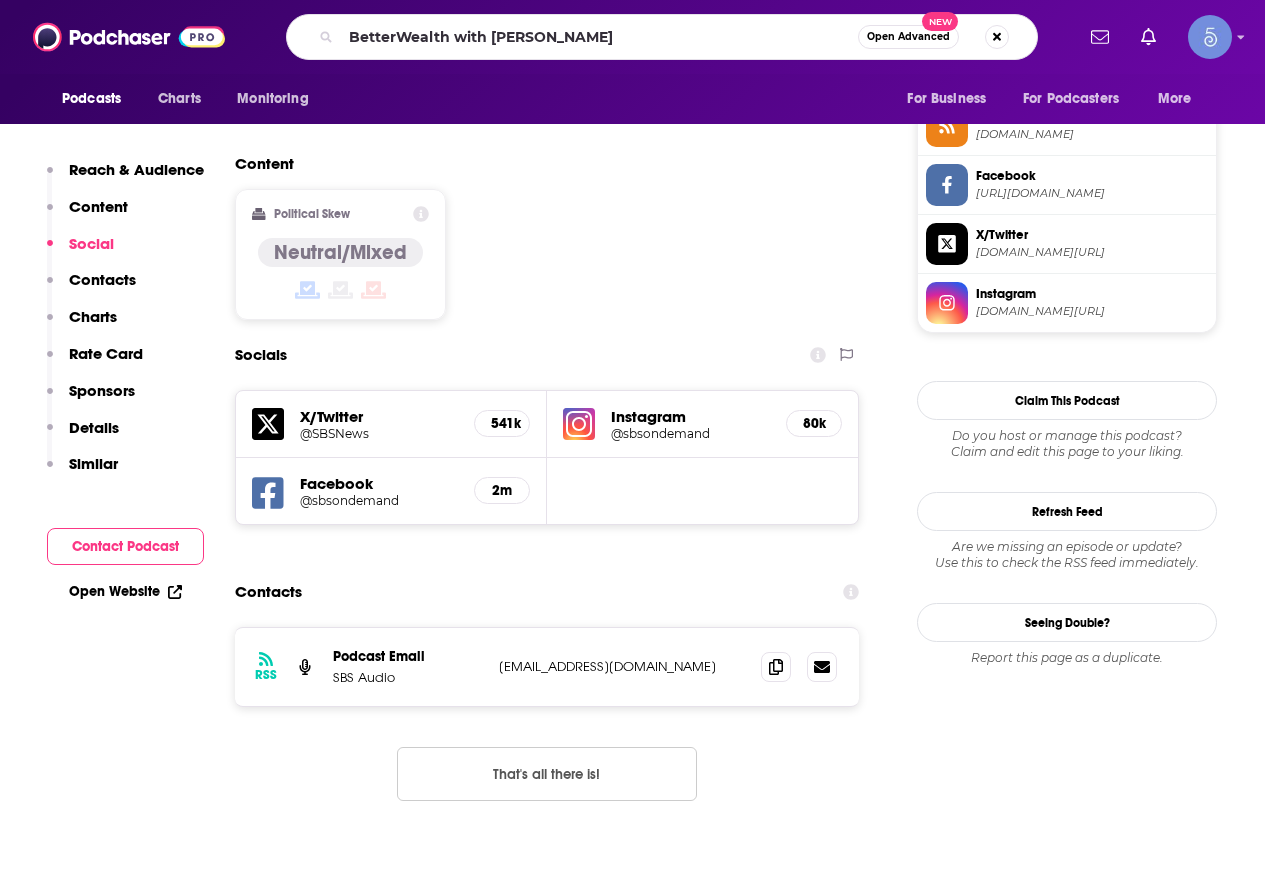 scroll, scrollTop: 0, scrollLeft: 0, axis: both 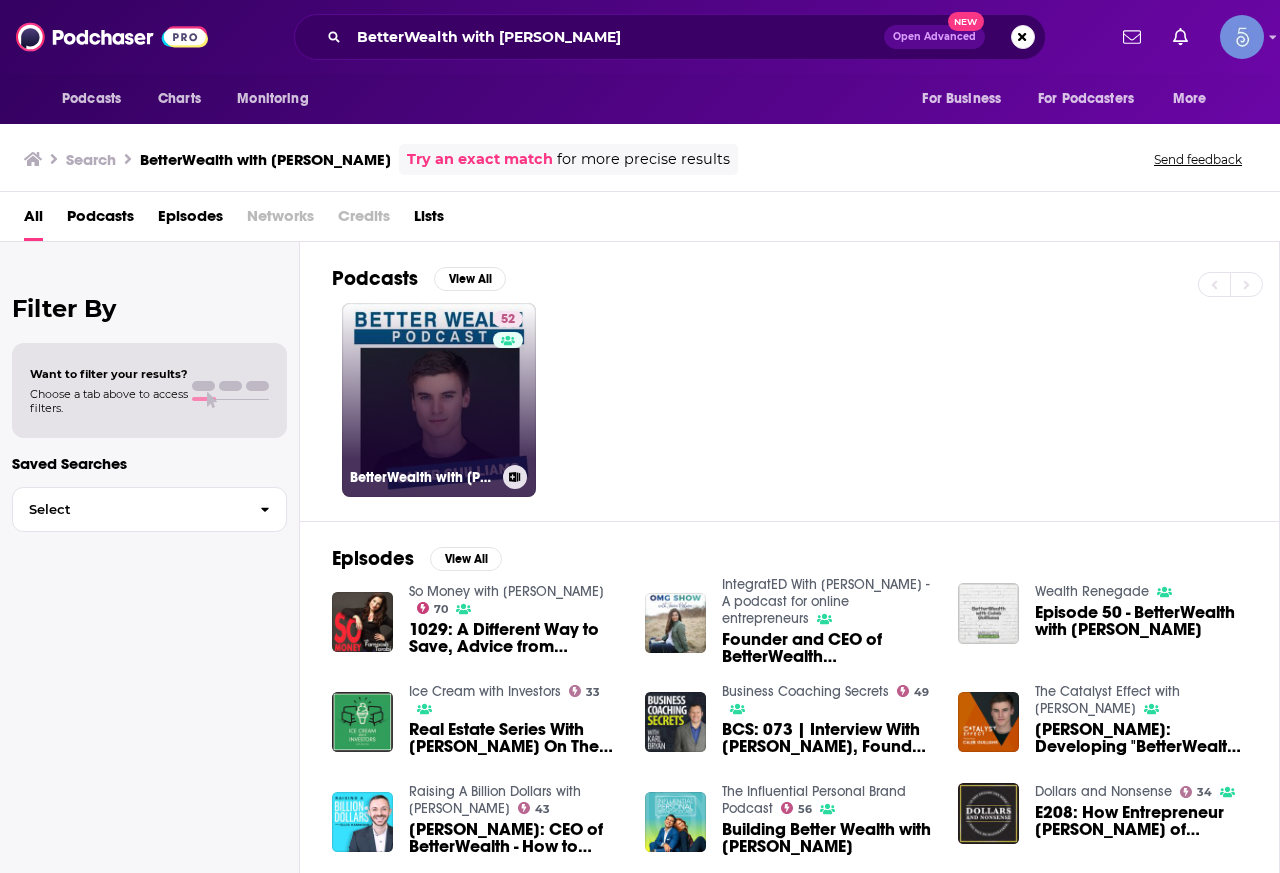 click on "52 BetterWealth with [PERSON_NAME]" at bounding box center (439, 400) 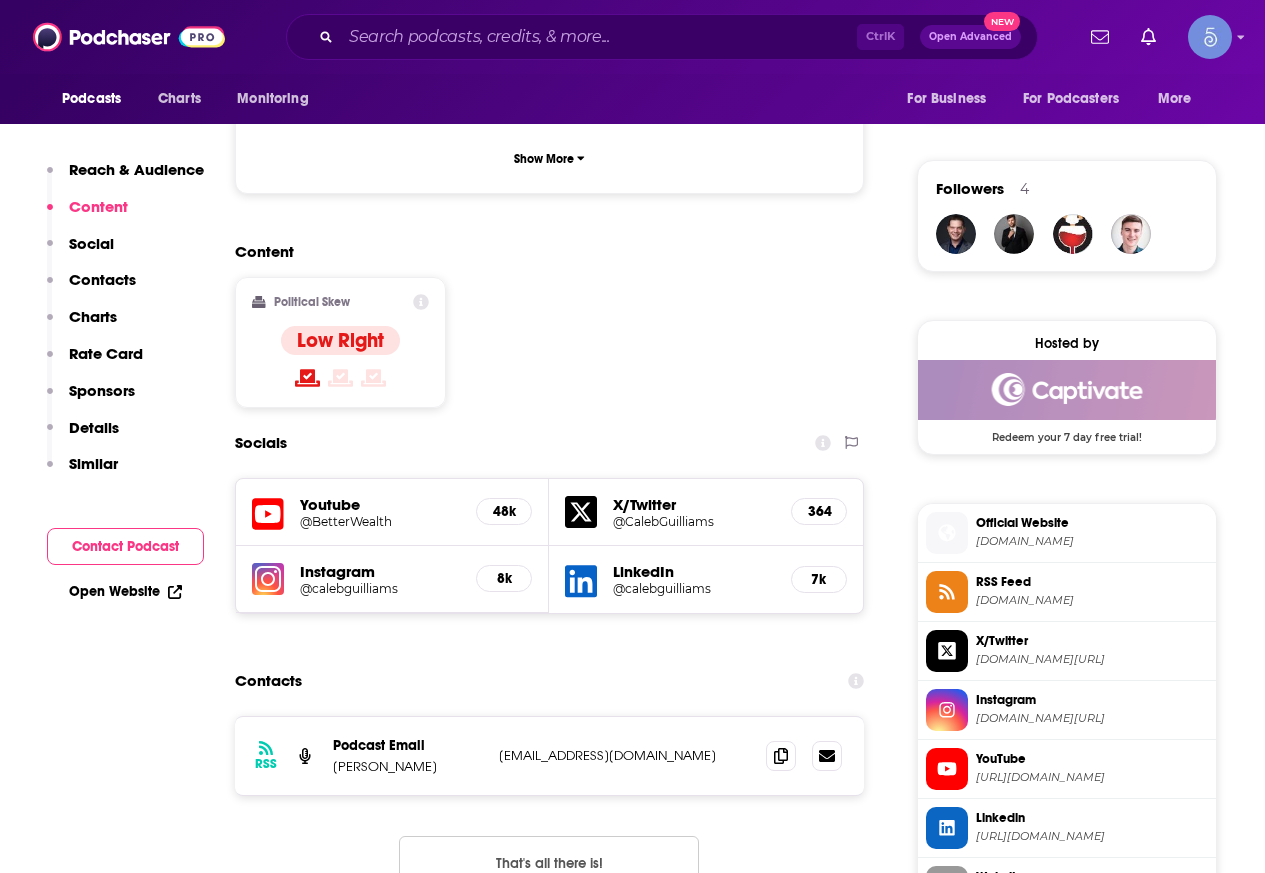 scroll, scrollTop: 1400, scrollLeft: 0, axis: vertical 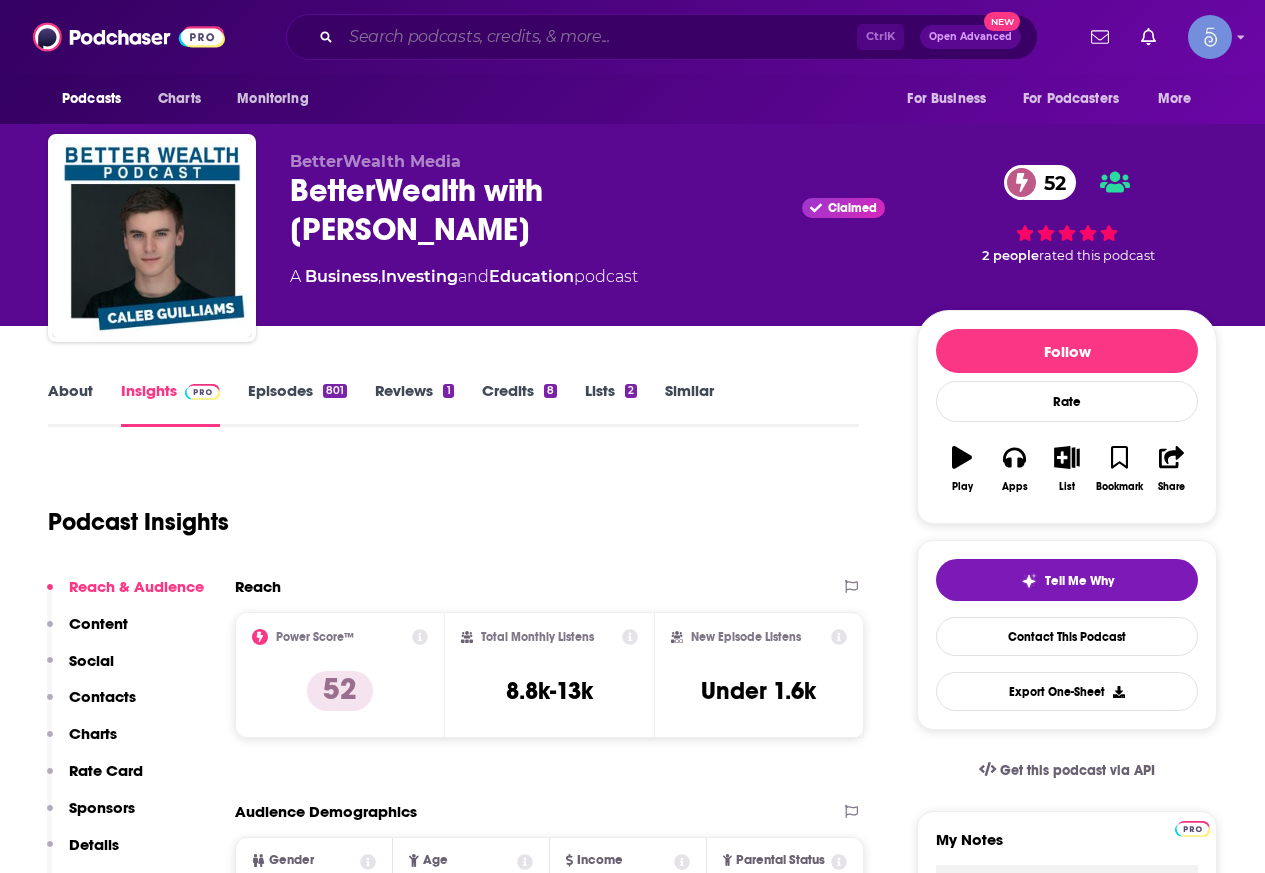click at bounding box center [599, 37] 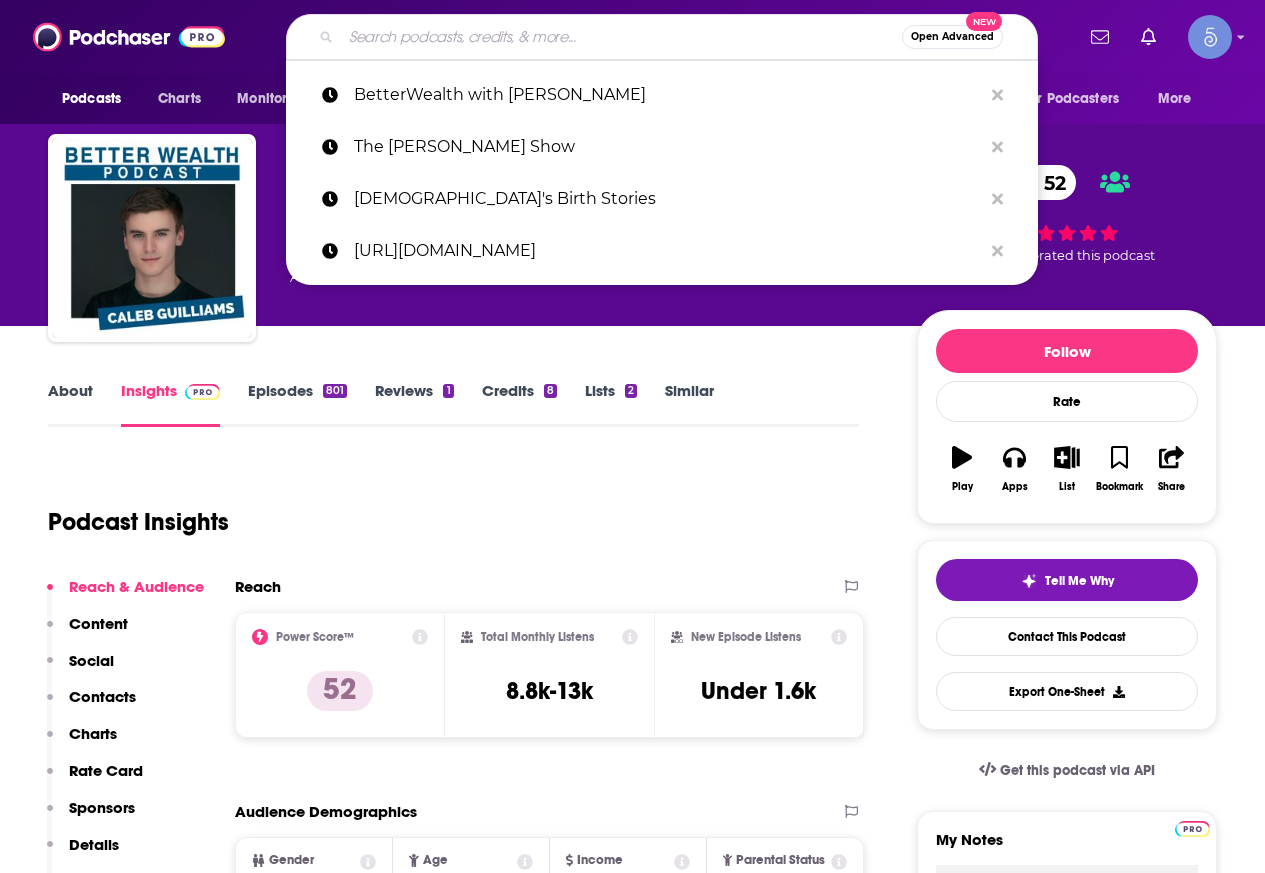 click on "Open Advanced New" at bounding box center (662, 37) 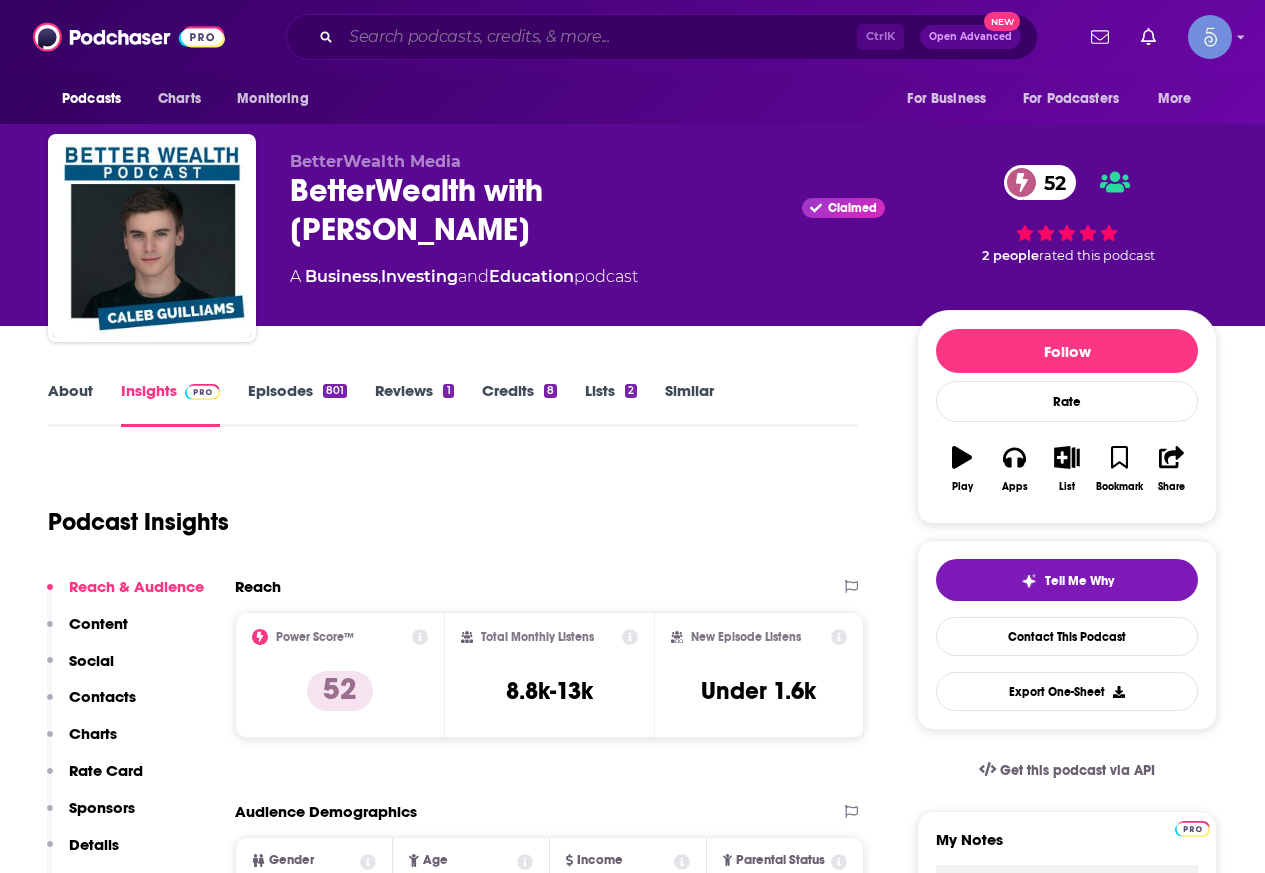 click at bounding box center (599, 37) 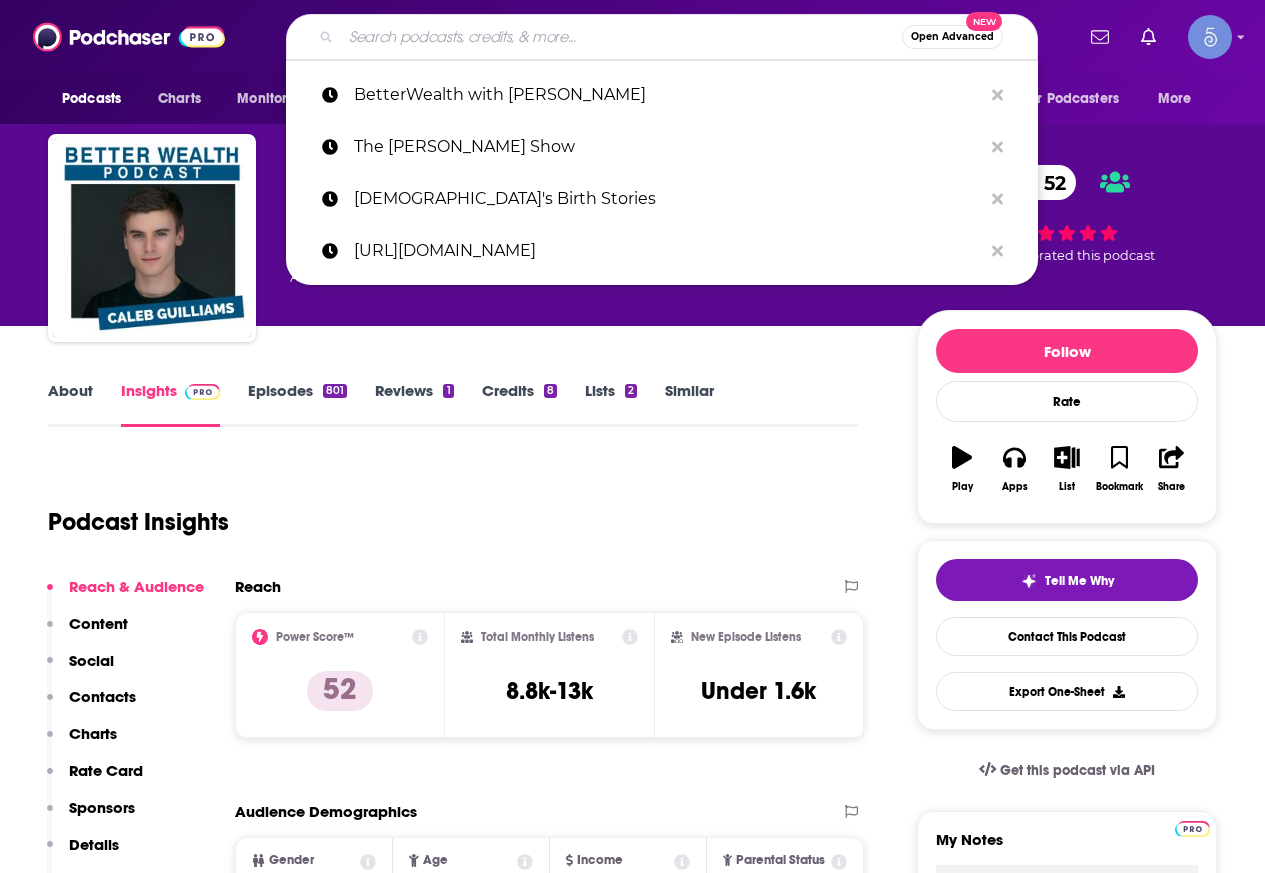 paste on "Good afternoon, XX! I wanted to run something by you. I'm working with [PERSON_NAME], a former Benedictine monk and [PERSON_NAME], and bestselling author, who blends spiritual wisdom with financial expertise to help people heal their relationship with money. In his TEDx talk and books, "From Monk To Money Manager", and "Taming Your Money Monster: Nine Paths To Money Mastery With The Enneagram" (the foreword of which was written by [PERSON_NAME] himself), [PERSON_NAME] uncovers the "money monster" that fuels unhealthy habits and offers a transformative path to financial well-being. He proves that financial success and ethical living aren't just compatible; they're complementary. Would you be open to having him on your show? Let me know your thoughts on this! Best," 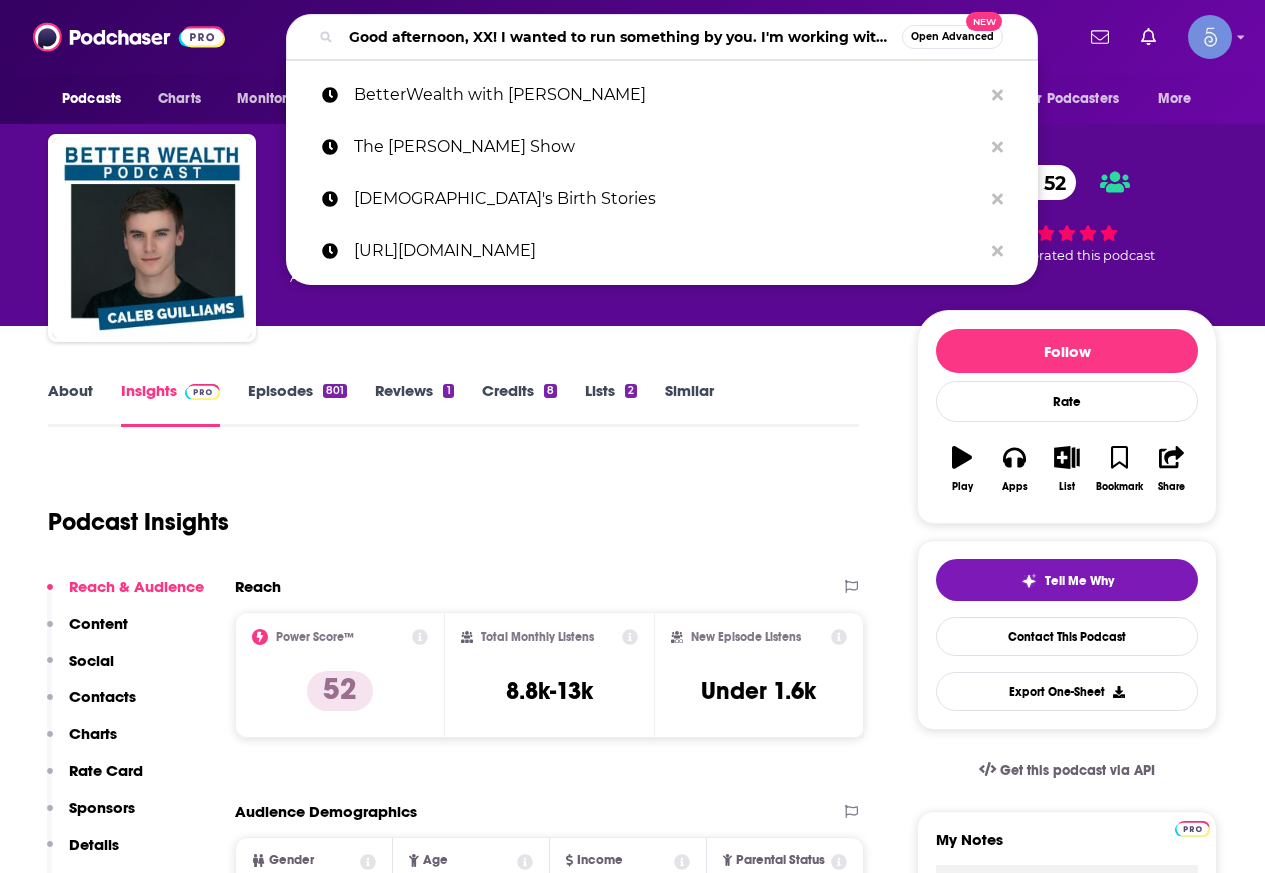 scroll, scrollTop: 0, scrollLeft: 5194, axis: horizontal 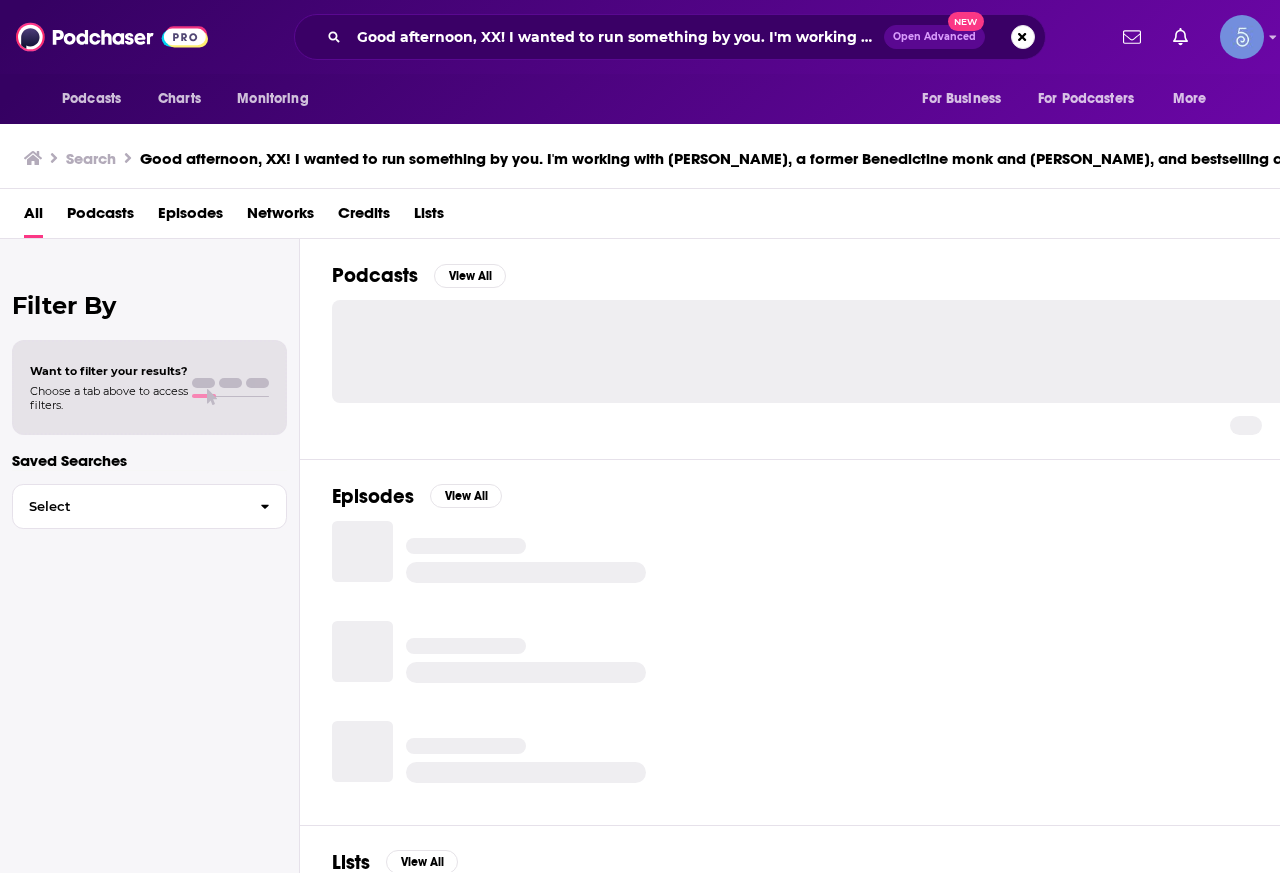 click on "Good afternoon, XX! I wanted to run something by you. I'm working with [PERSON_NAME], a former Benedictine monk and [PERSON_NAME], and bestselling author, who blends spiritual wisdom with financial expertise to help people heal their relationship with money. In his TEDx talk and books, "From Monk To Money Manager", and "Taming Your Money Monster: Nine Paths To Money Mastery With The Enneagram" (the foreword of which was written by [PERSON_NAME] himself), [PERSON_NAME] uncovers the "money monster" that fuels unhealthy habits and offers a transformative path to financial well-being. He proves that financial success and ethical living aren't just compatible; they're complementary. Would you be open to having him on your show? Let me know your thoughts on this! Best, Open Advanced New" at bounding box center (670, 37) 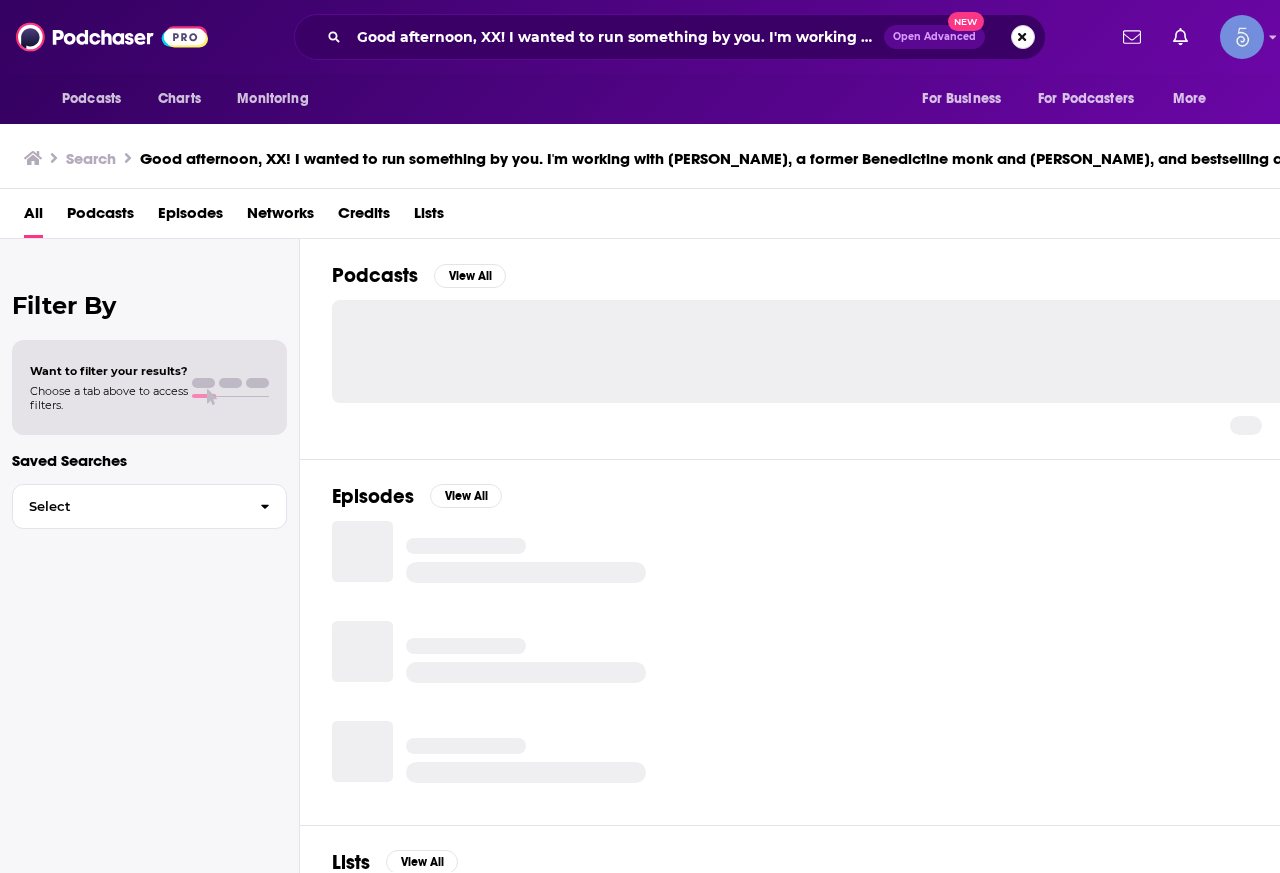 click at bounding box center [1023, 37] 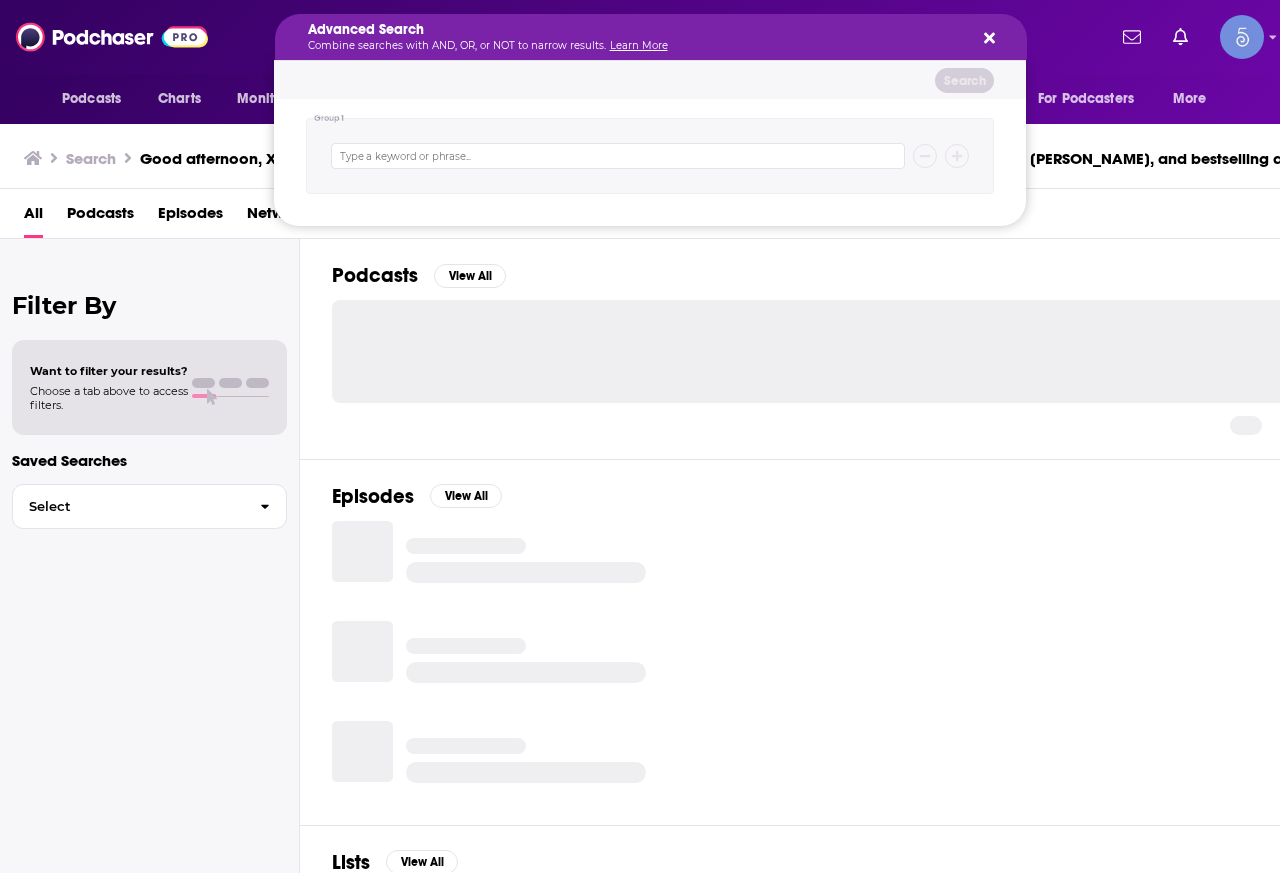 click on "Advanced Search Combine searches with AND, OR, or NOT to narrow results. Learn More" at bounding box center (651, 37) 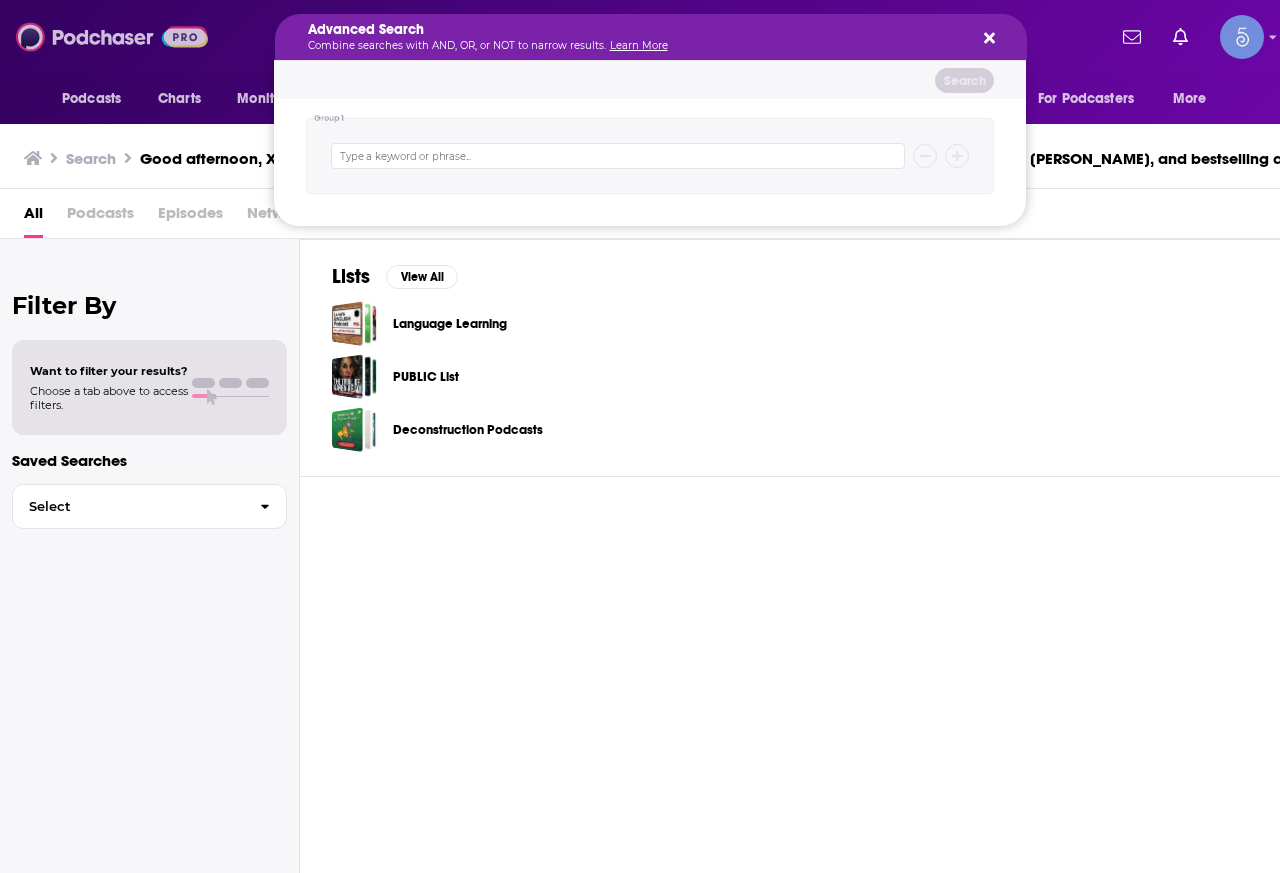 click at bounding box center (112, 37) 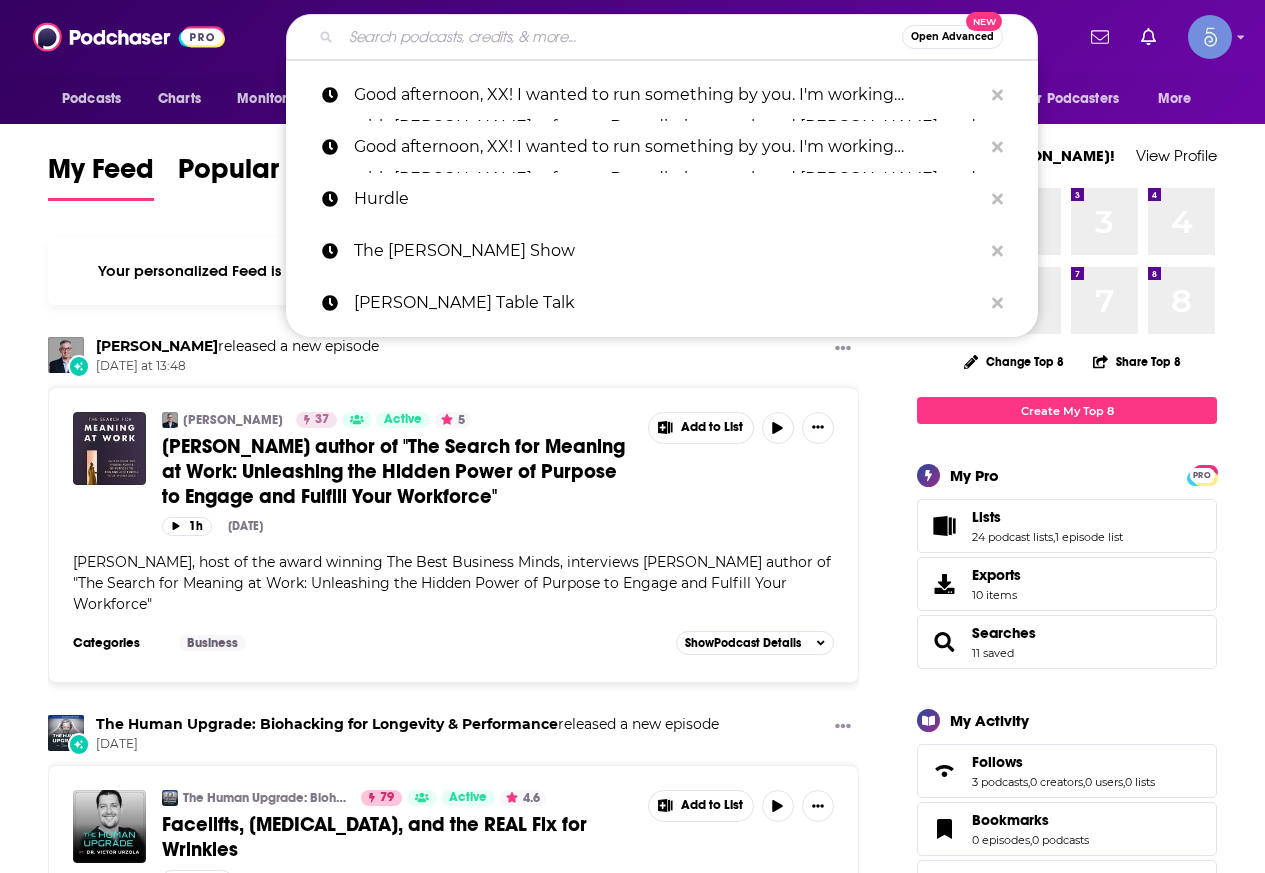 click on "My Feed Popular Feed Your personalized Feed is curated based on the Podcasts, Creators, Users, and Lists that you Follow. [PERSON_NAME]  released a new episode [DATE] at 13:48 [PERSON_NAME] 37 Active 5 [PERSON_NAME] author of "The Search for Meaning at Work: Unleashing the Hidden Power of Purpose to Engage and Fulfill Your Workforce" Add to List 1h  [DATE] [PERSON_NAME], host of the award winning The Best Business Minds, interviews [PERSON_NAME] author of "The Search for Meaning at Work: Unleashing the Hidden Power of Purpose to Engage and Fulfill Your Workforce" Categories Business Add to List Show  Podcast Details The Human Upgrade: Biohacking for Longevity & Performance  released a new episode [DATE] The Human Upgrade: Biohacking for Longevity & Performance 79 Active 4.6 Facelifts, [MEDICAL_DATA], and the REAL Fix for Wrinkles Add to List 1h 4m  [DATE] ...   more Categories Health Fitness Education Add to List Show  Podcast Details  released a new episode [DATE] Active 4.6 1h 17m" at bounding box center (632, 2146) 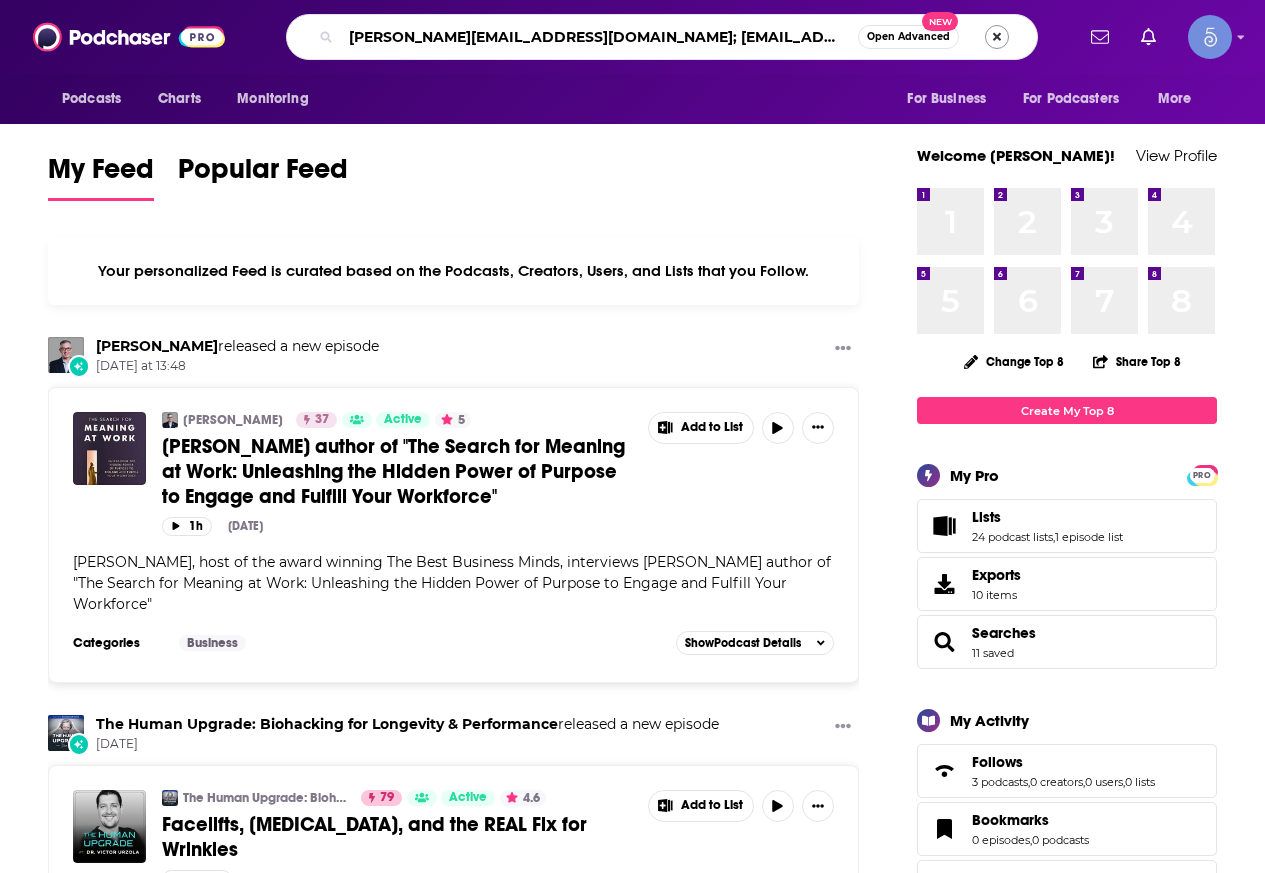 type on "[PERSON_NAME][EMAIL_ADDRESS][DOMAIN_NAME]; [EMAIL_ADDRESS][DOMAIN_NAME]" 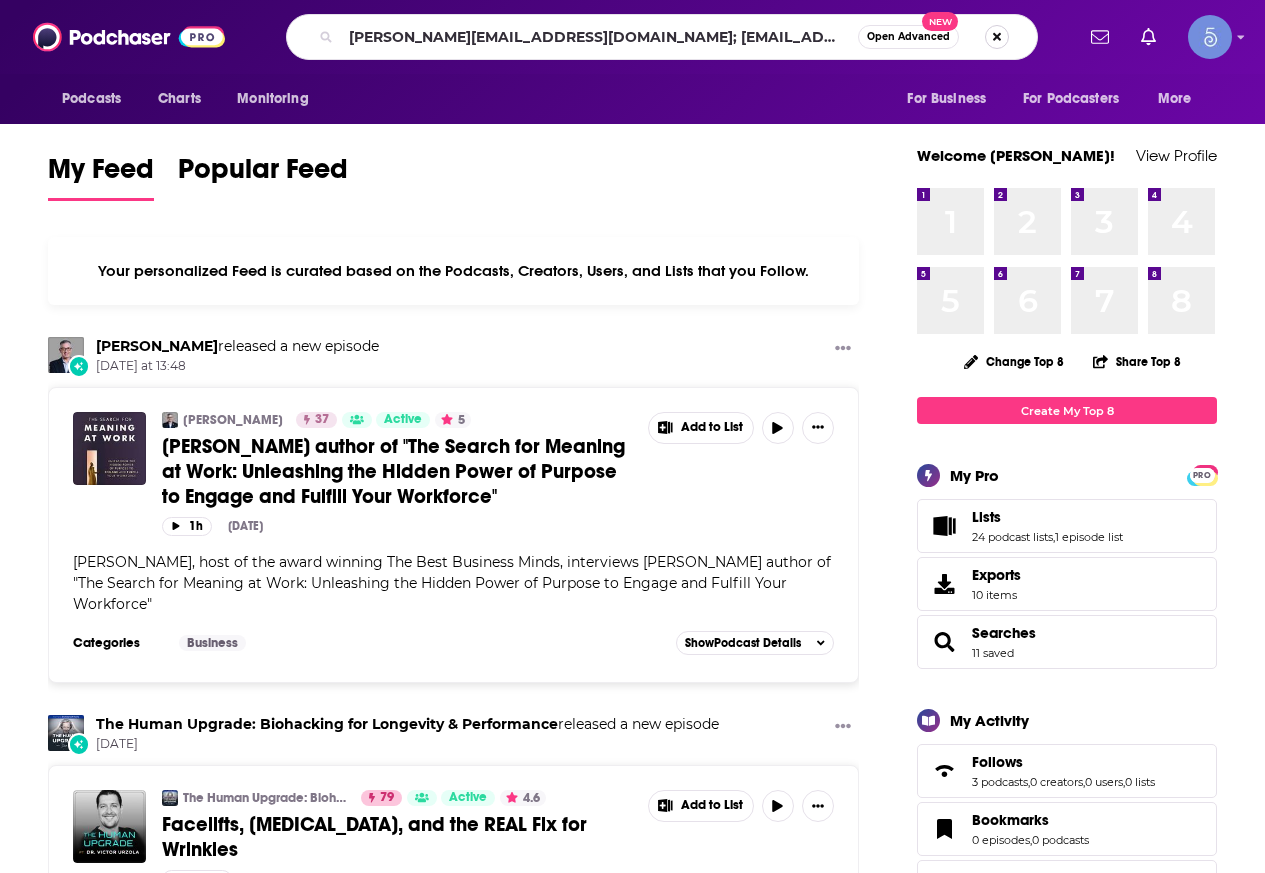click at bounding box center (997, 37) 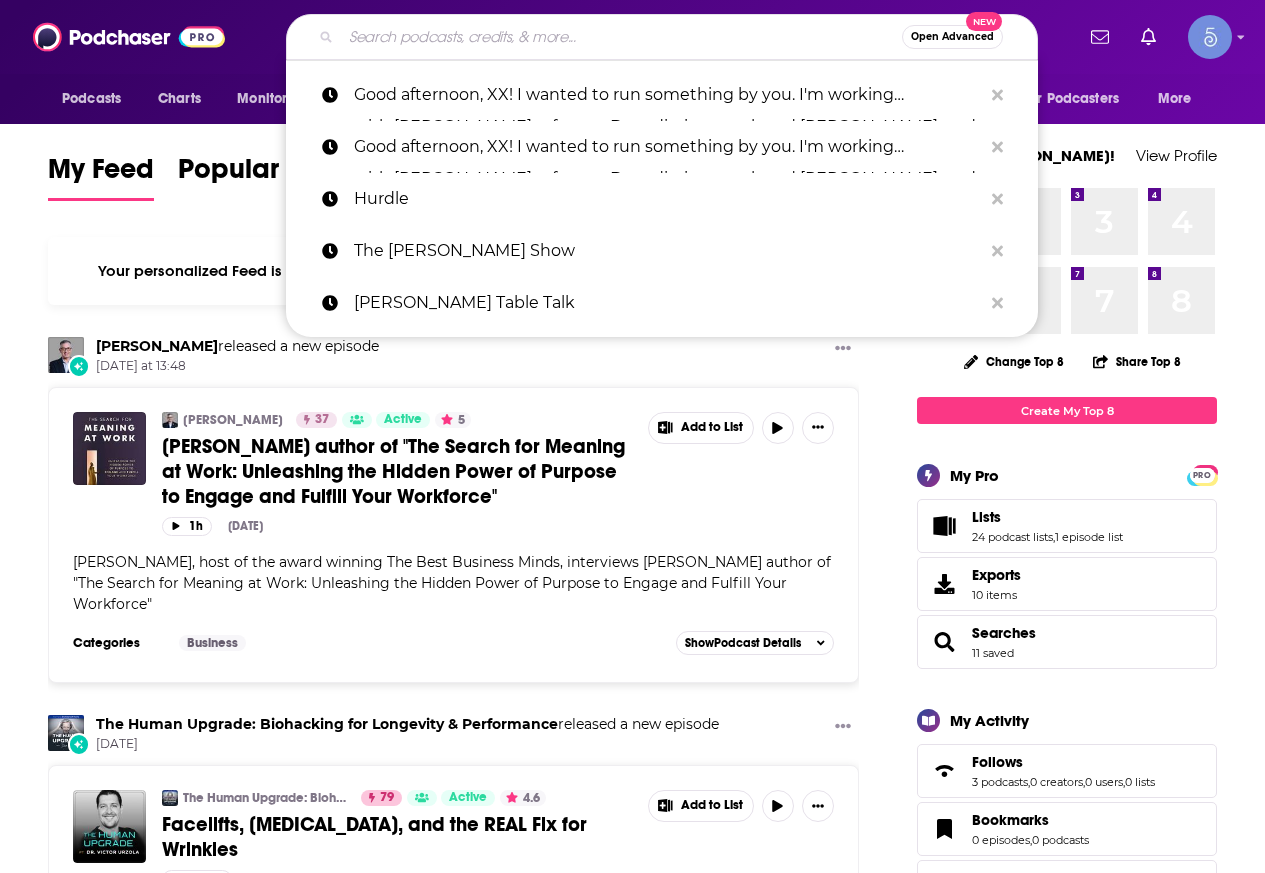 click at bounding box center (621, 37) 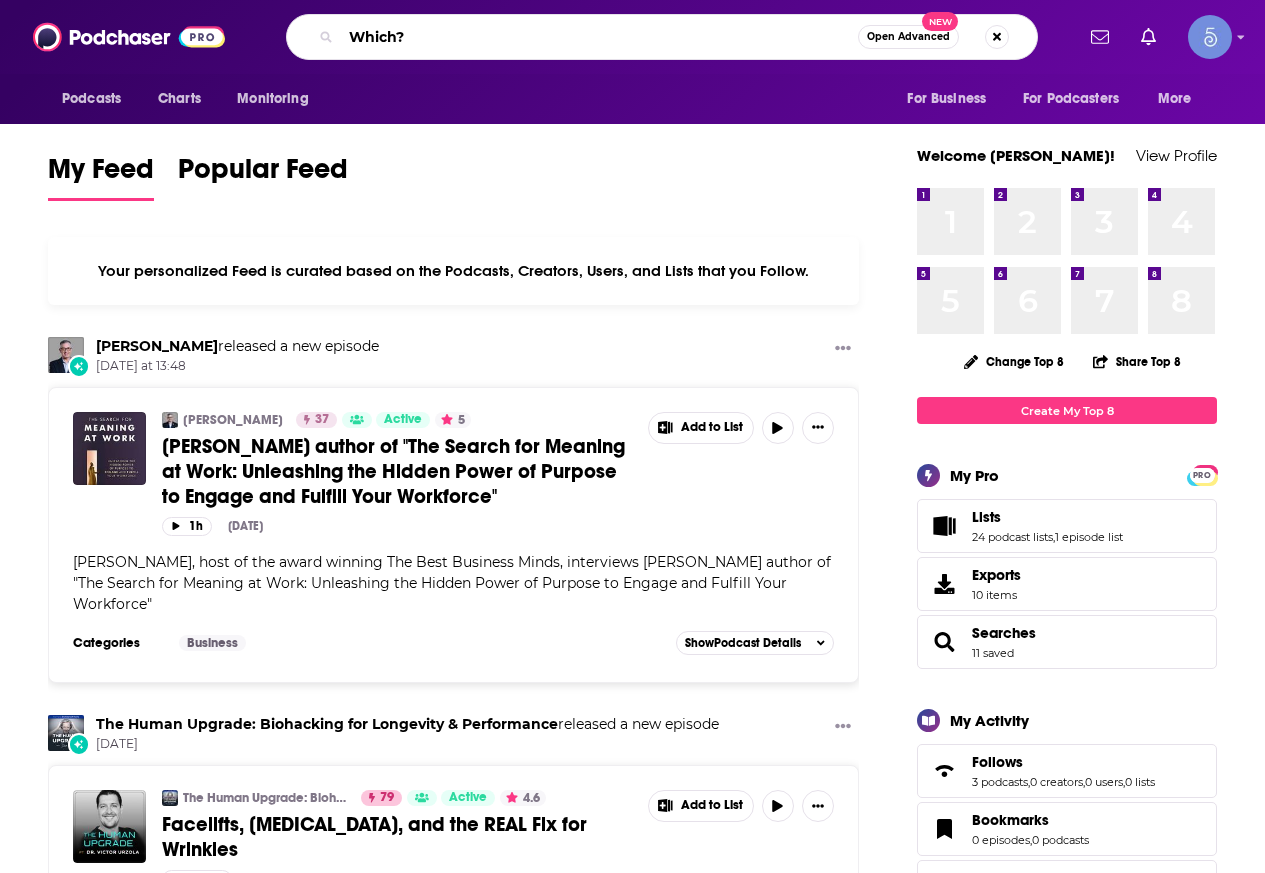 type on "Which?" 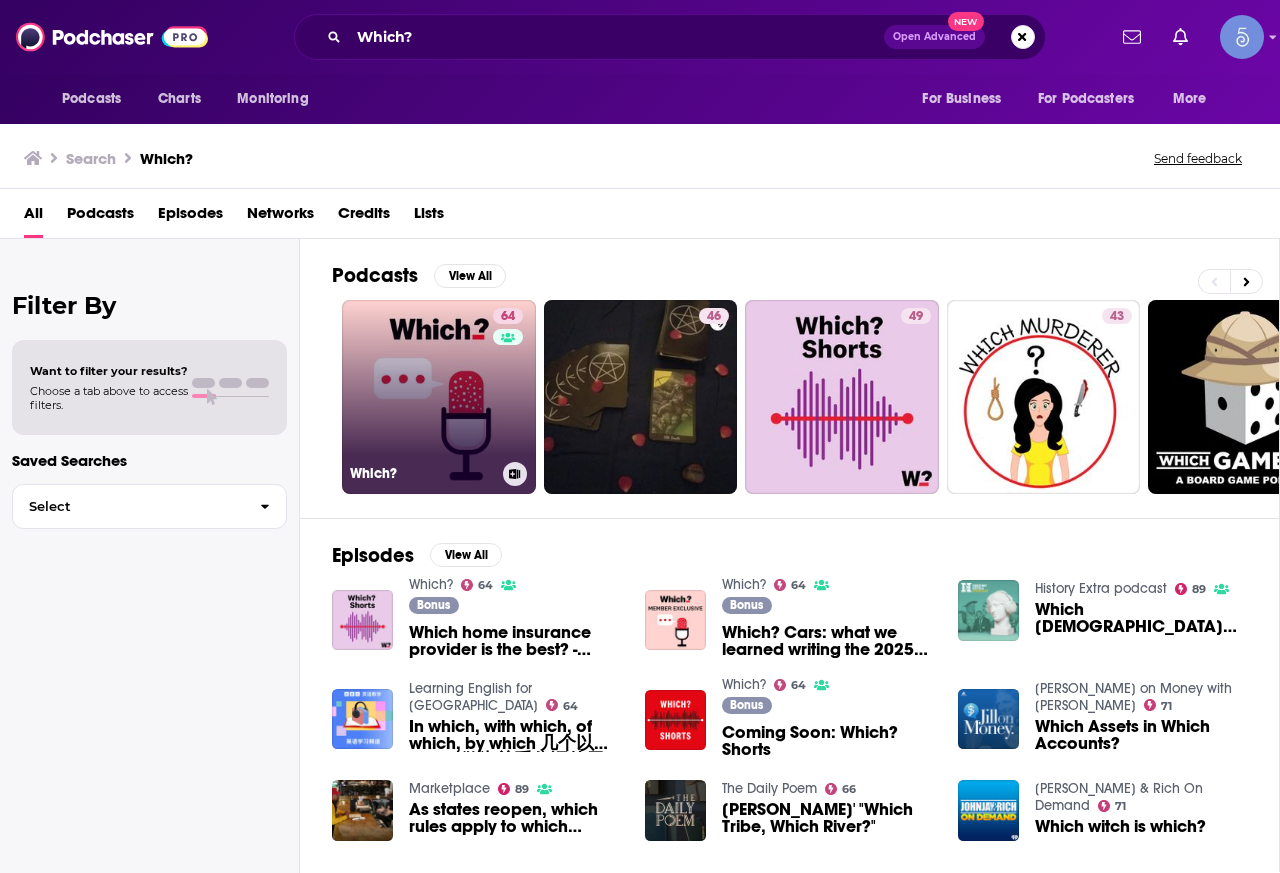 click on "64 Which?" at bounding box center (439, 397) 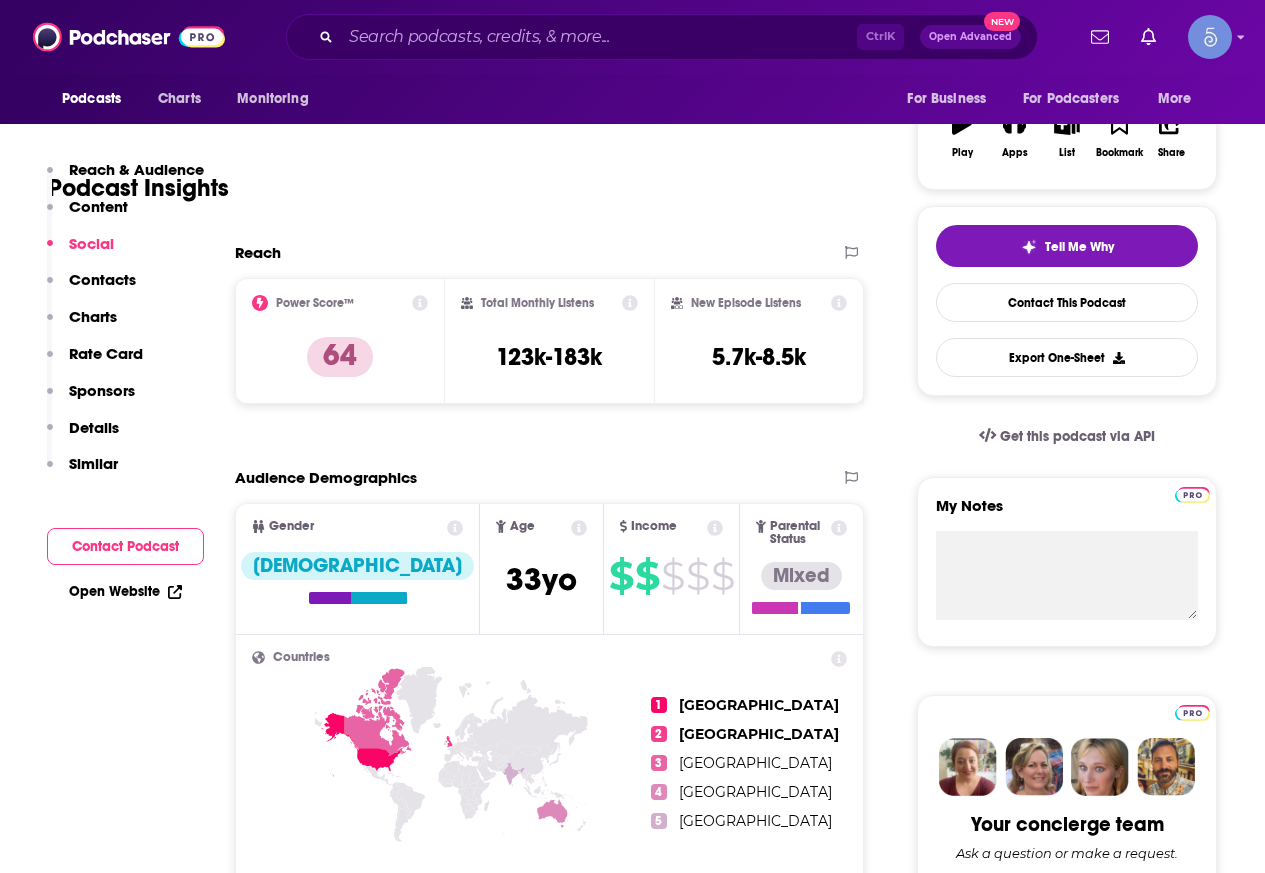 scroll, scrollTop: 0, scrollLeft: 0, axis: both 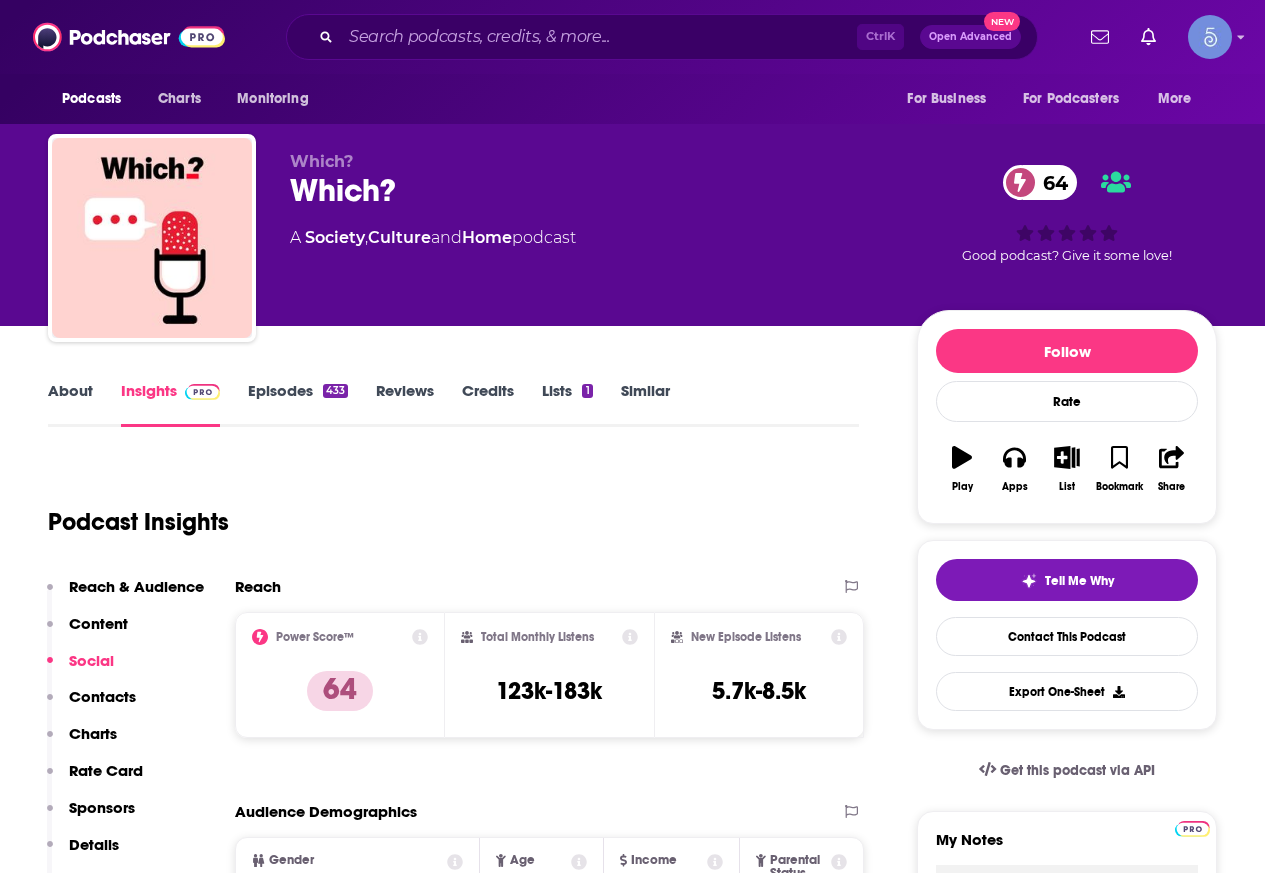 click on "About" at bounding box center (70, 404) 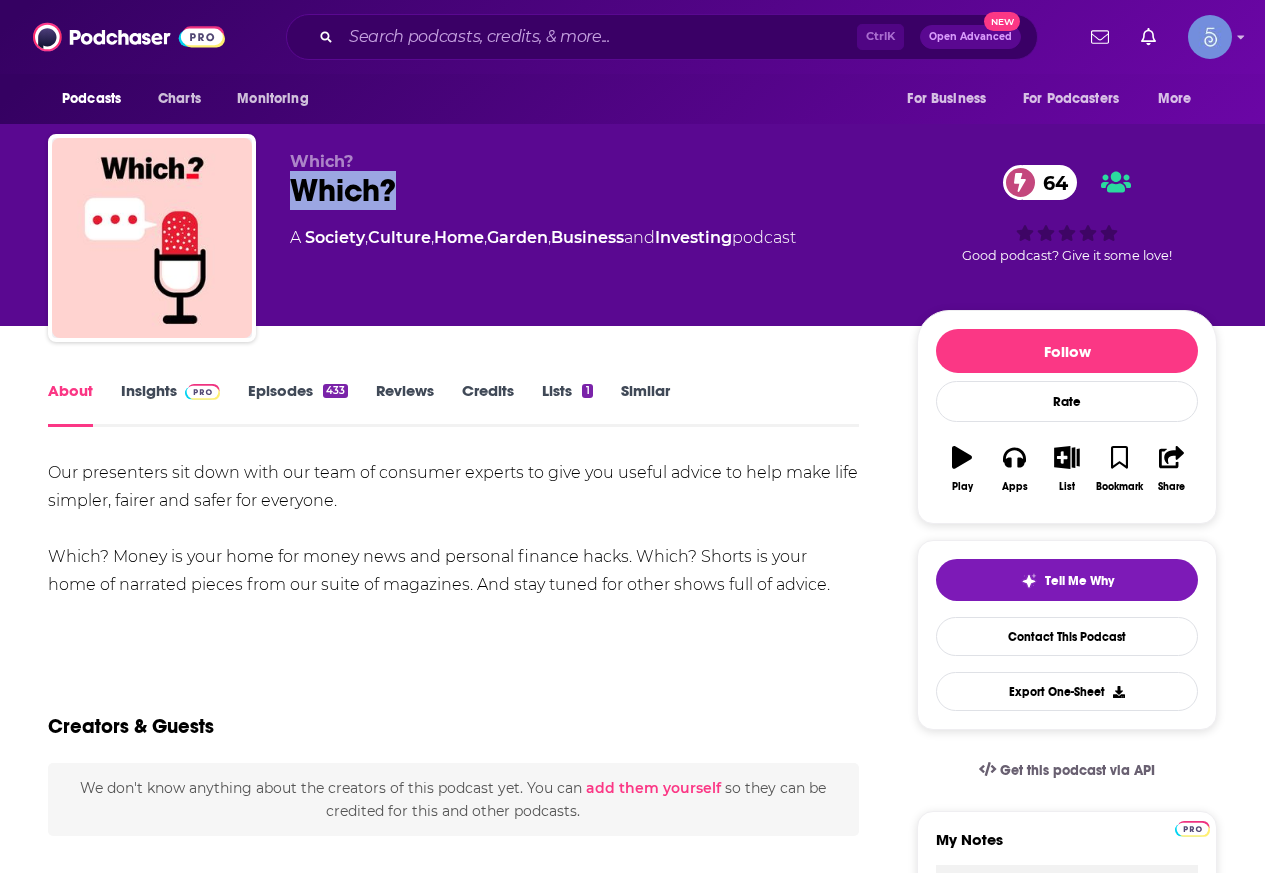 drag, startPoint x: 440, startPoint y: 192, endPoint x: 278, endPoint y: 181, distance: 162.37303 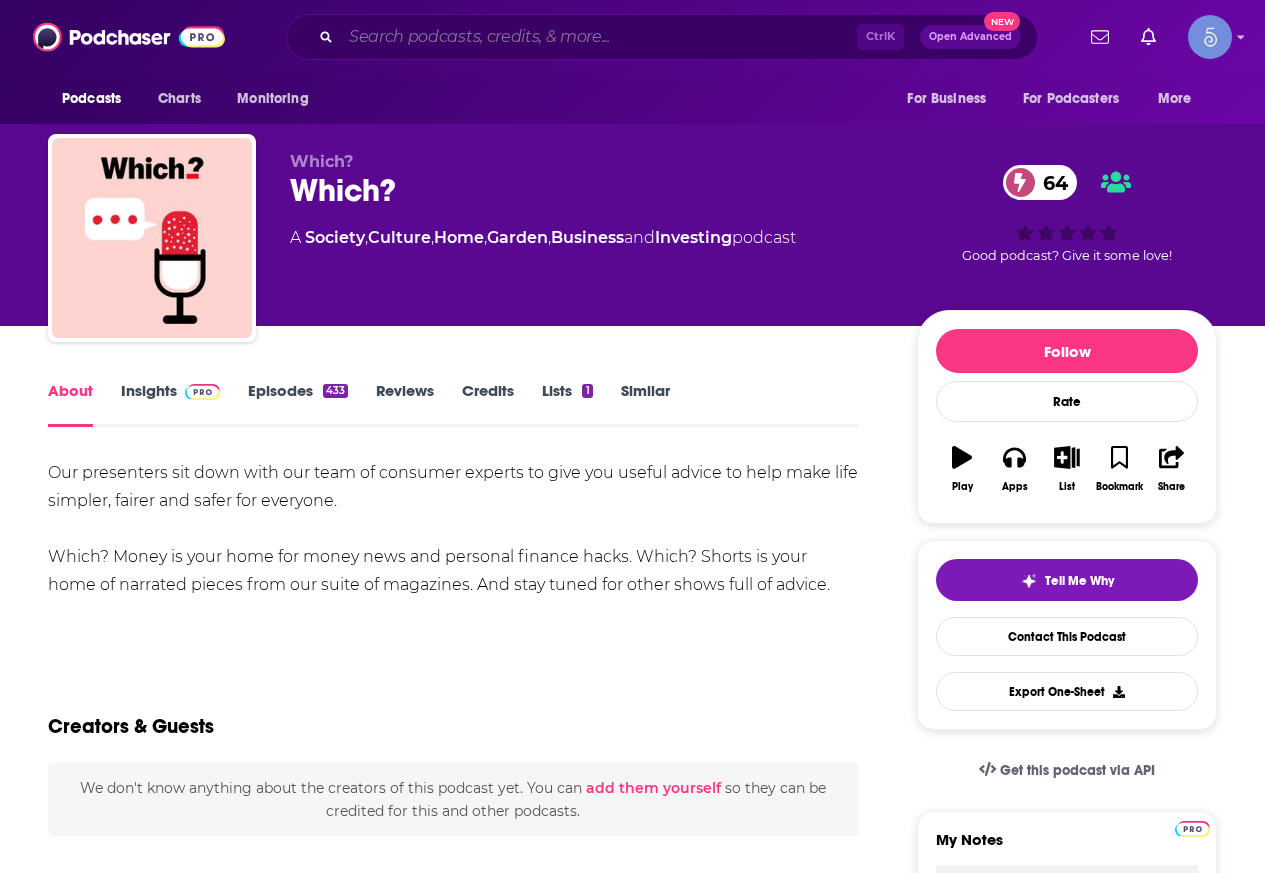 click at bounding box center [599, 37] 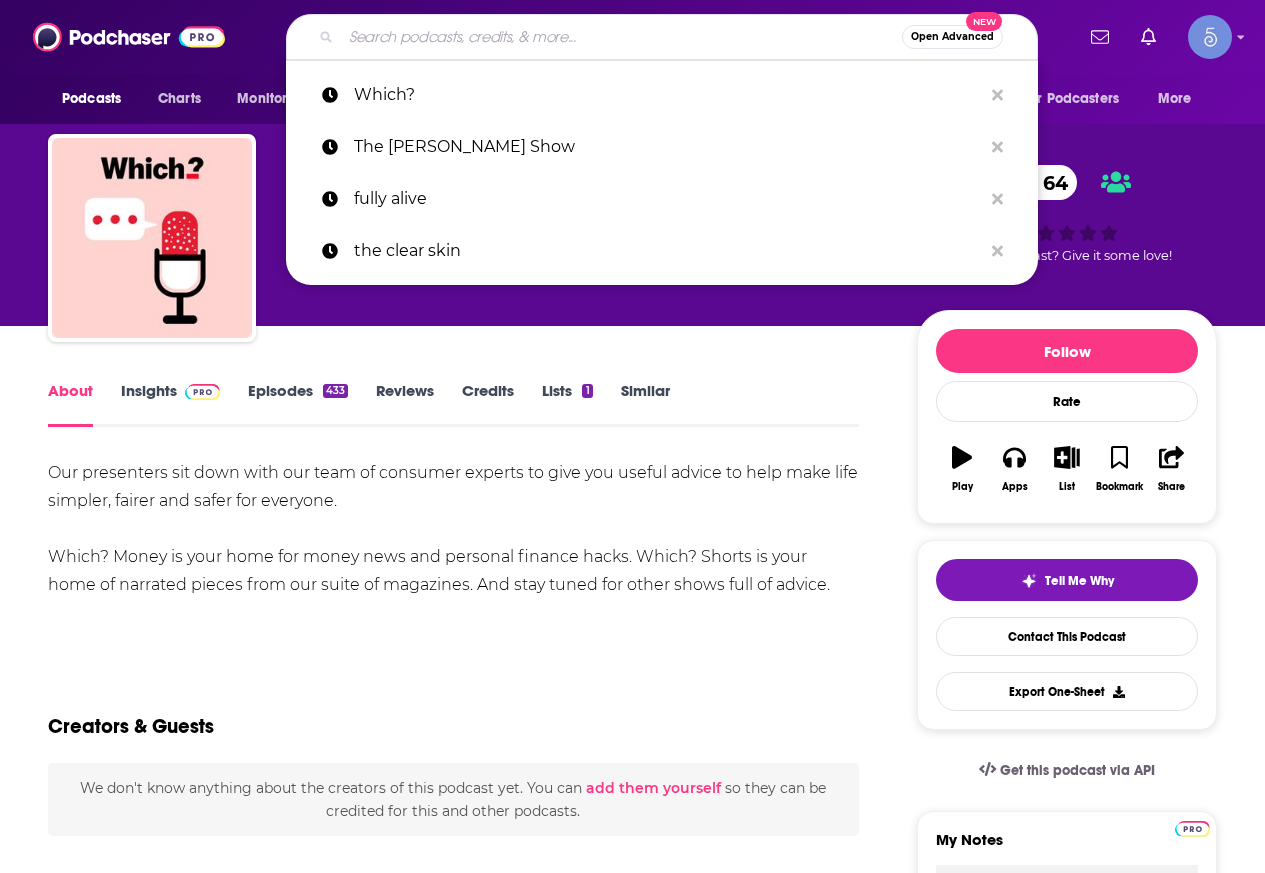 paste on "The InvestHER Podcast" 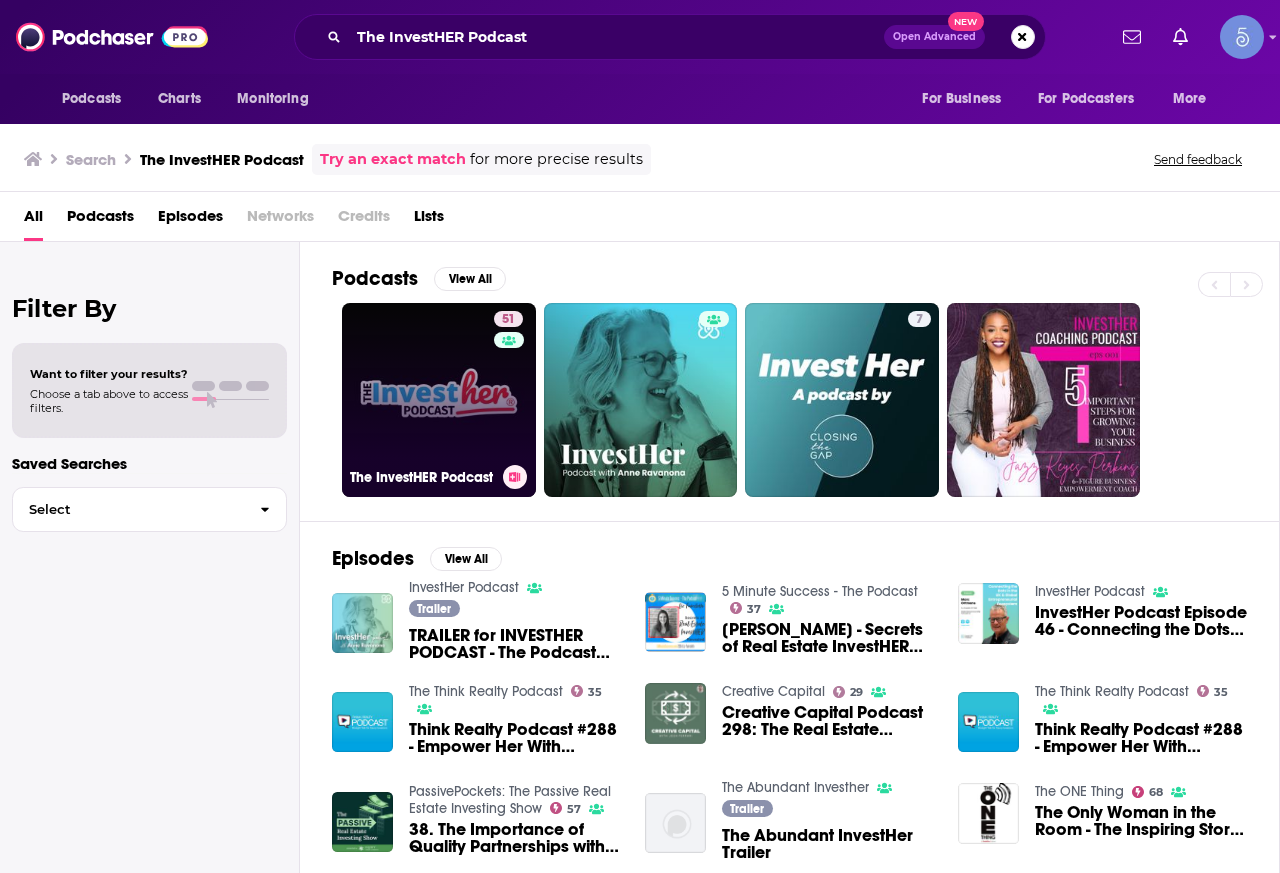 click on "51 The InvestHER Podcast" at bounding box center [439, 400] 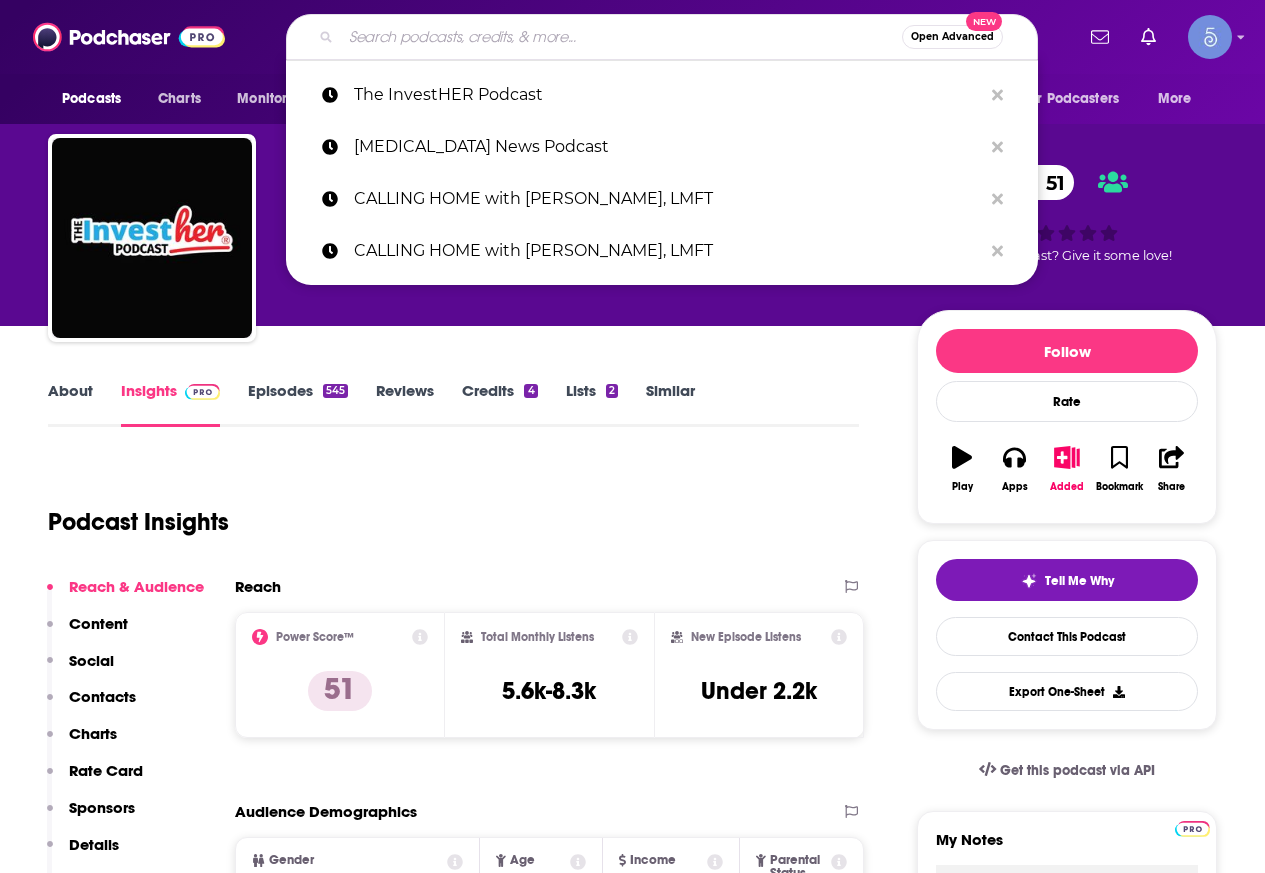 click at bounding box center (621, 37) 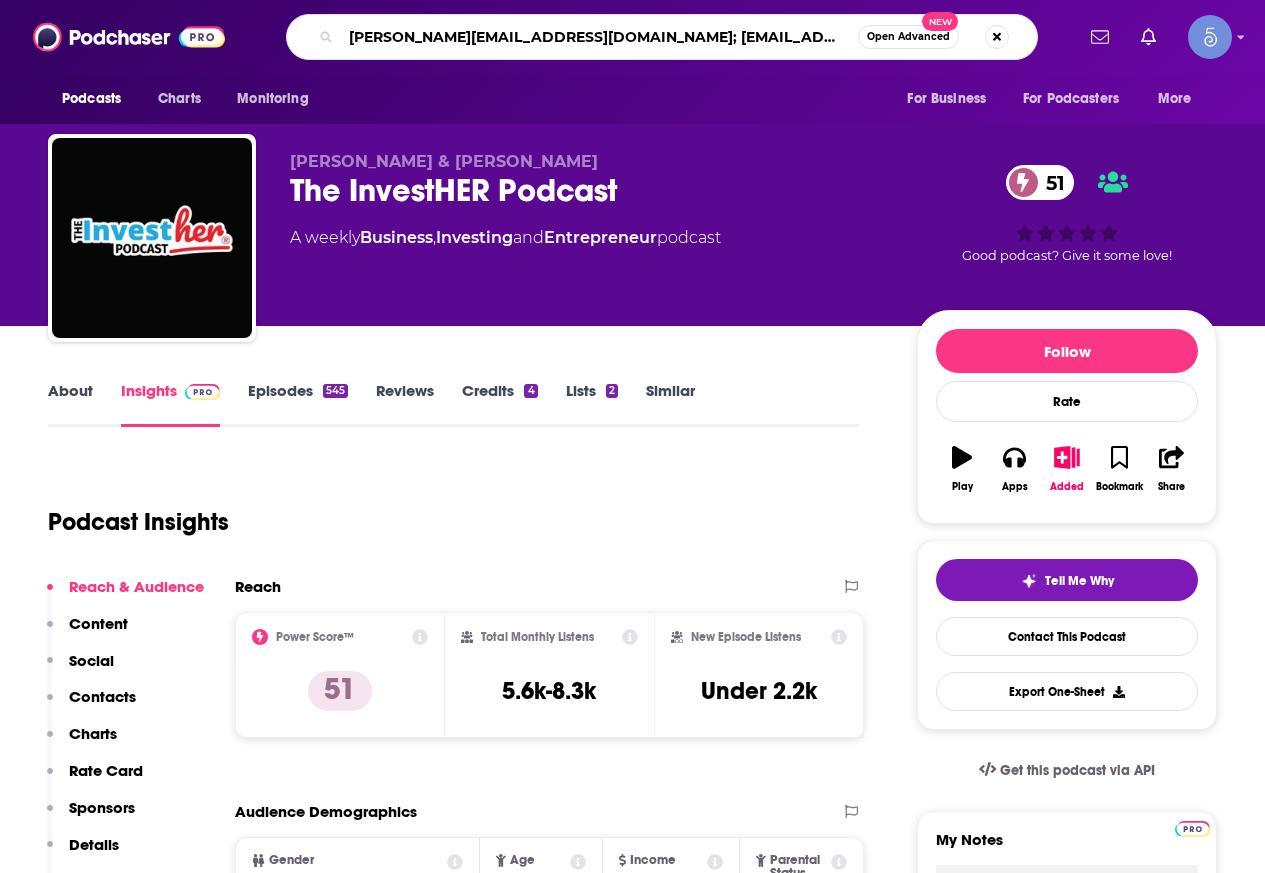 scroll, scrollTop: 0, scrollLeft: 33, axis: horizontal 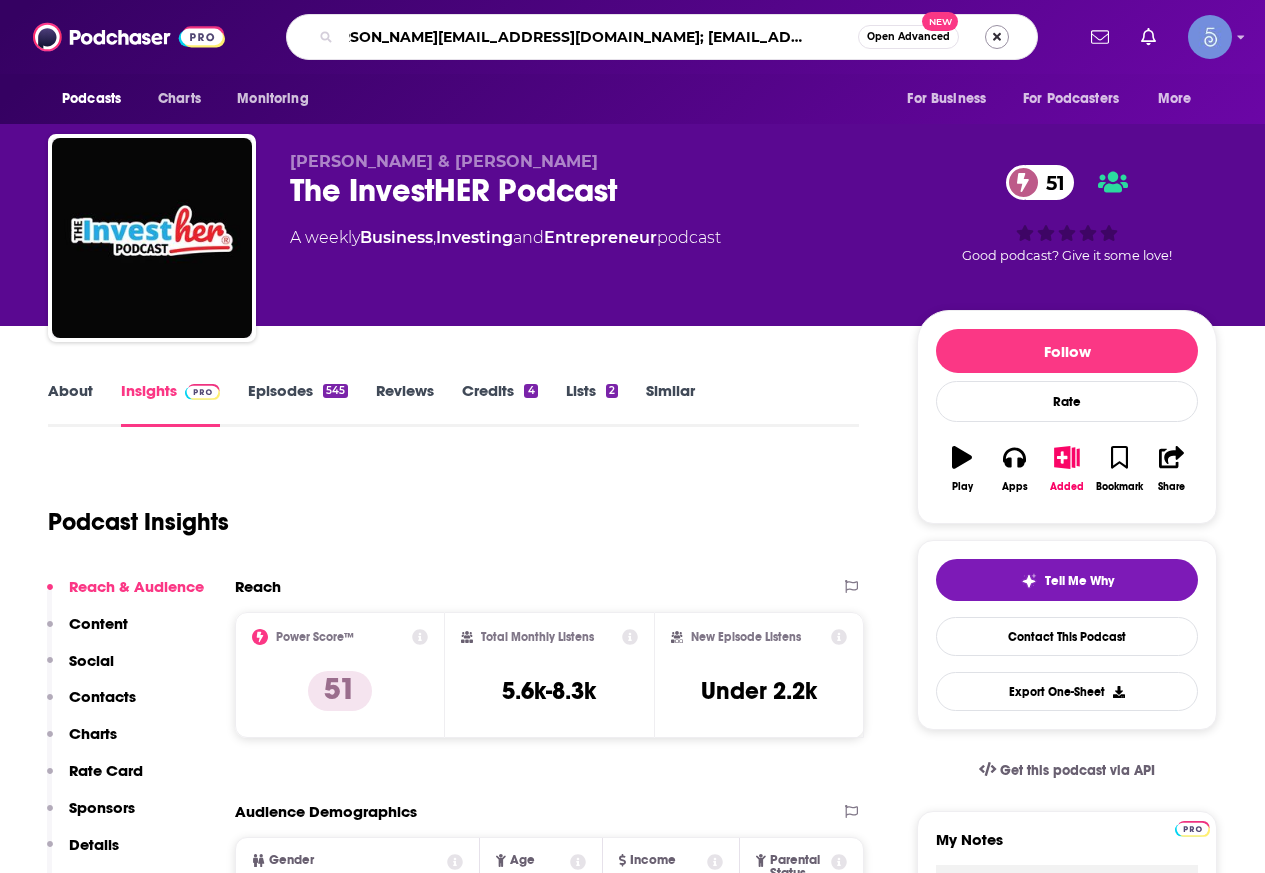 type on "[PERSON_NAME][EMAIL_ADDRESS][DOMAIN_NAME]; [EMAIL_ADDRESS][DOMAIN_NAME]; [EMAIL_ADDRESS][DOMAIN_NAME]" 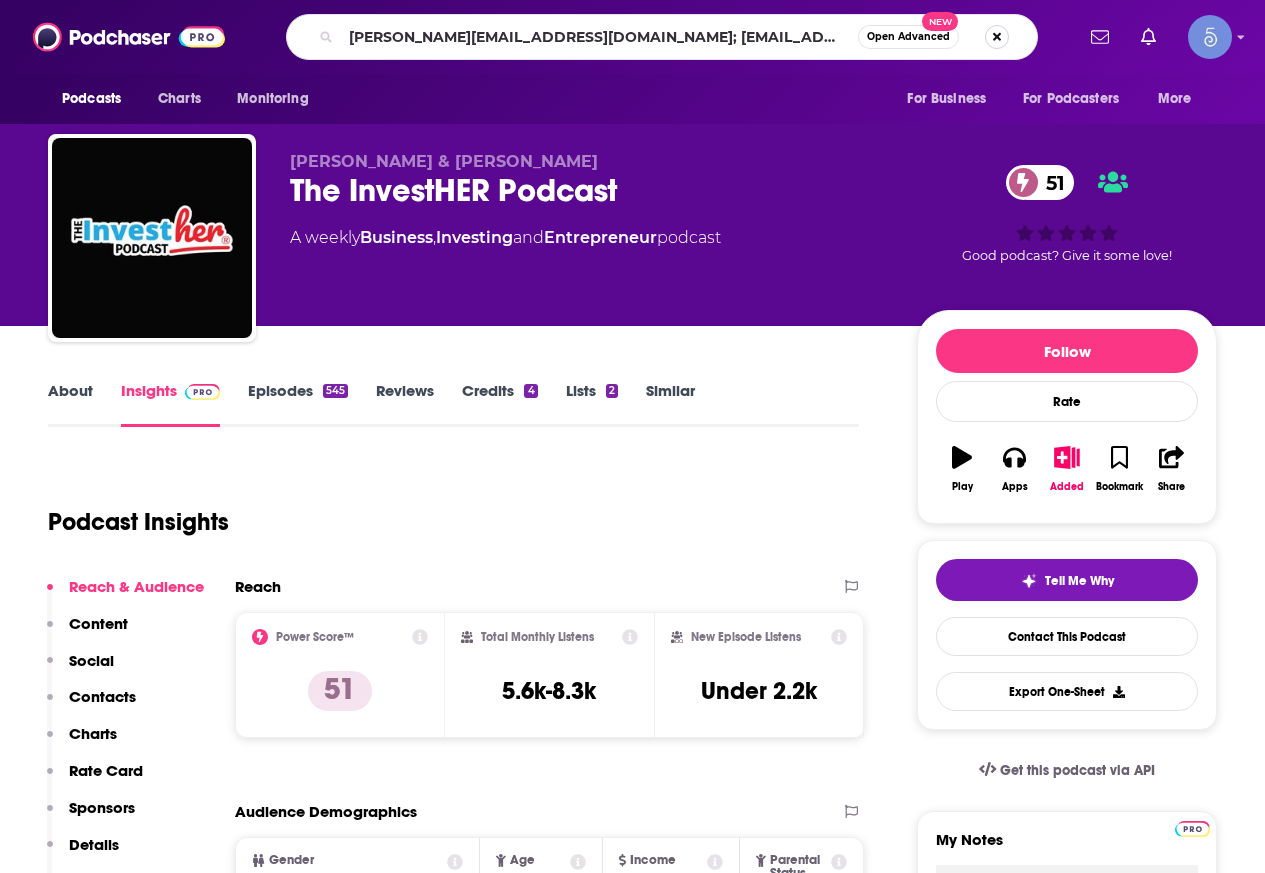 click at bounding box center (997, 37) 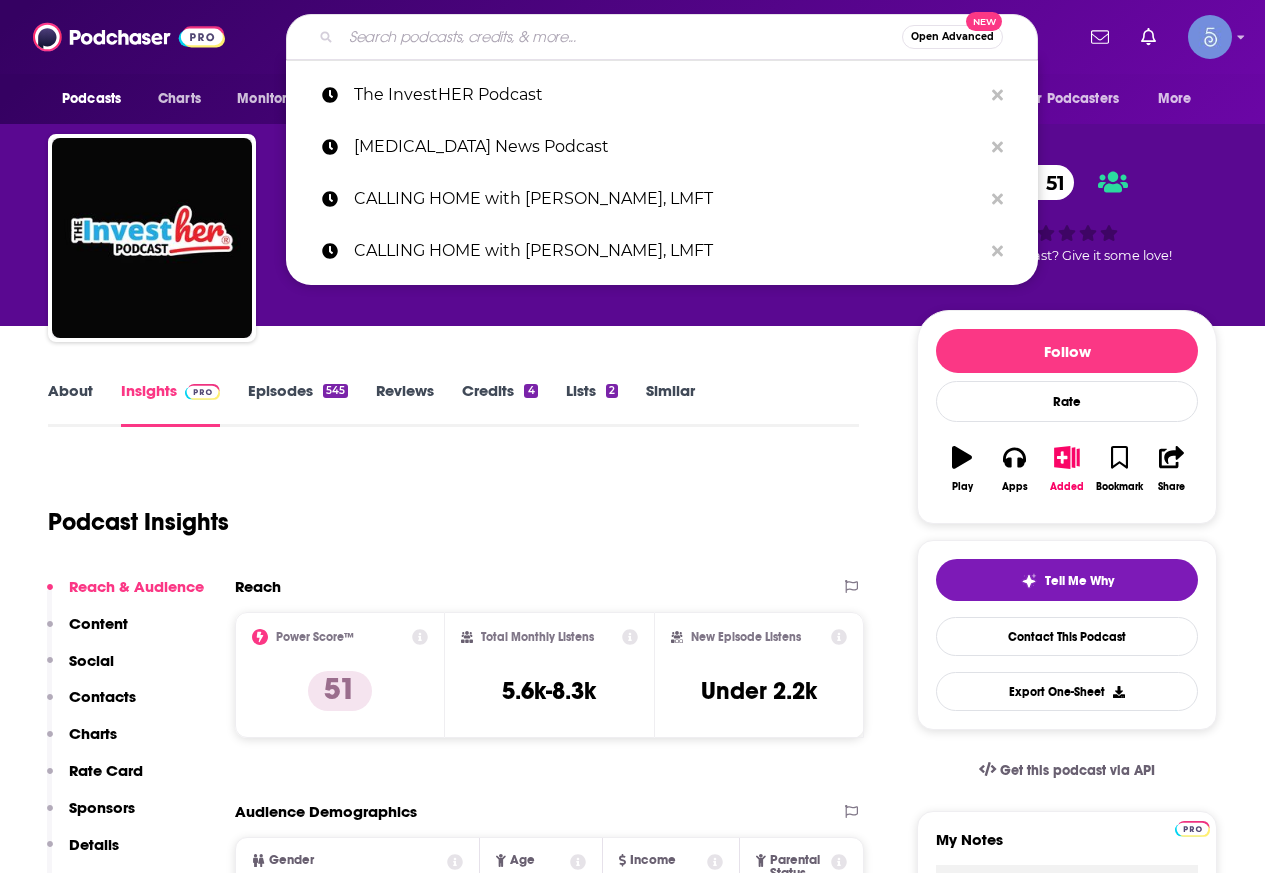 scroll, scrollTop: 0, scrollLeft: 0, axis: both 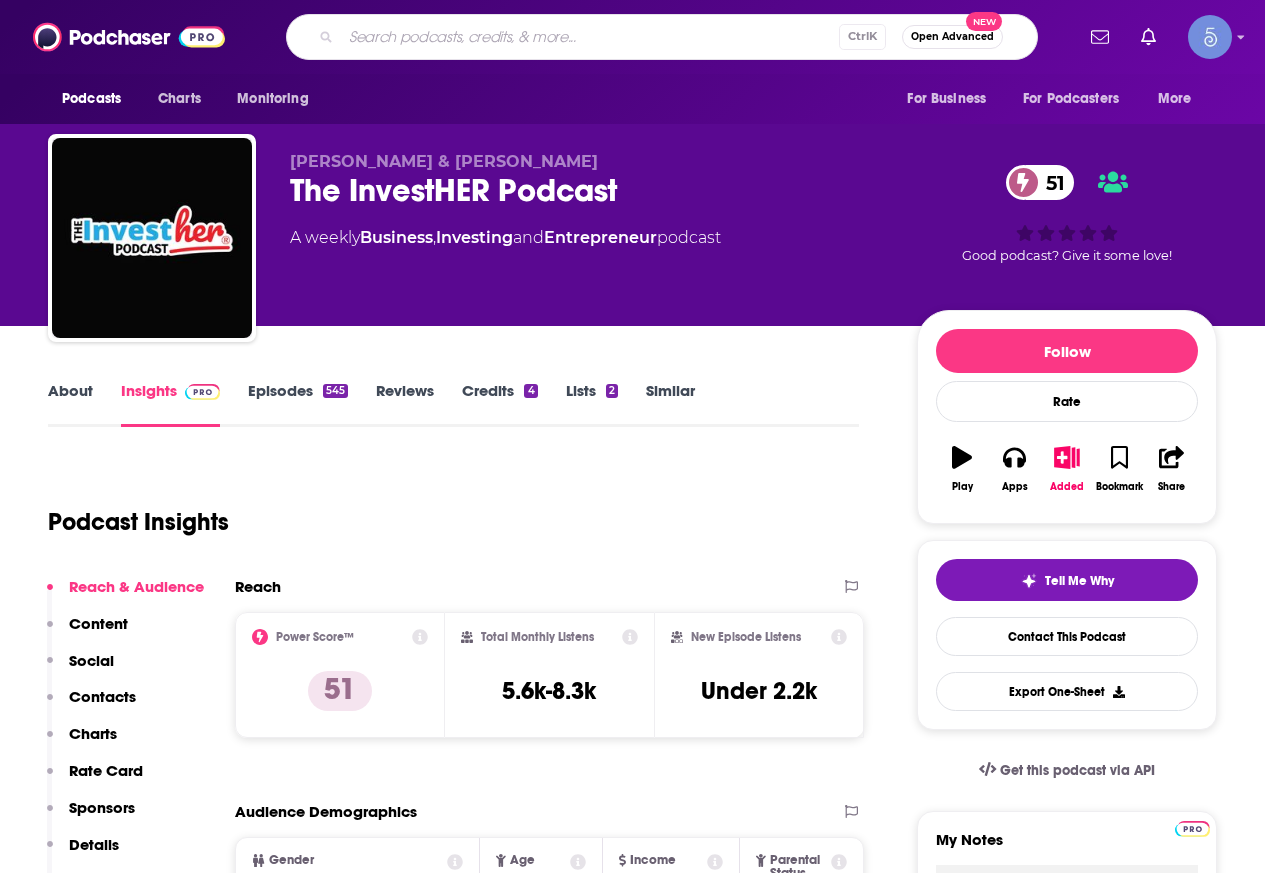 click at bounding box center (590, 37) 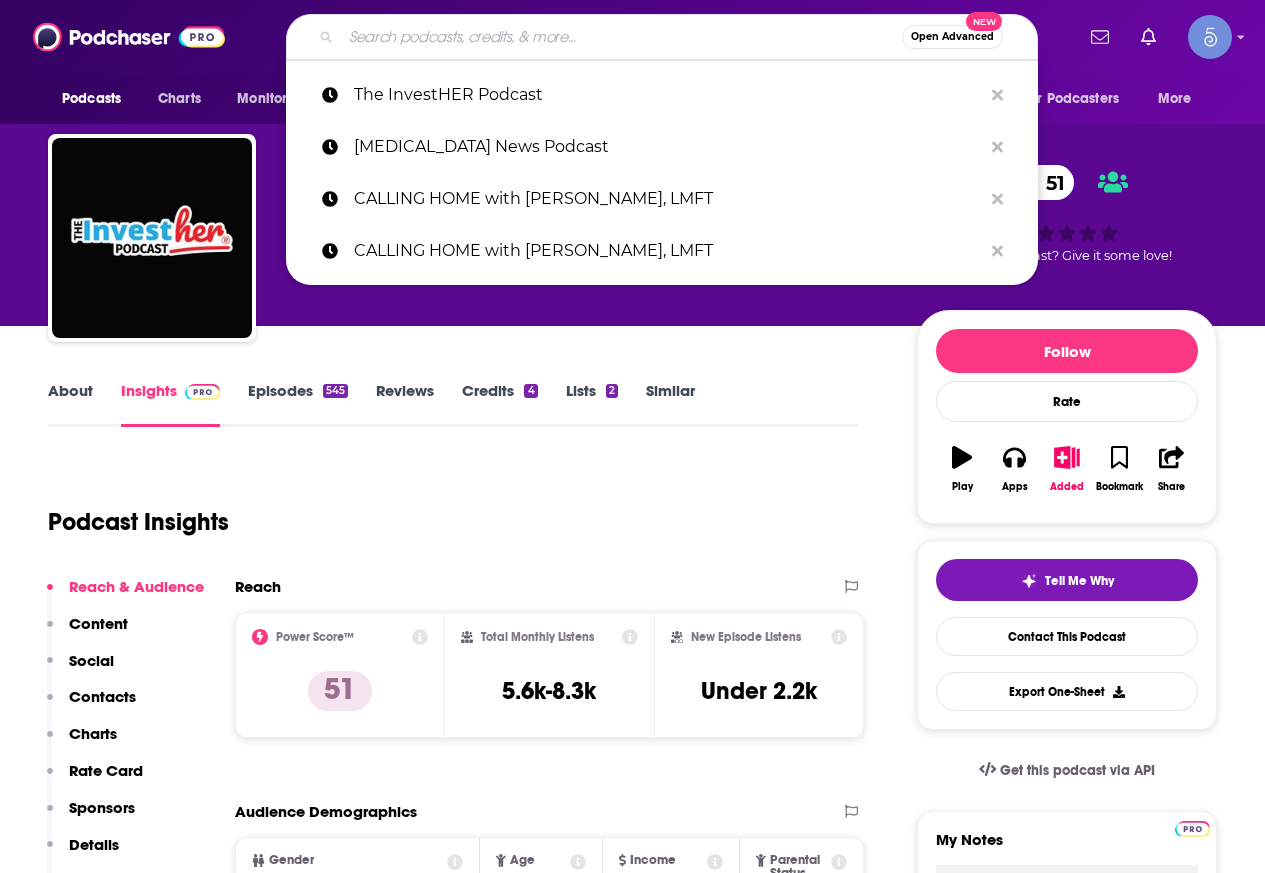 paste on "Get Creative with [PERSON_NAME] [PERSON_NAME]" 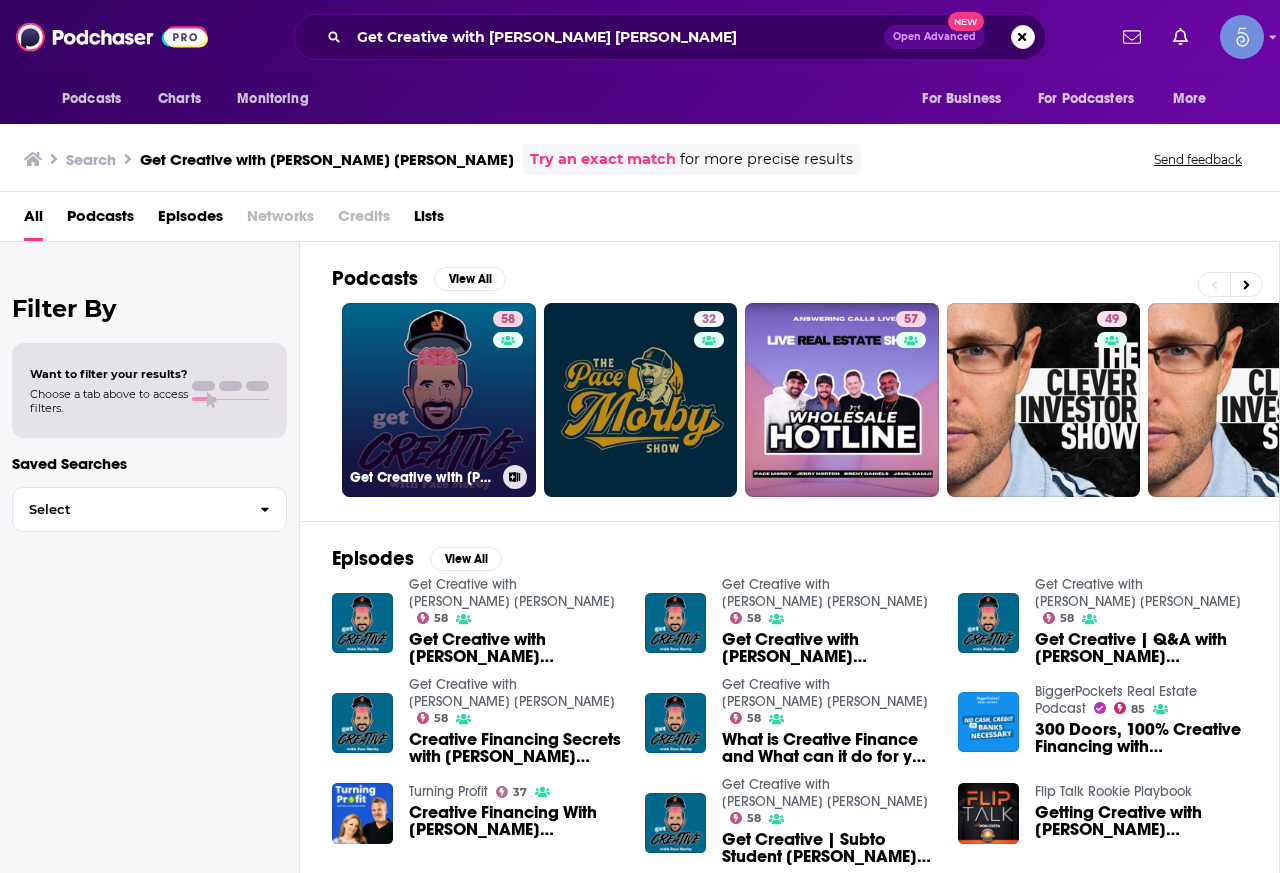 click on "58 Get Creative with [PERSON_NAME] [PERSON_NAME]" at bounding box center [439, 400] 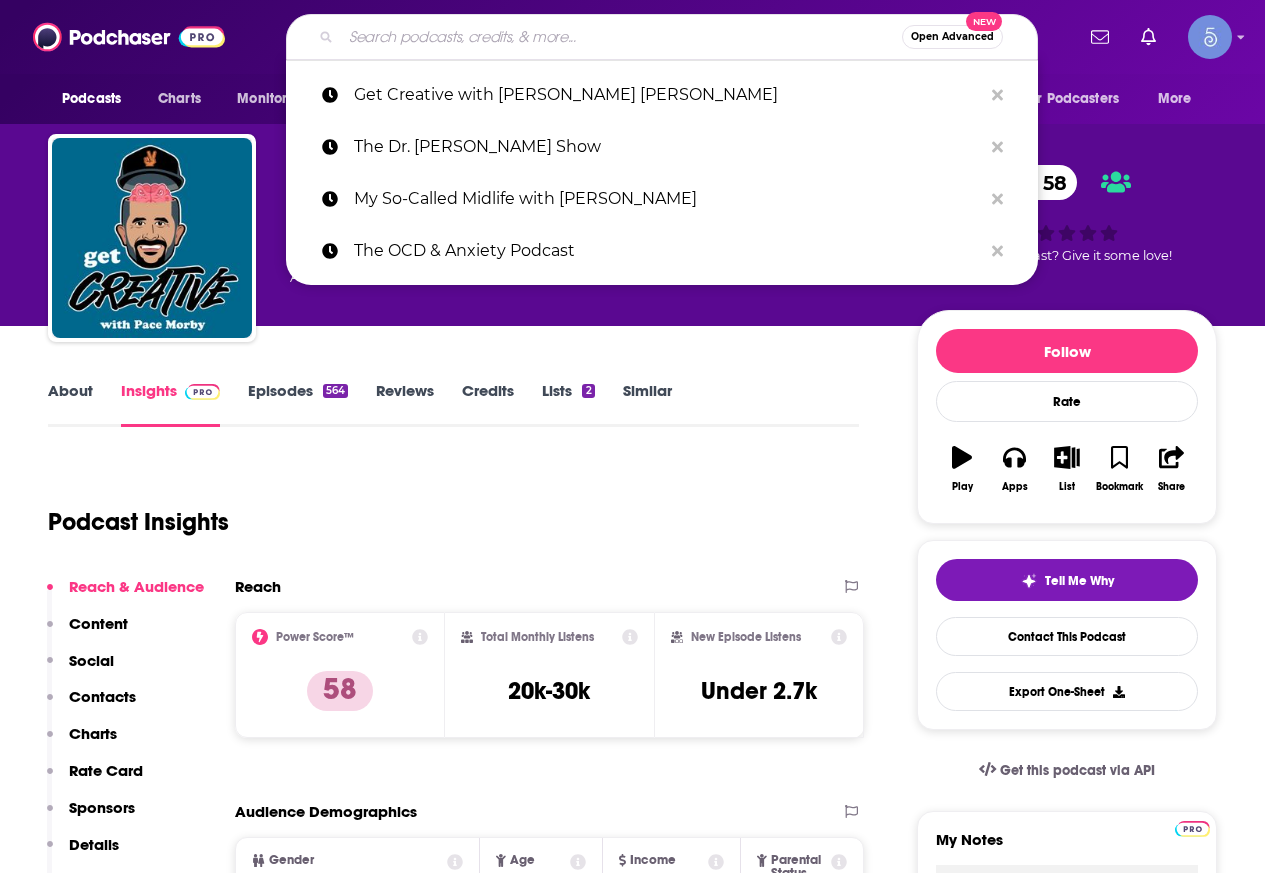 click at bounding box center (621, 37) 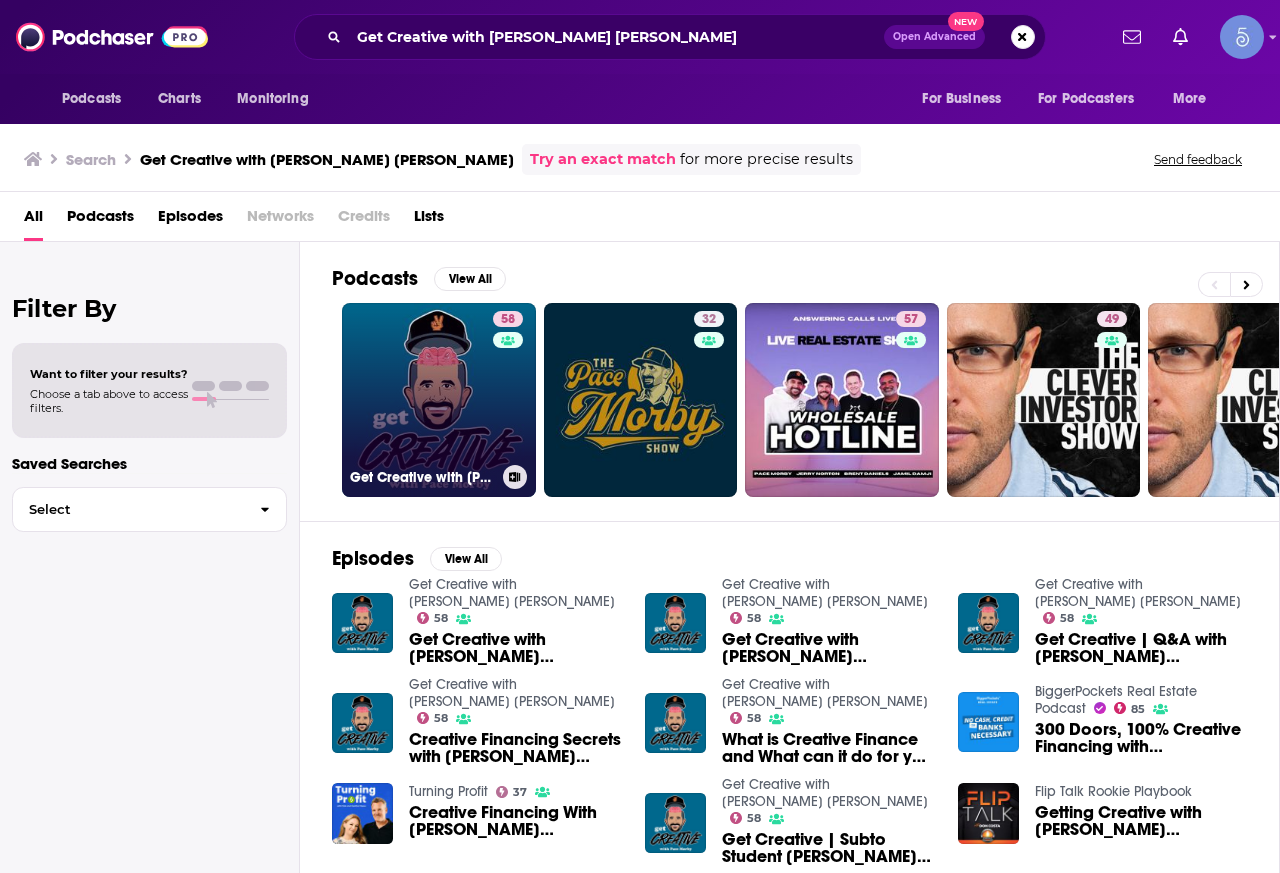 click on "58 Get Creative with [PERSON_NAME] [PERSON_NAME]" at bounding box center [439, 400] 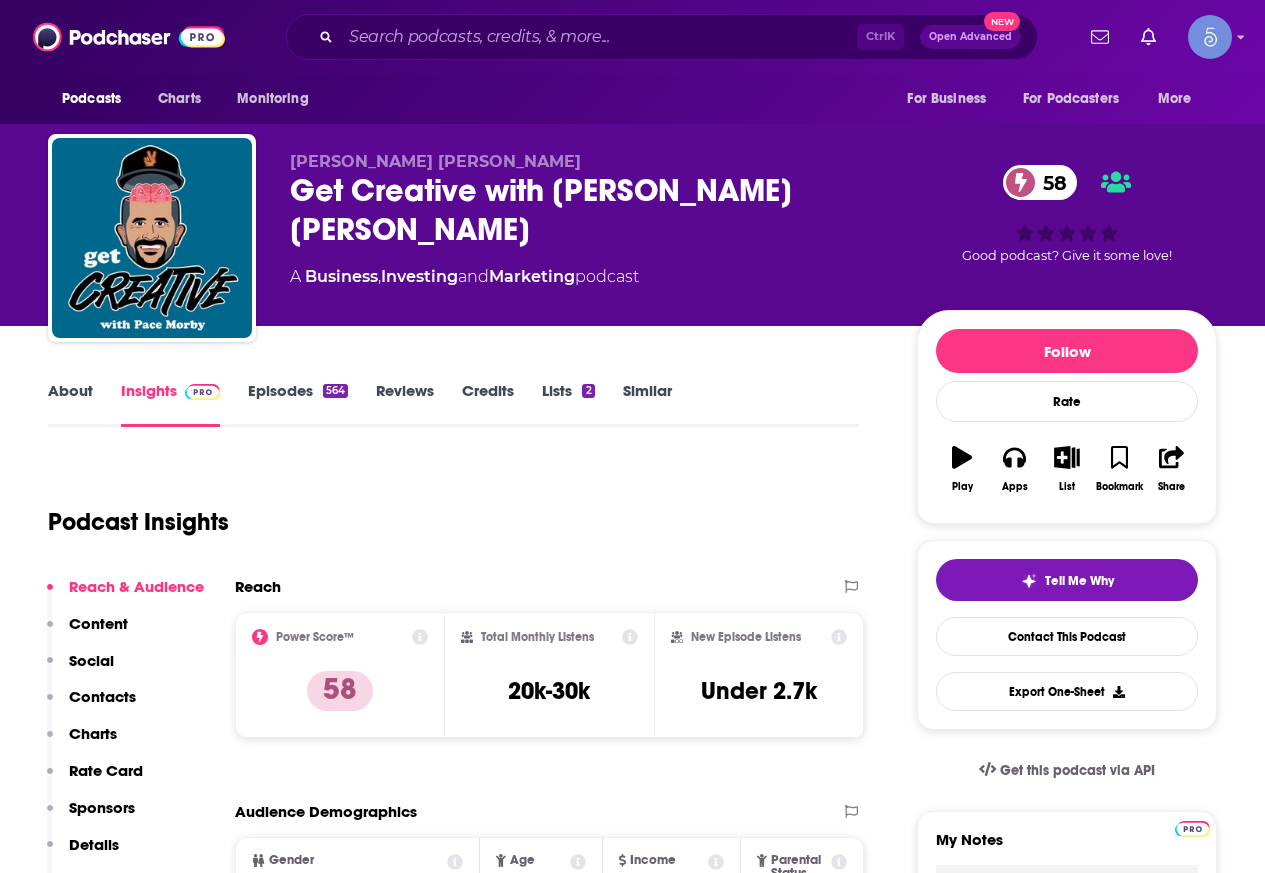click on "About Insights Episodes 564 Reviews Credits Lists 2 Similar Podcast Insights Reach & Audience Content Social Contacts Charts Rate Card Sponsors Details Similar Contact Podcast Open Website  Reach Power Score™ 58 Total Monthly Listens 20k-30k New Episode Listens Under 2.7k Export One-Sheet Audience Demographics Gender [DEMOGRAPHIC_DATA] Age [DEMOGRAPHIC_DATA] yo Income $ $ $ $ $ Parental Status Mixed Countries 1 [GEOGRAPHIC_DATA] 2 [GEOGRAPHIC_DATA] 3 [GEOGRAPHIC_DATA] 4 [GEOGRAPHIC_DATA] Top Cities [GEOGRAPHIC_DATA], [GEOGRAPHIC_DATA] , [GEOGRAPHIC_DATA], [GEOGRAPHIC_DATA] , [US_STATE], [GEOGRAPHIC_DATA] , [GEOGRAPHIC_DATA] , [GEOGRAPHIC_DATA], [GEOGRAPHIC_DATA] , [GEOGRAPHIC_DATA], [GEOGRAPHIC_DATA] Interests Finance , News , Friends, Family & Relationships , Education , Camera & Photography , Sports Jobs Social Media Specialists , Principals/Owners , Journalists/Reporters , Waitresses/Servers , Nurses , Directors Ethnicities White / Caucasian , [DEMOGRAPHIC_DATA] , [DEMOGRAPHIC_DATA] , [DEMOGRAPHIC_DATA] Show More Content Political Skew Low Right Socials Youtube @PaceMorby 339k Contacts     Host's Contact Form Pace [PERSON_NAME] [URL][DOMAIN_NAME] [URL][DOMAIN_NAME] Charts All Charts" at bounding box center [466, 5735] 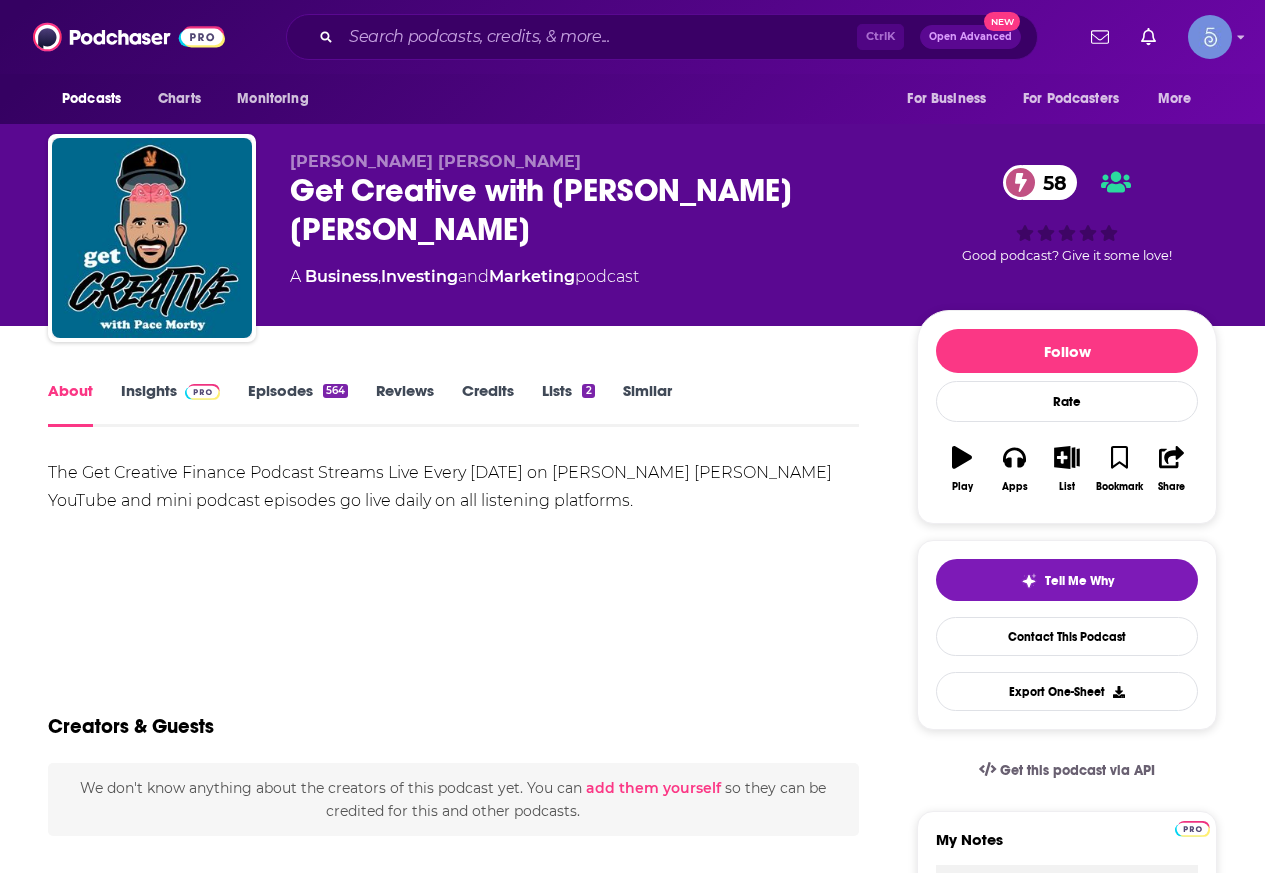 click on "Insights" at bounding box center [170, 404] 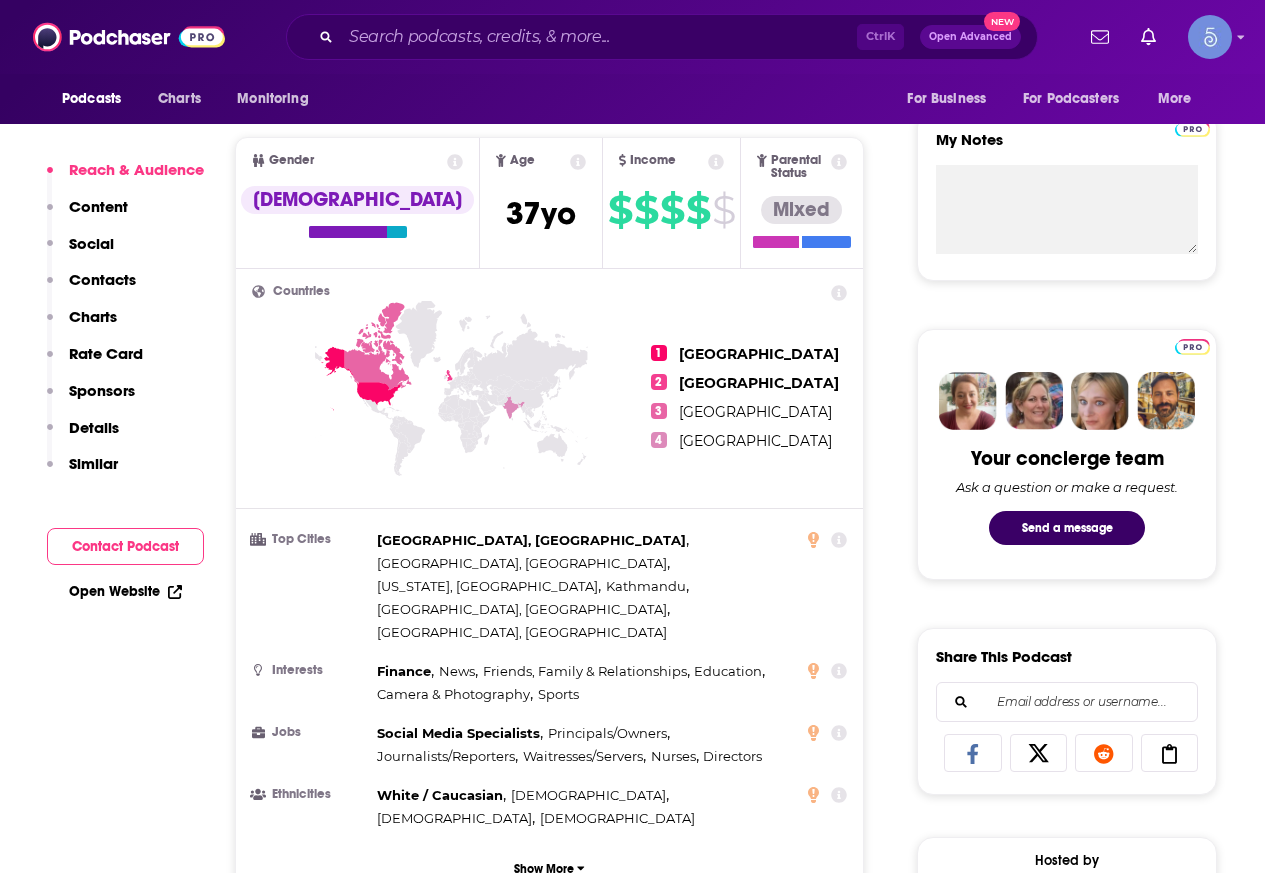 scroll, scrollTop: 1400, scrollLeft: 0, axis: vertical 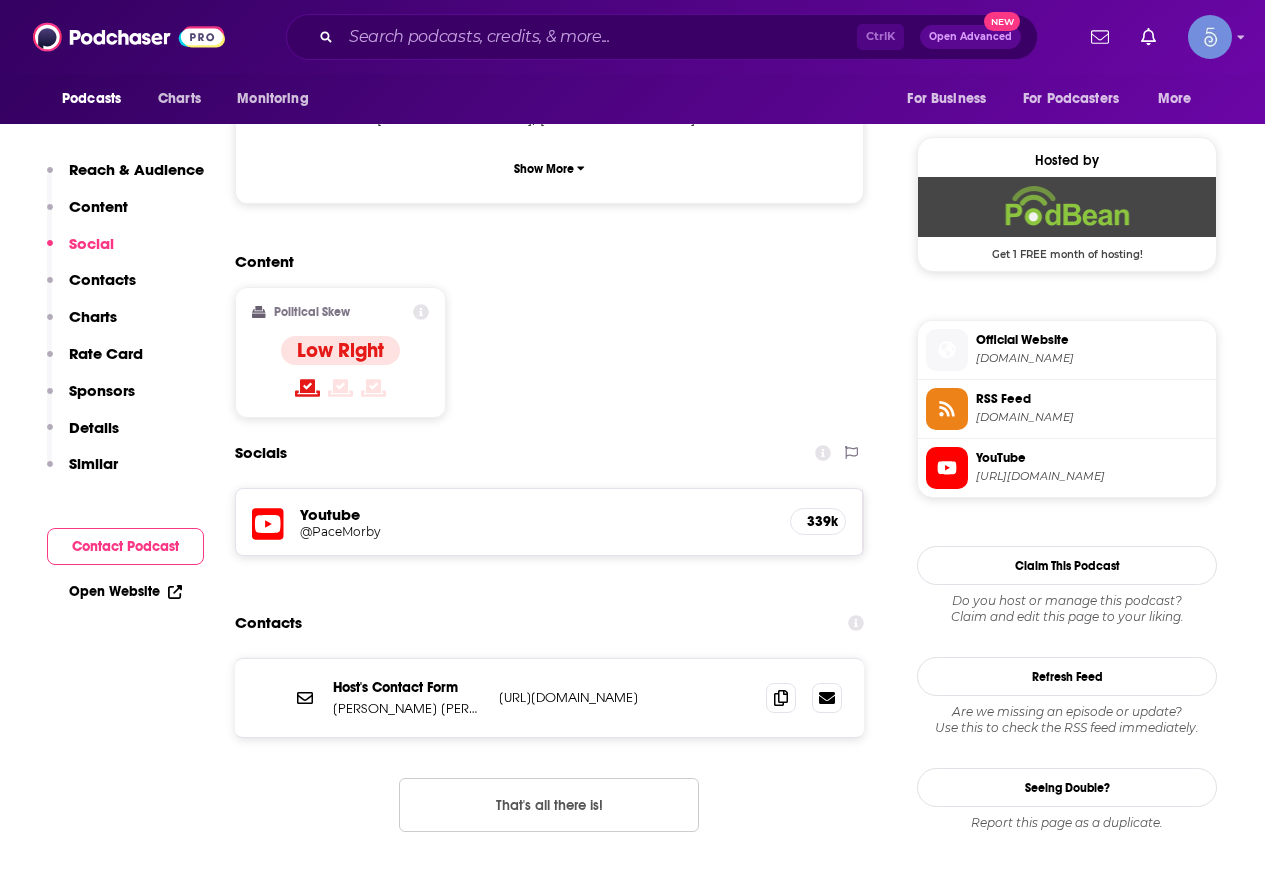 click on "Ctrl  K Open Advanced New" at bounding box center [662, 37] 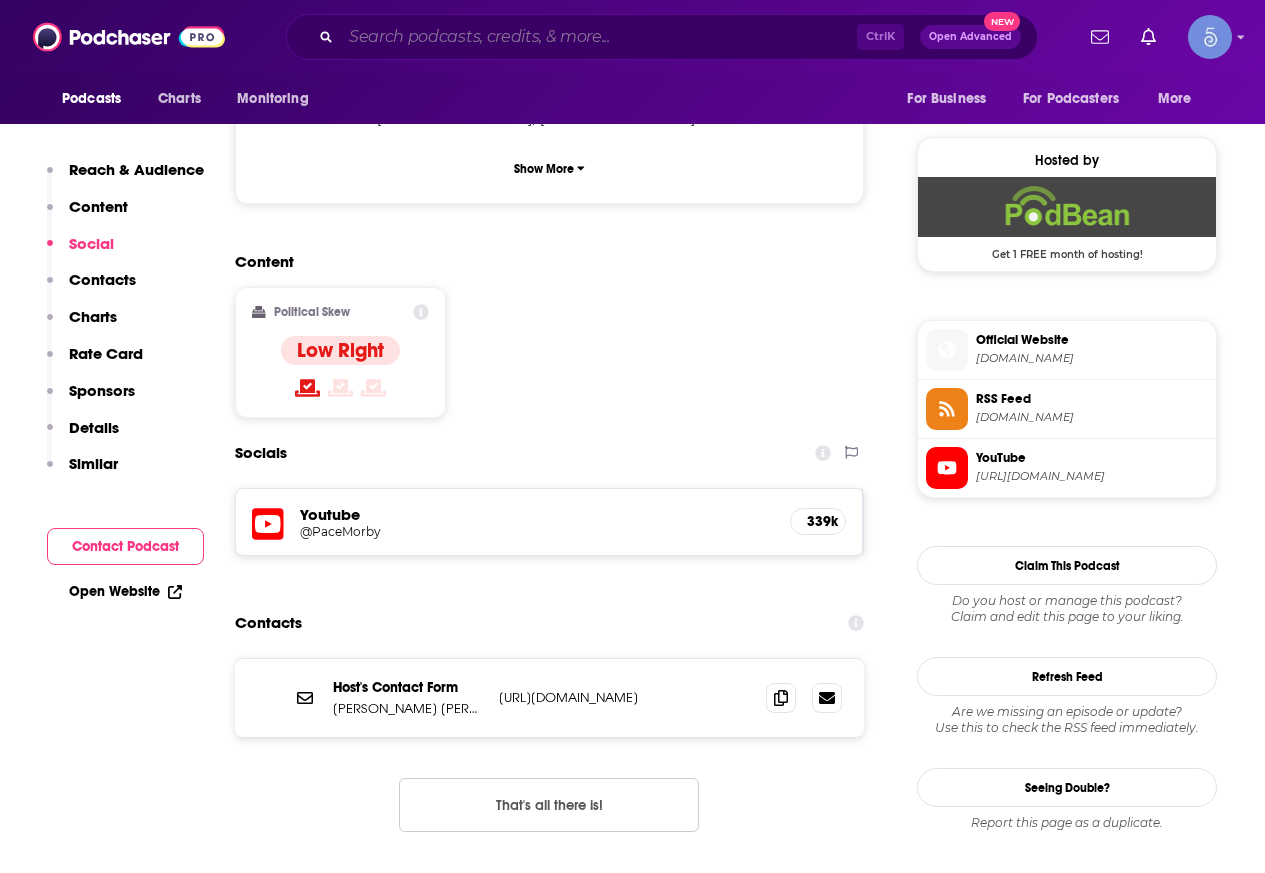 click at bounding box center (599, 37) 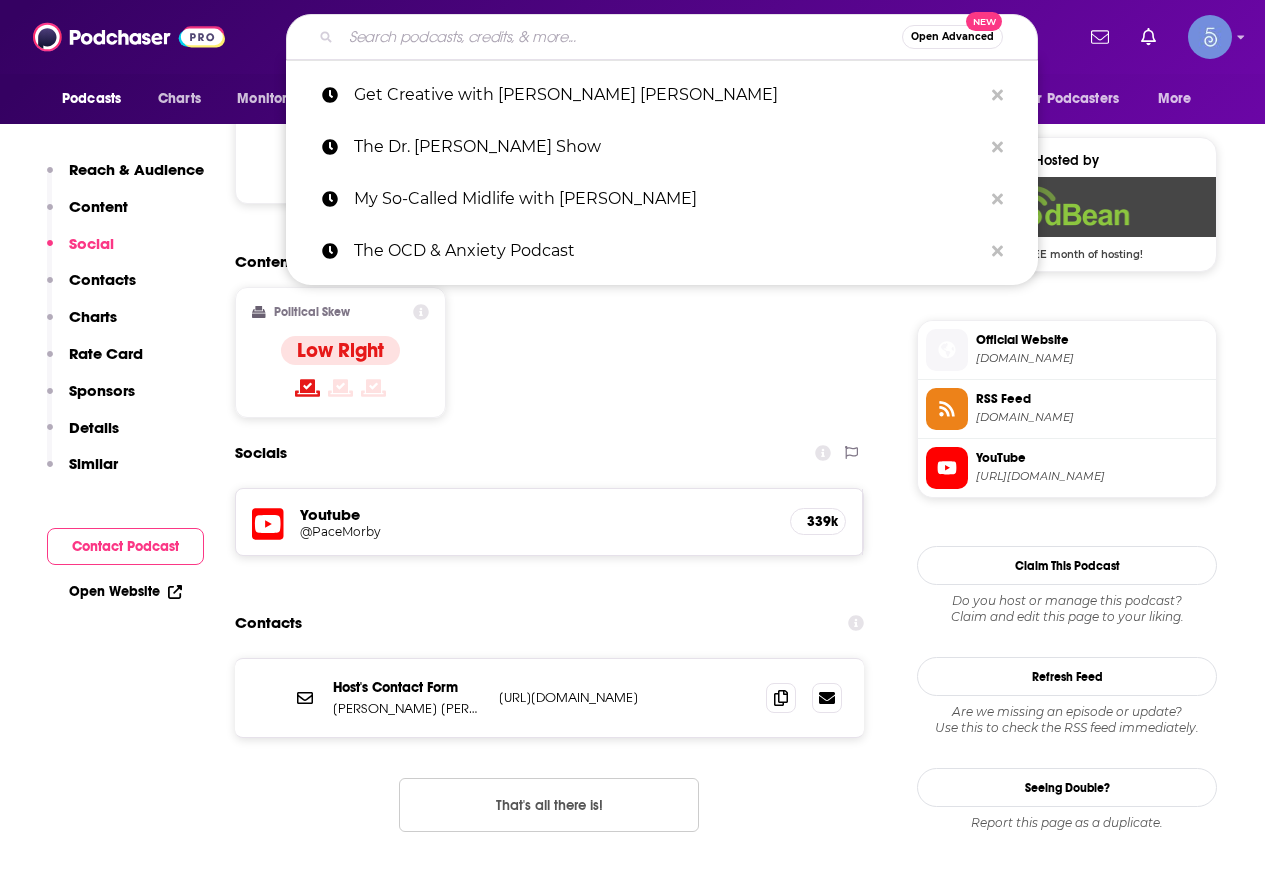 paste on "Get Creative with [PERSON_NAME] [PERSON_NAME]" 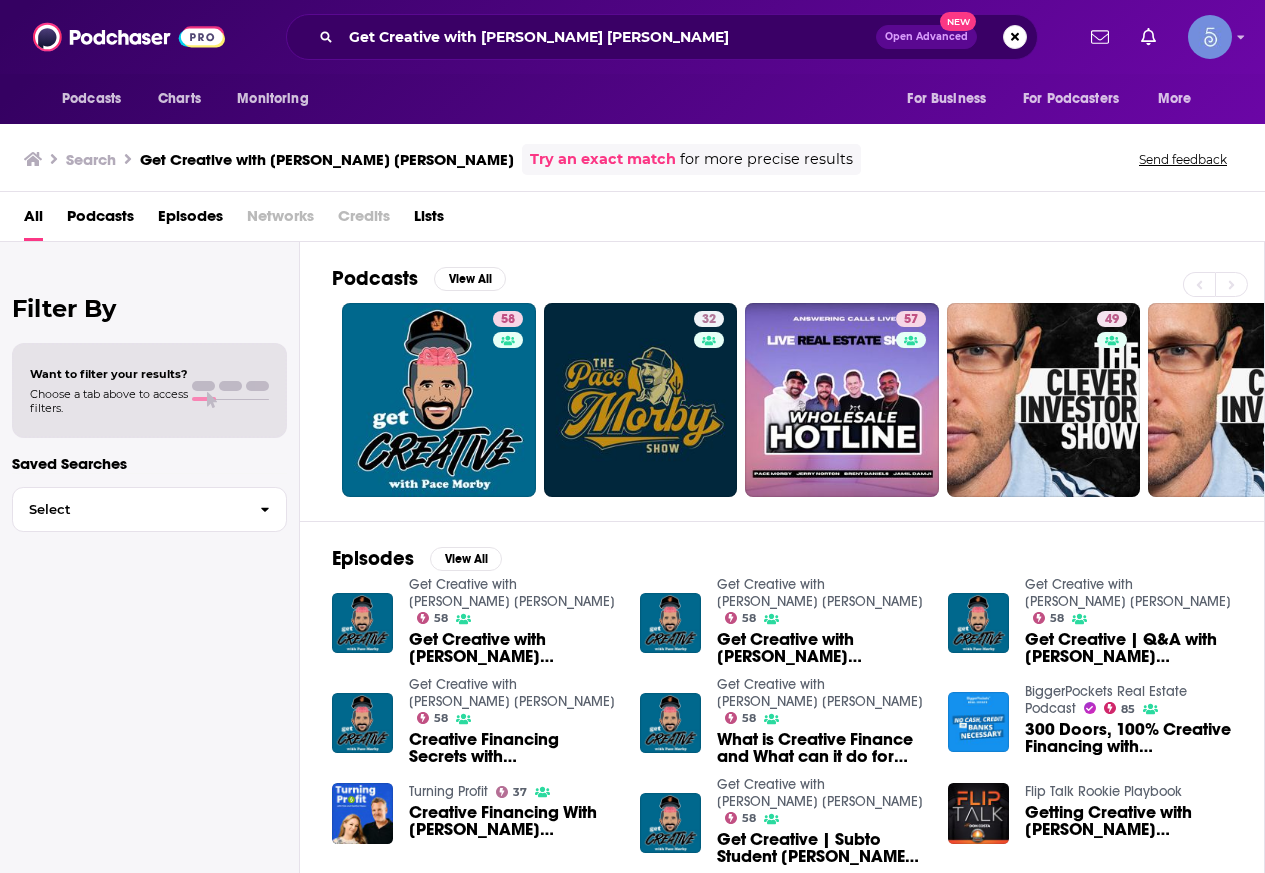 scroll, scrollTop: 0, scrollLeft: 0, axis: both 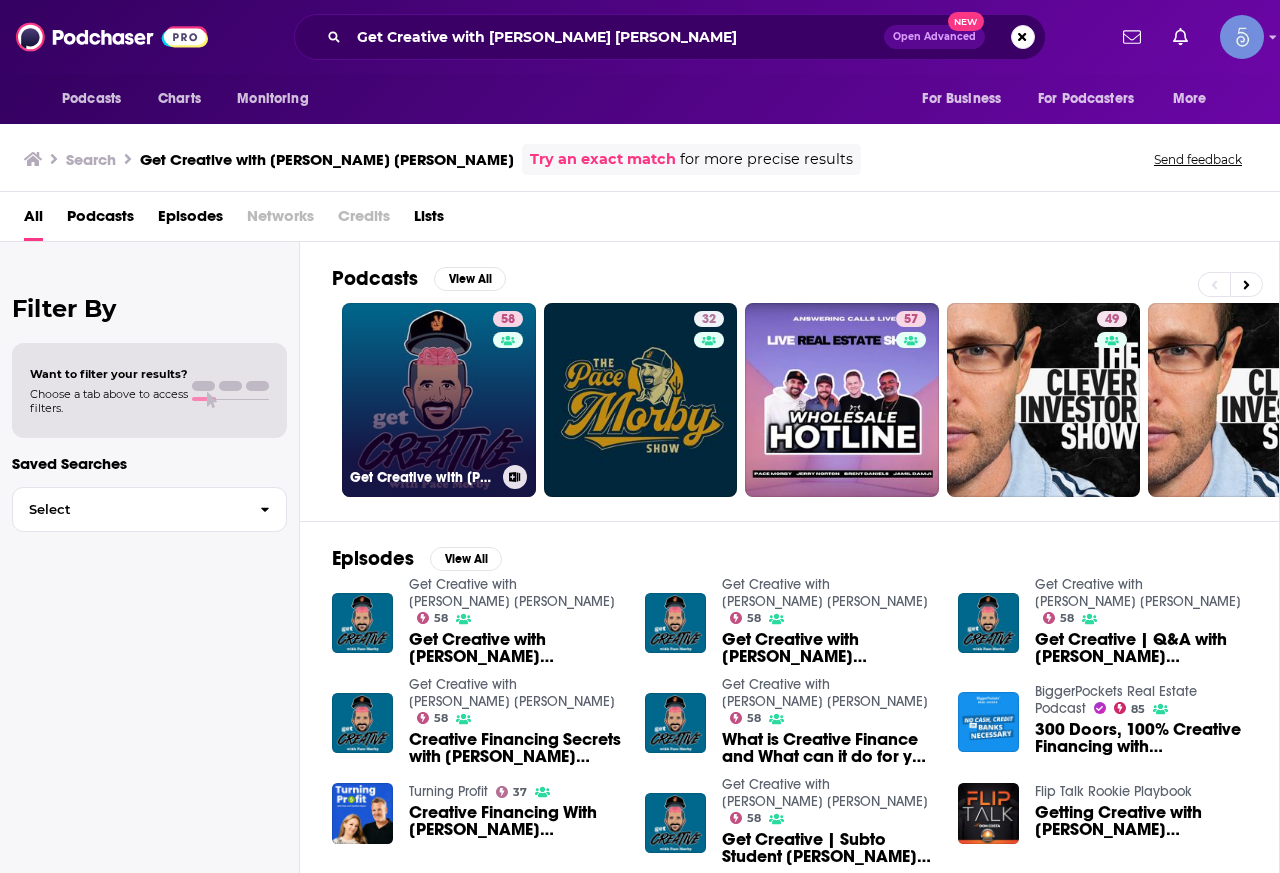 click on "58 Get Creative with [PERSON_NAME] [PERSON_NAME]" at bounding box center (439, 400) 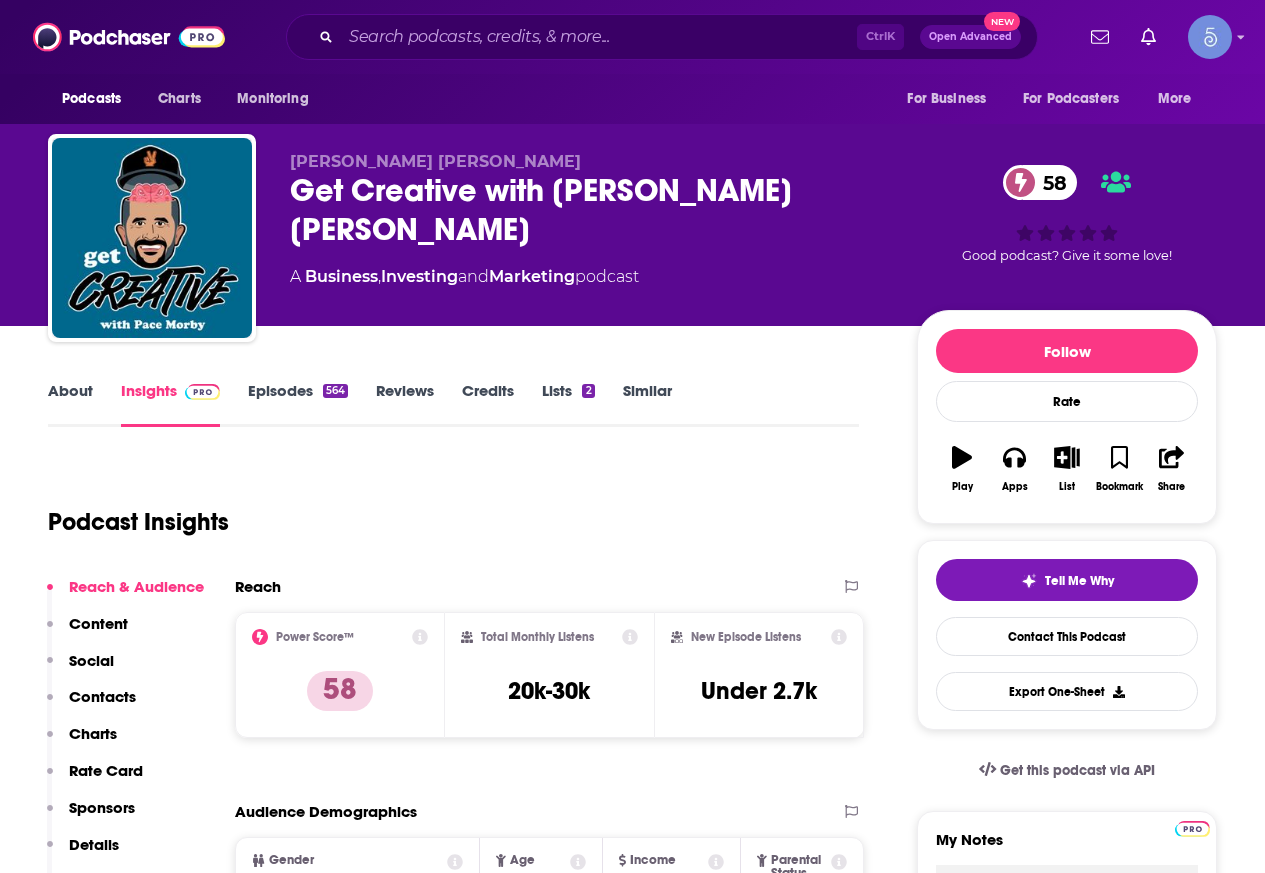 click on "About" at bounding box center [70, 404] 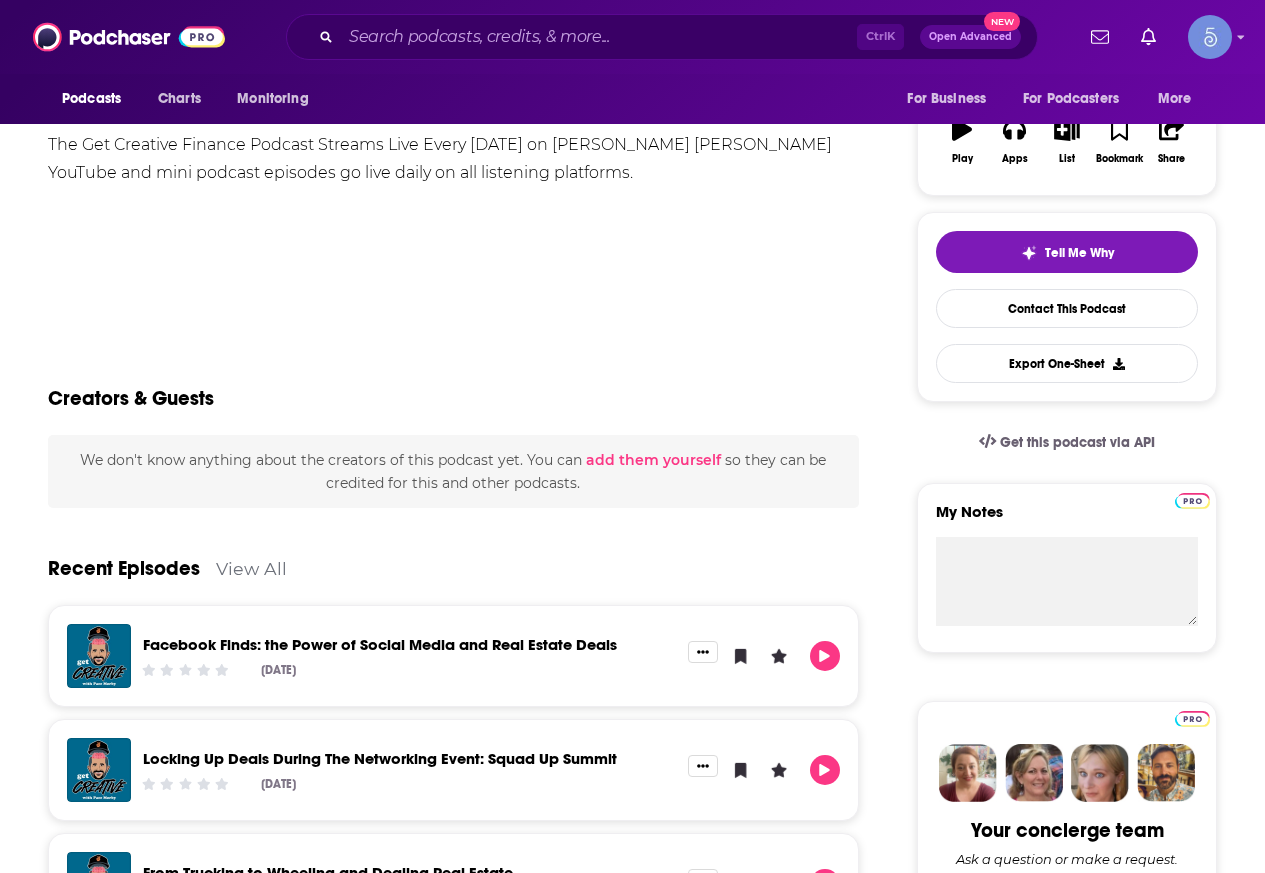 scroll, scrollTop: 0, scrollLeft: 0, axis: both 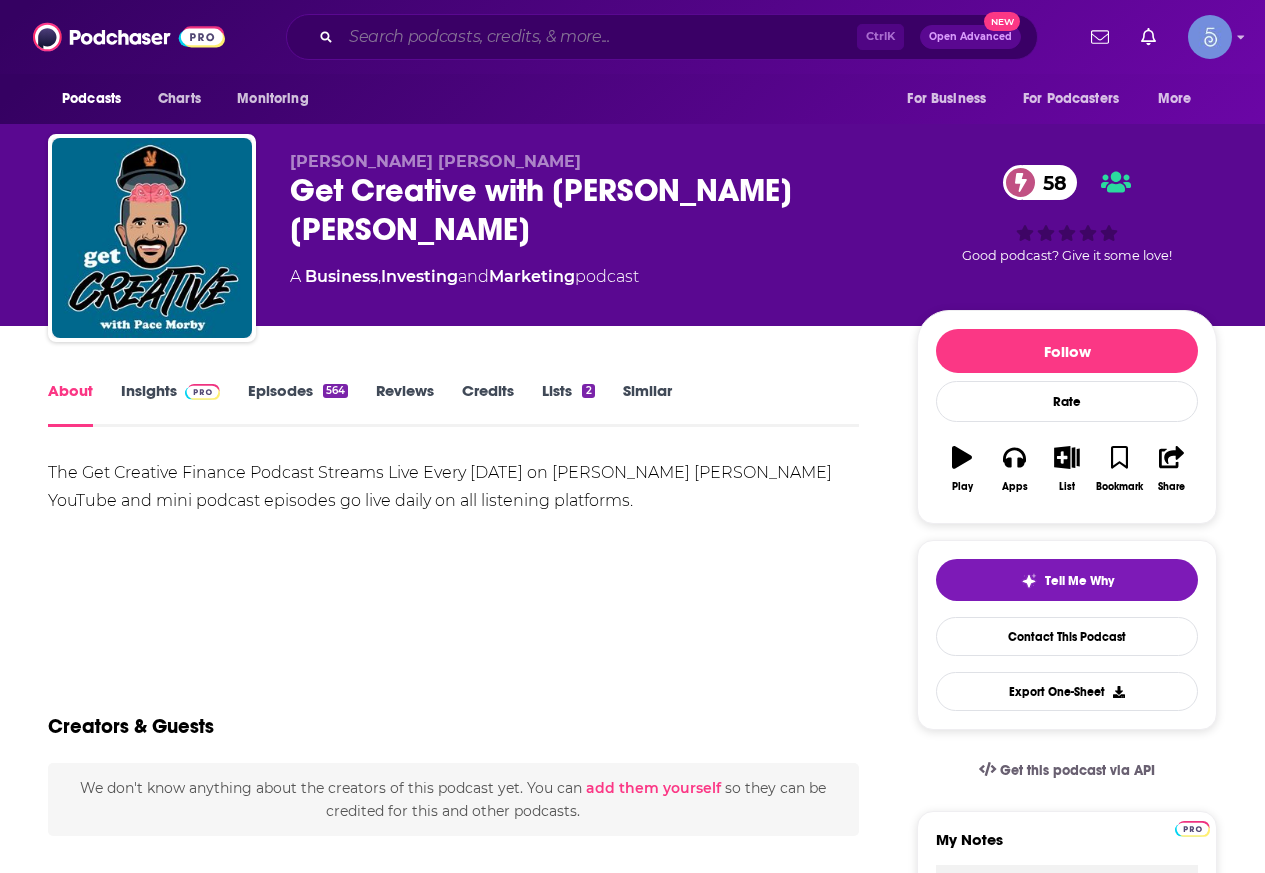 click at bounding box center [599, 37] 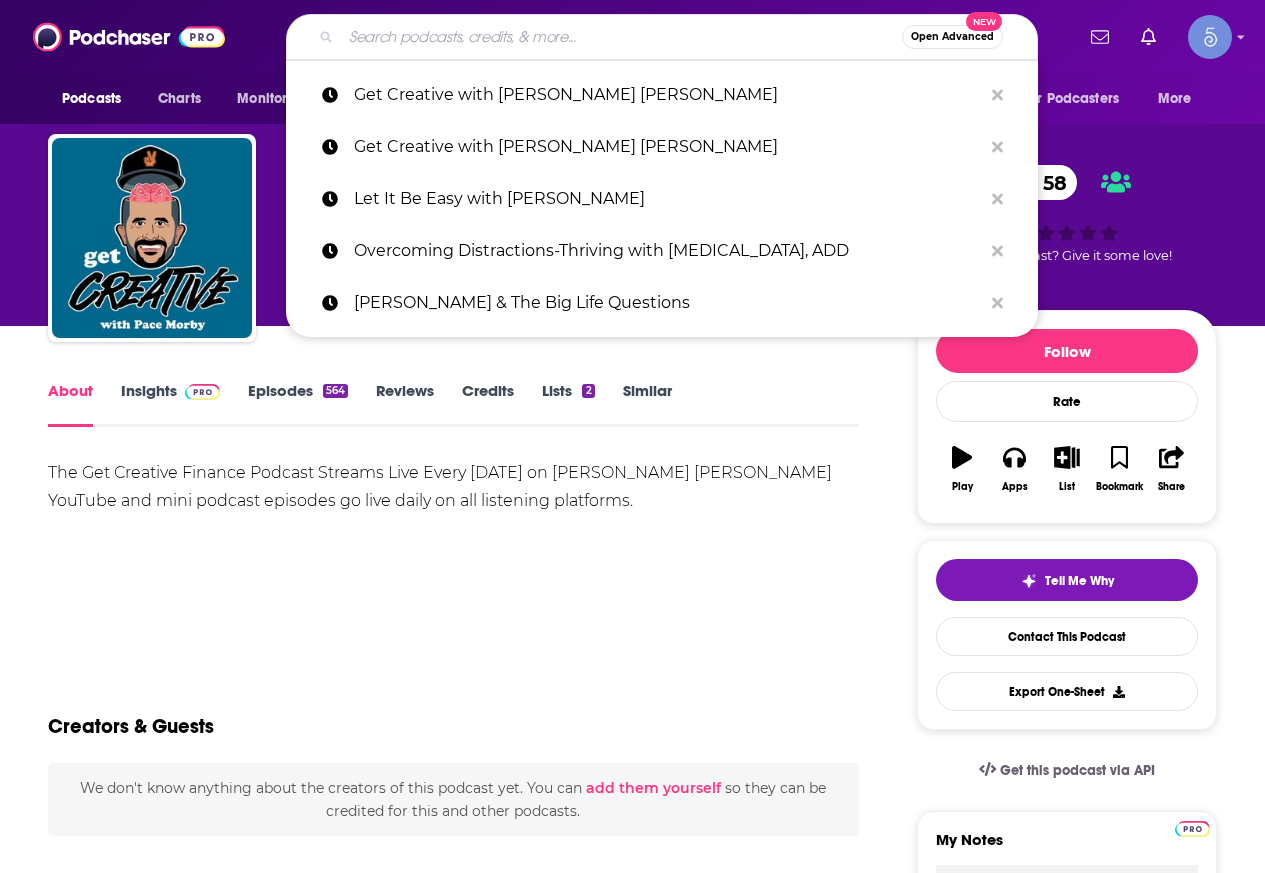 click at bounding box center (621, 37) 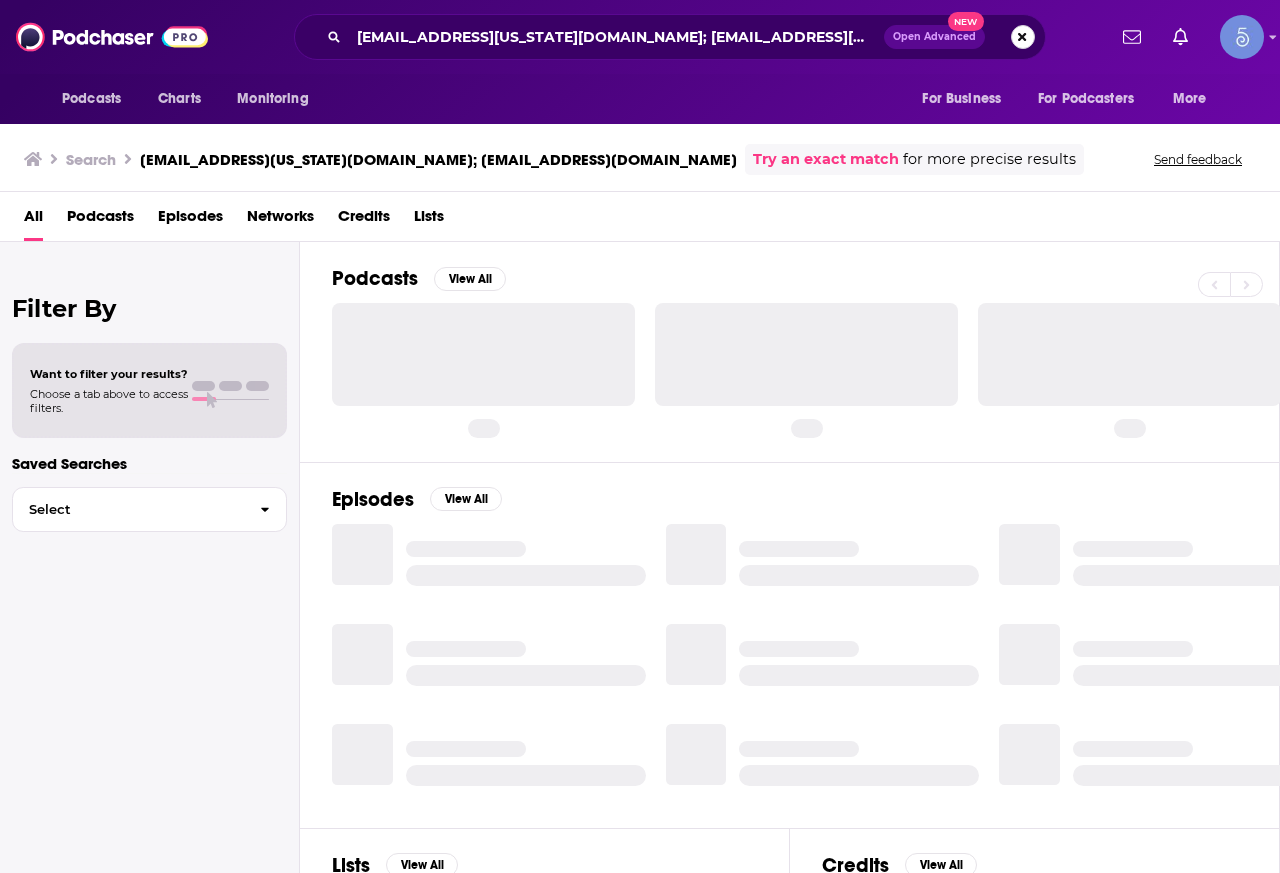 click at bounding box center (1023, 37) 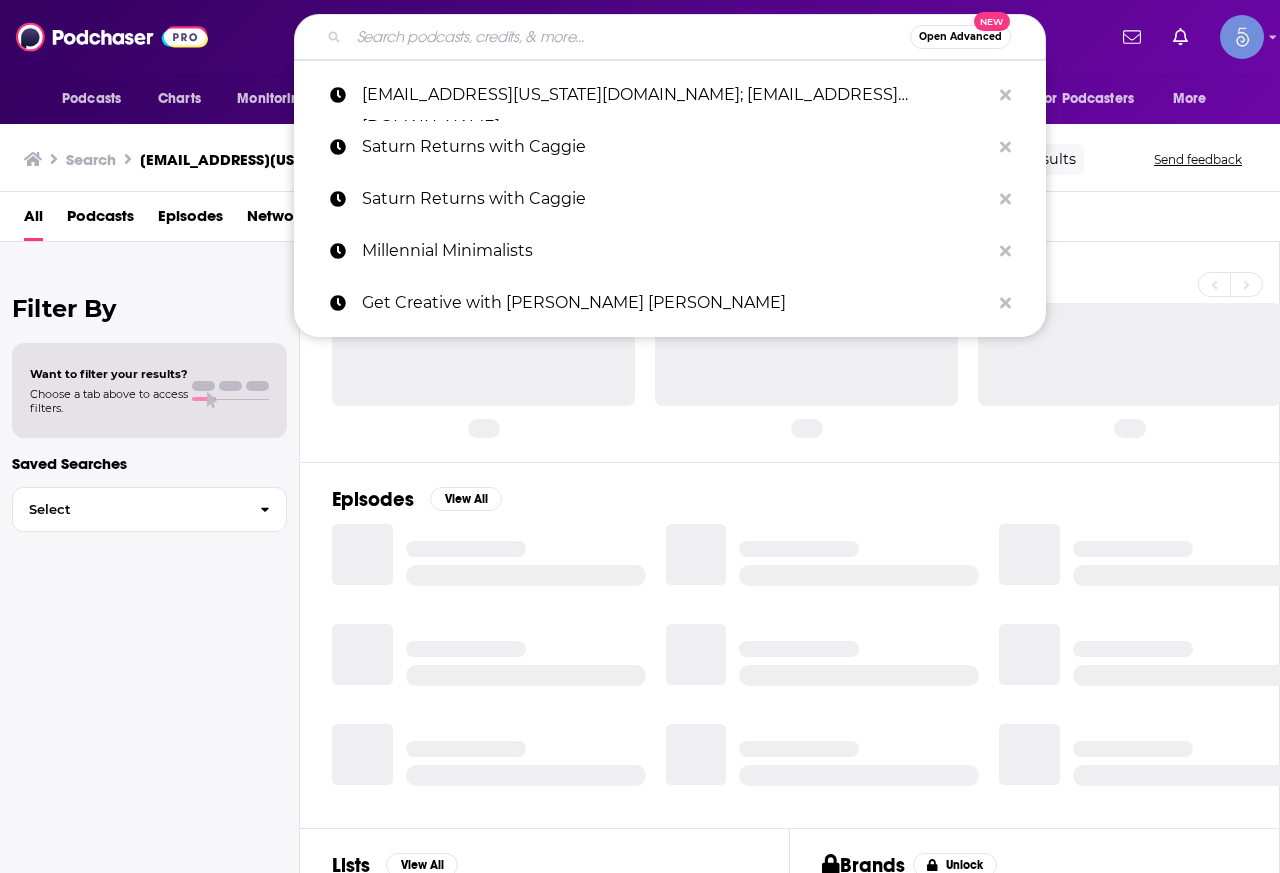 click at bounding box center [629, 37] 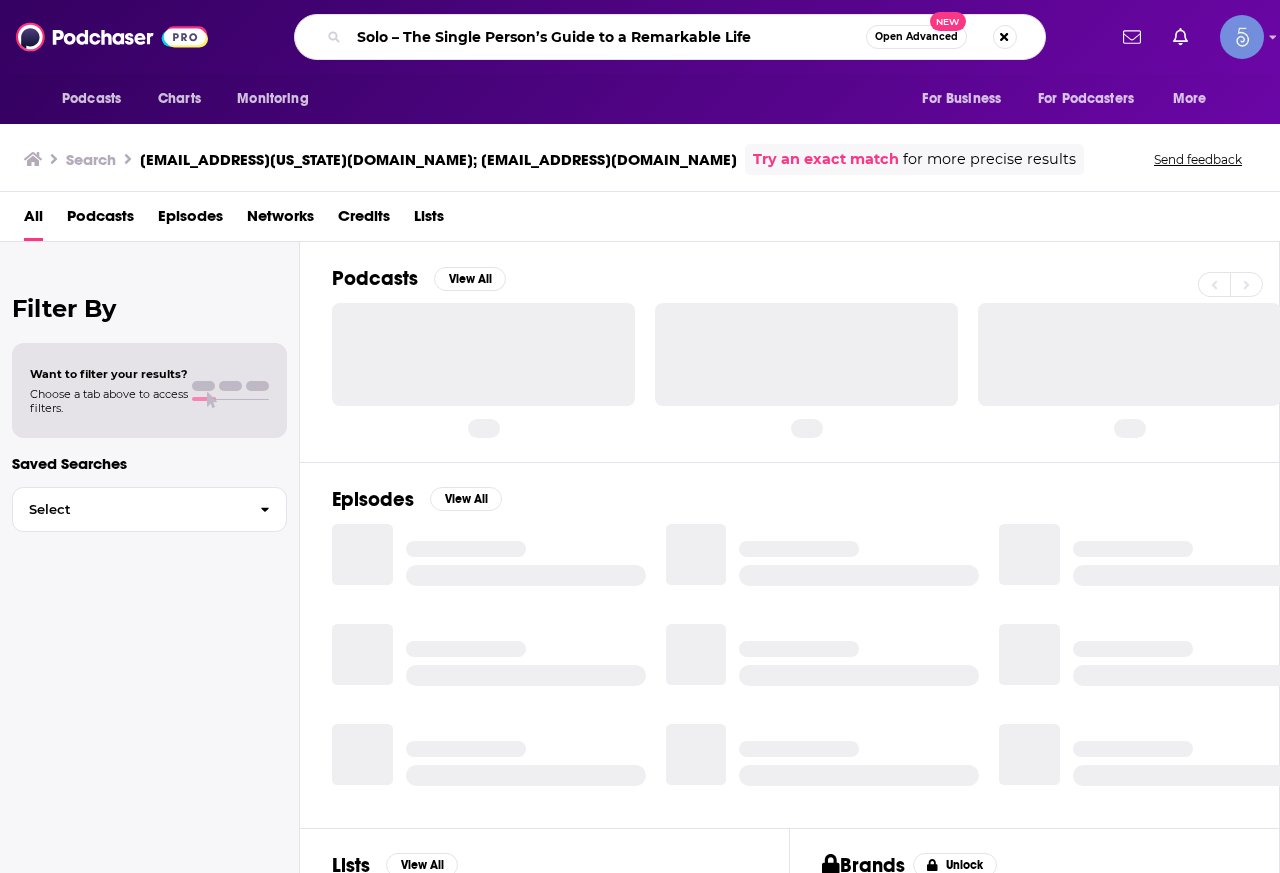 type on "Solo – The Single Person’s Guide to a Remarkable Life" 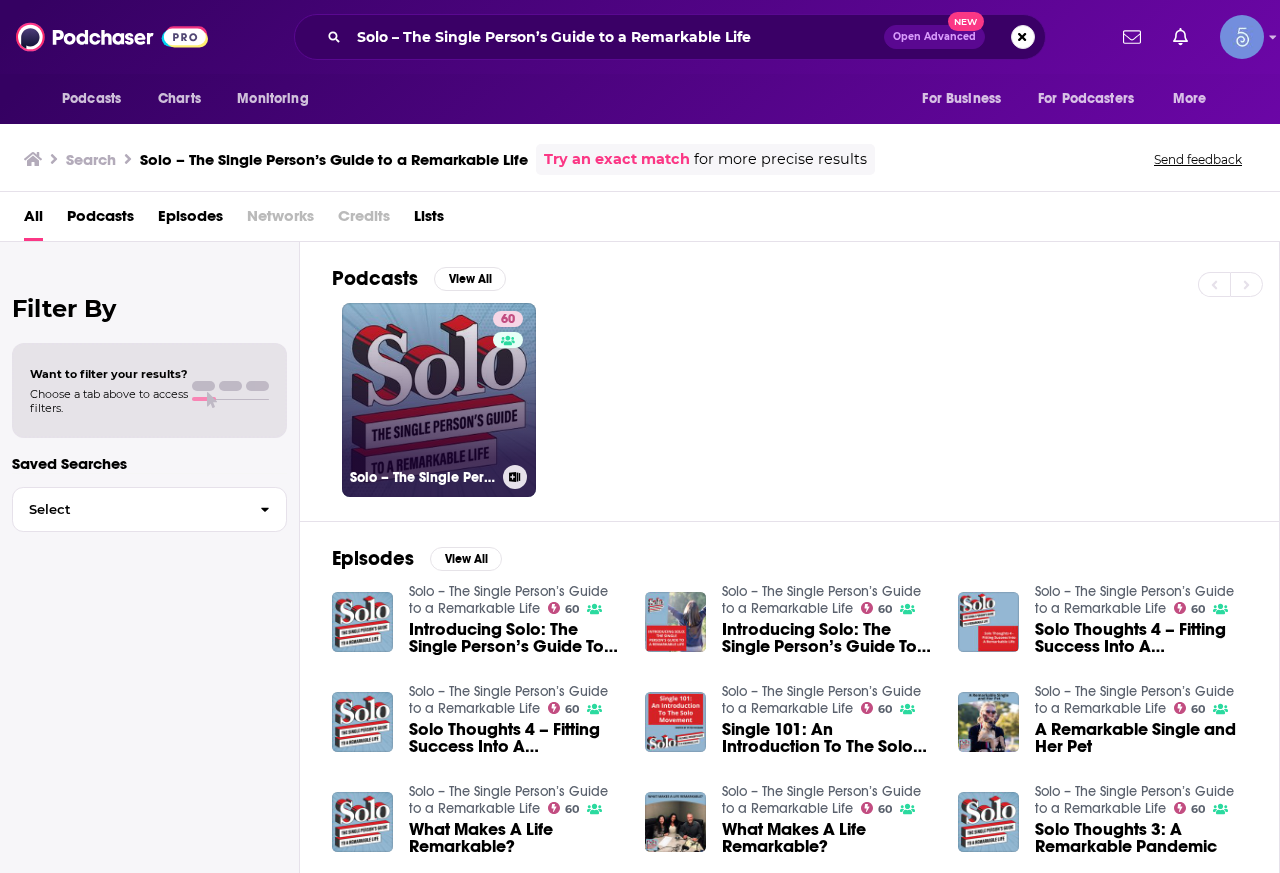 click on "60 Solo – The Single Person’s Guide to a Remarkable Life" at bounding box center (439, 400) 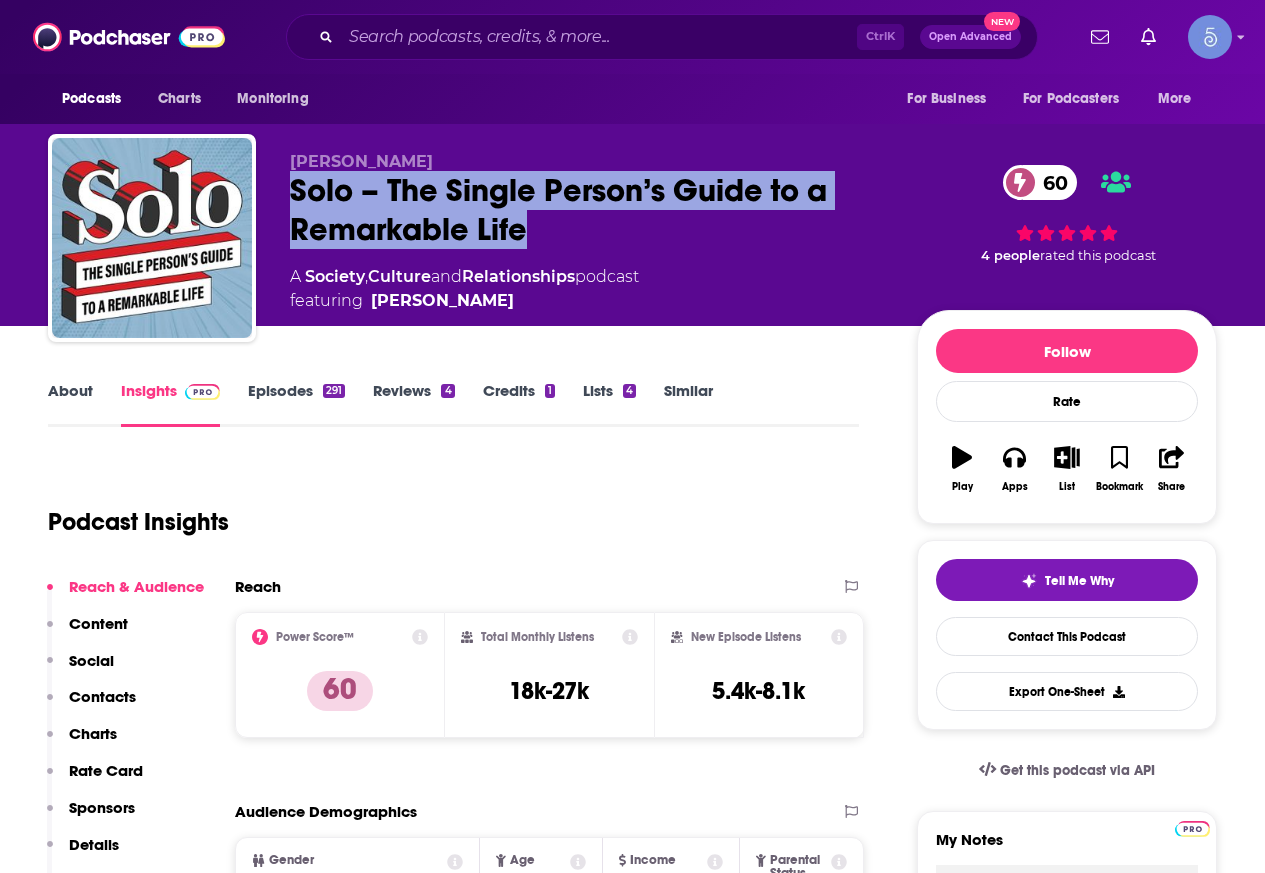 drag, startPoint x: 551, startPoint y: 244, endPoint x: 270, endPoint y: 196, distance: 285.07016 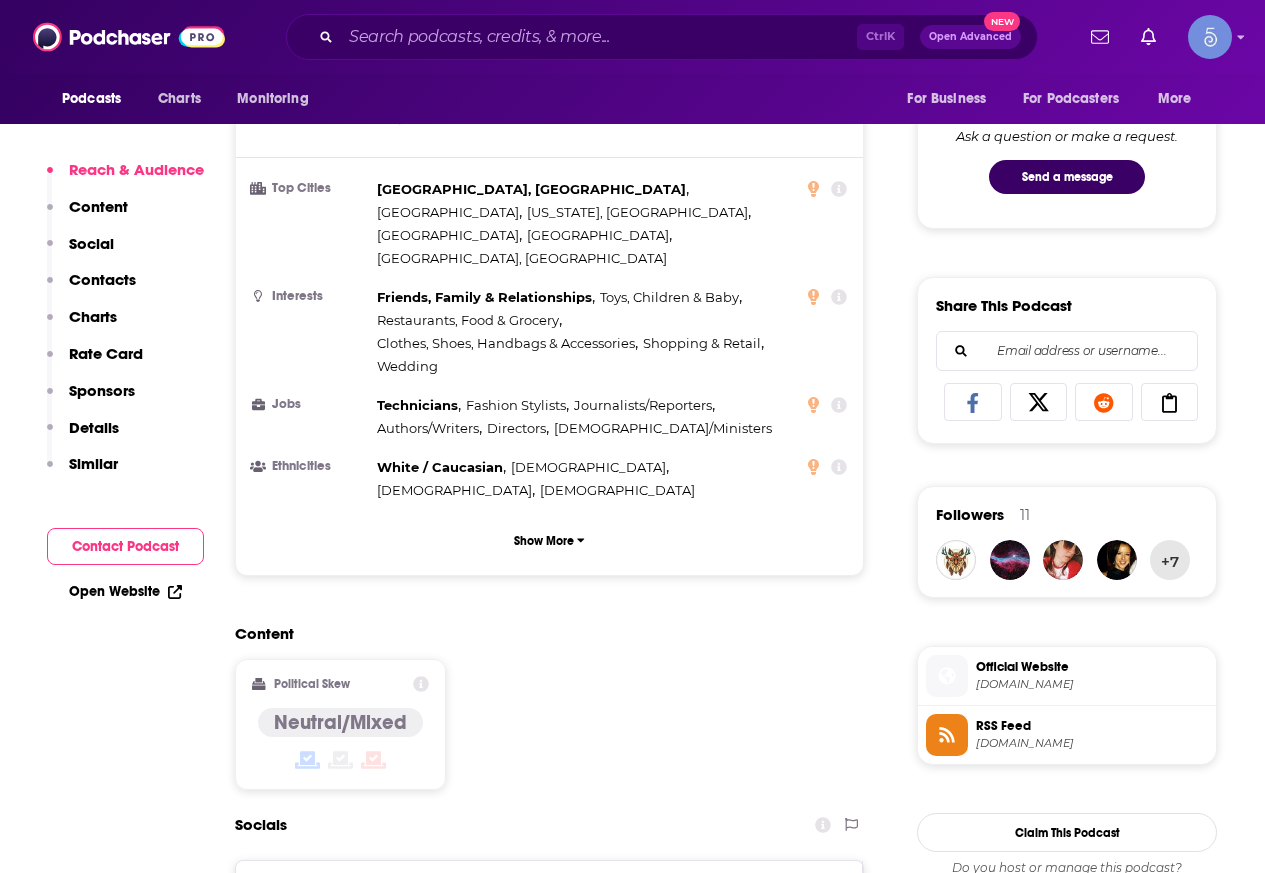 scroll, scrollTop: 1400, scrollLeft: 0, axis: vertical 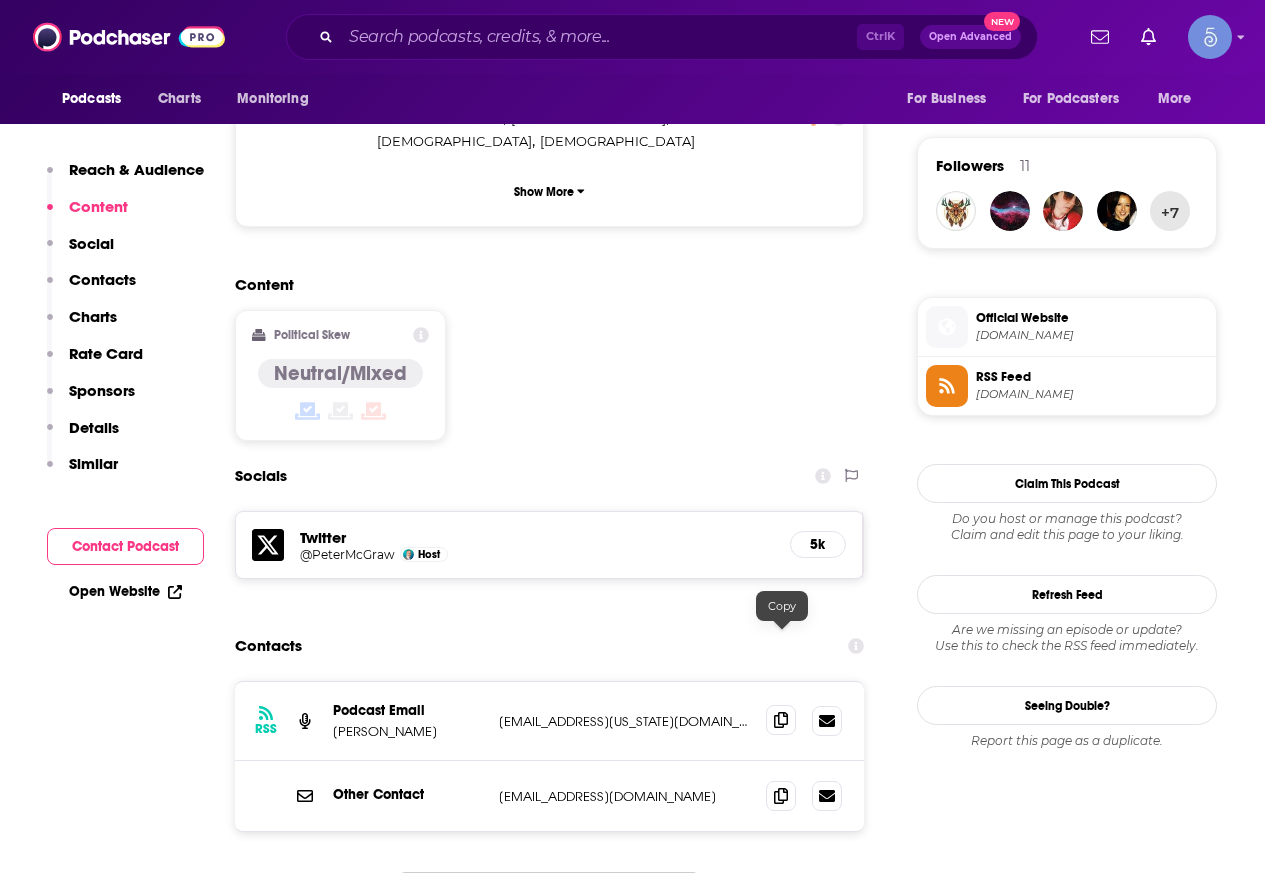 click at bounding box center [781, 720] 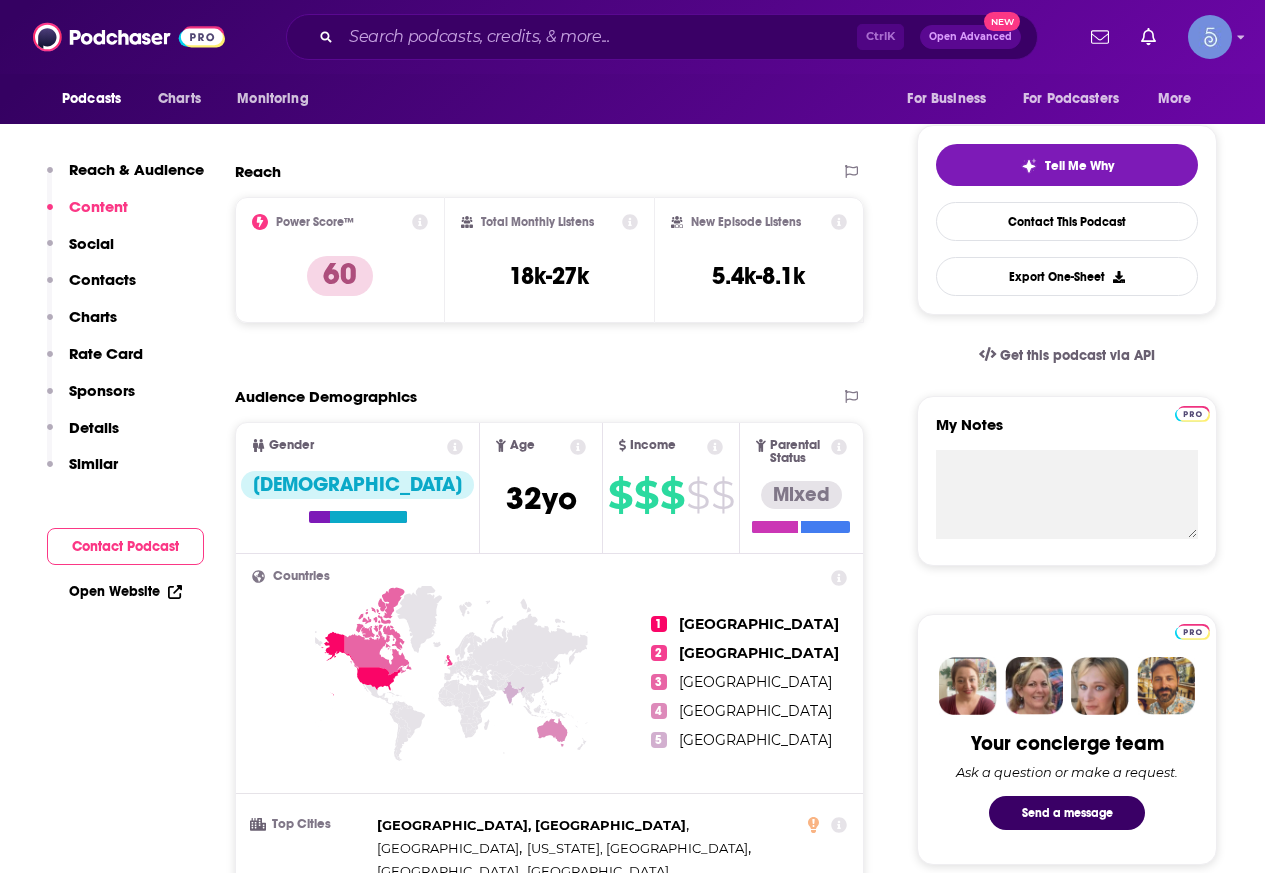 scroll, scrollTop: 0, scrollLeft: 0, axis: both 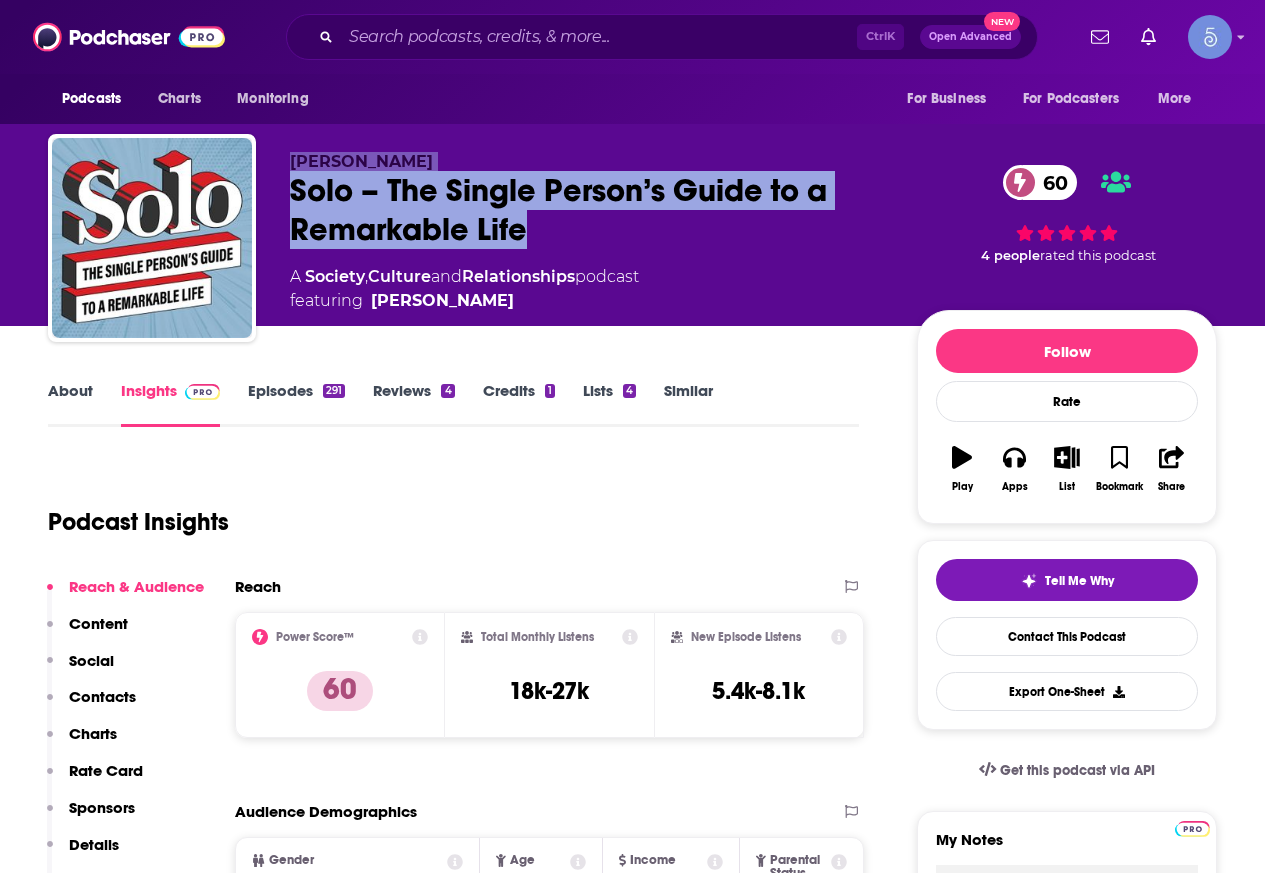 drag, startPoint x: 552, startPoint y: 222, endPoint x: 287, endPoint y: 163, distance: 271.4885 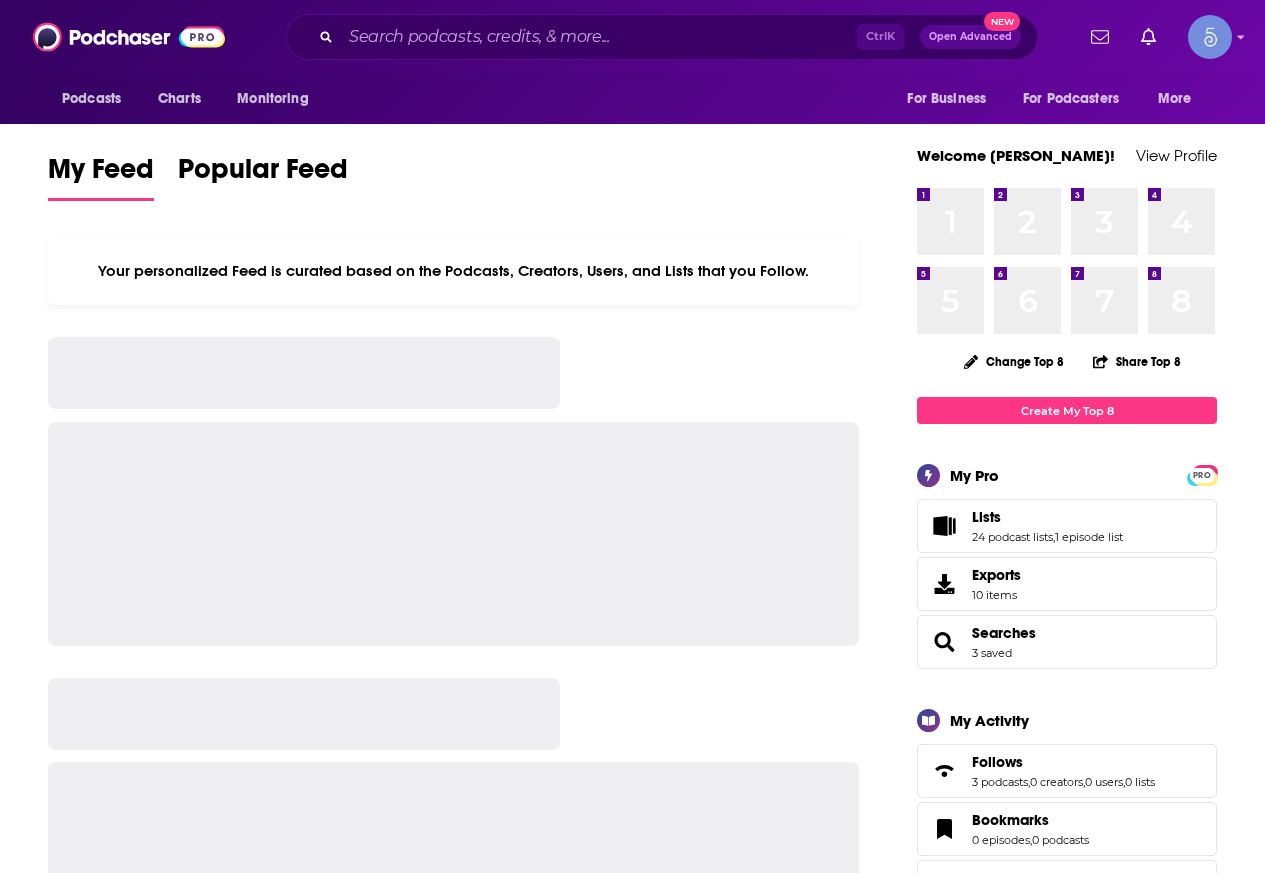 scroll, scrollTop: 0, scrollLeft: 0, axis: both 